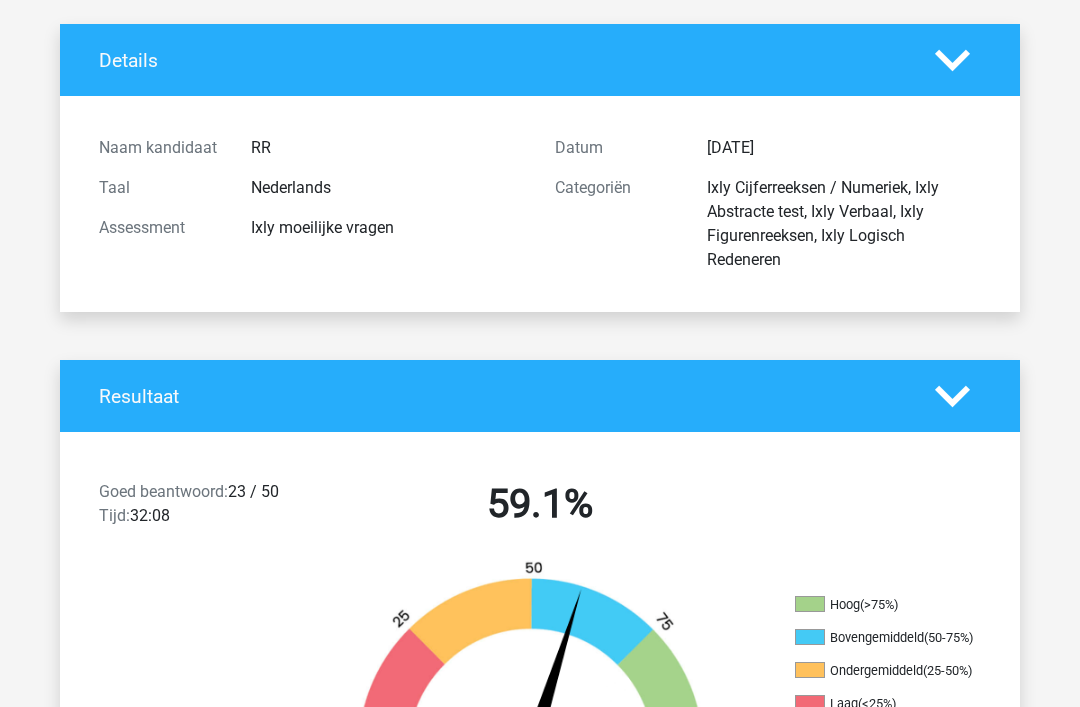 scroll, scrollTop: 0, scrollLeft: 0, axis: both 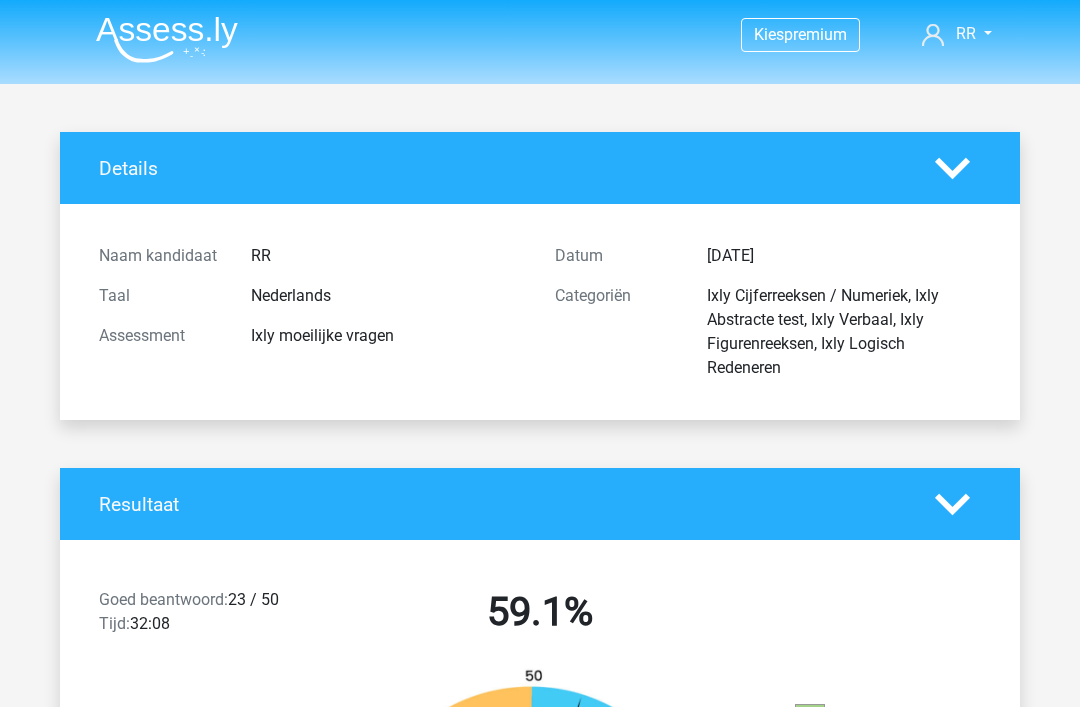 click at bounding box center (167, 39) 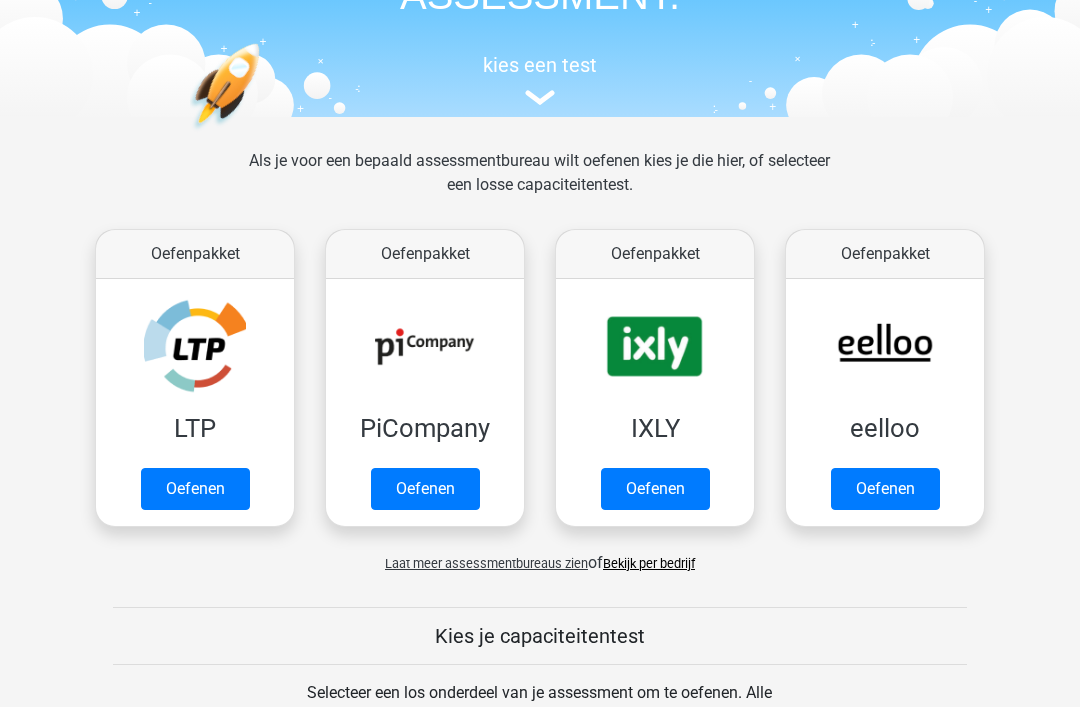 scroll, scrollTop: 165, scrollLeft: 0, axis: vertical 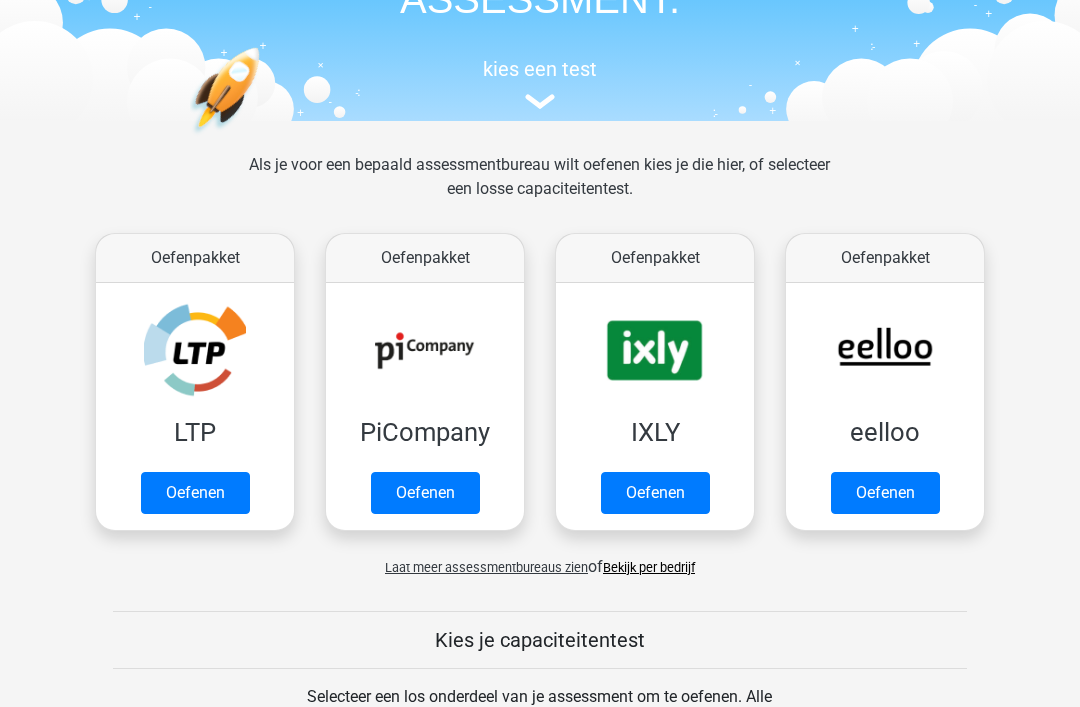 click on "Bekijk per bedrijf" at bounding box center [649, 567] 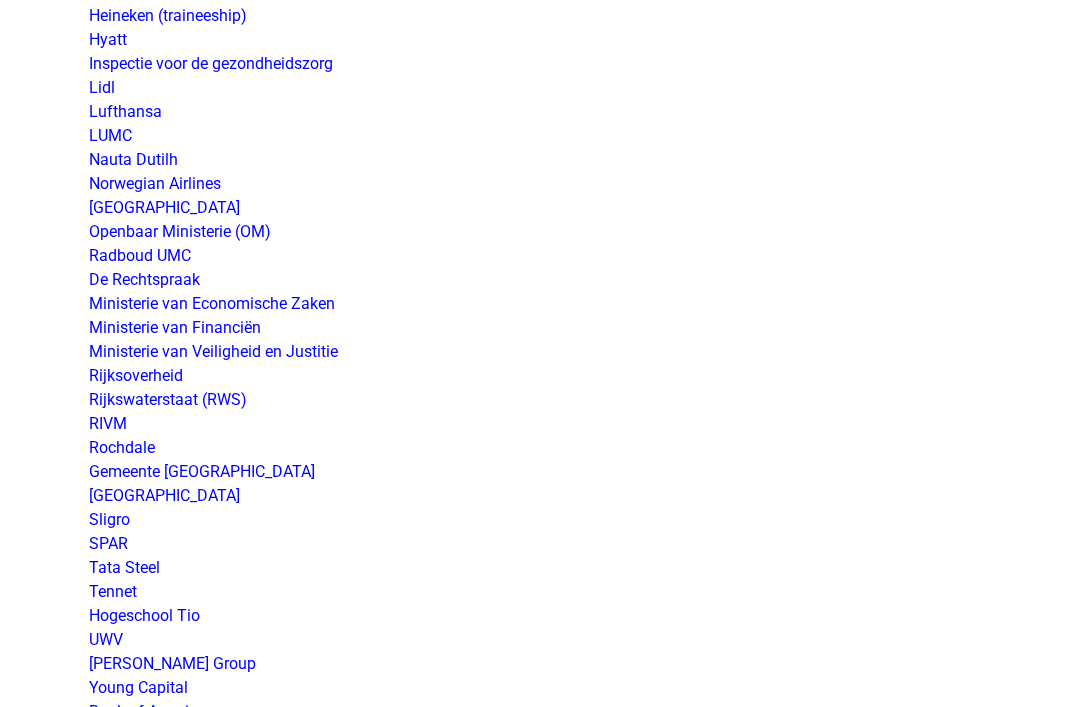 scroll, scrollTop: 3584, scrollLeft: 0, axis: vertical 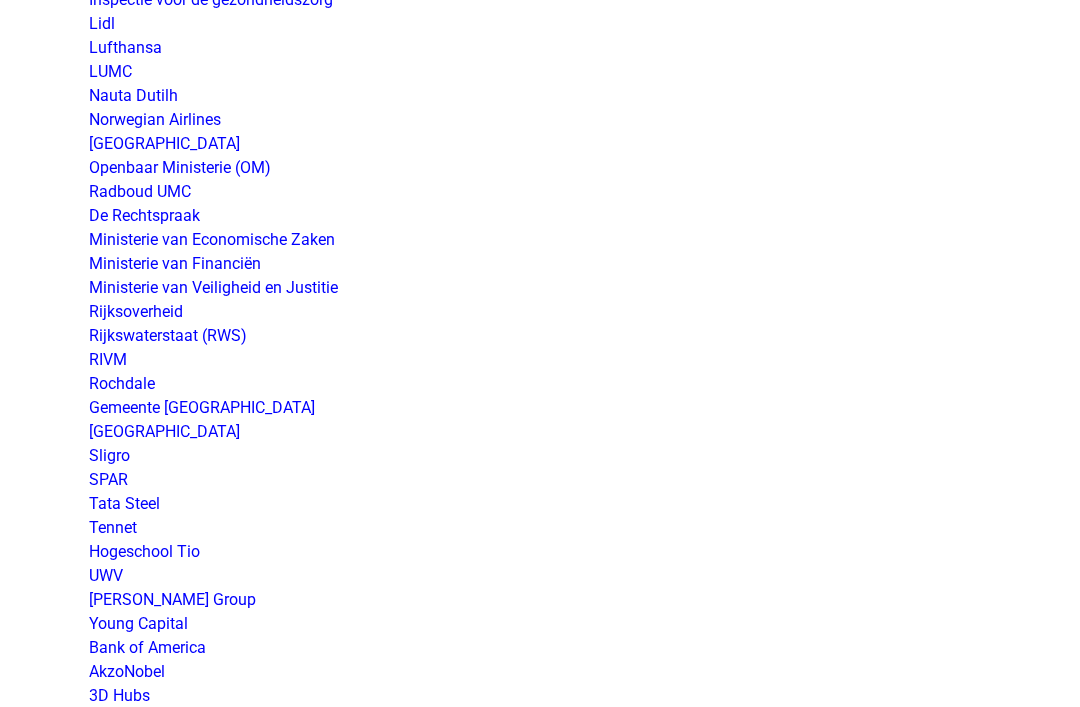 click on "Hogeschool Tio" at bounding box center (144, 551) 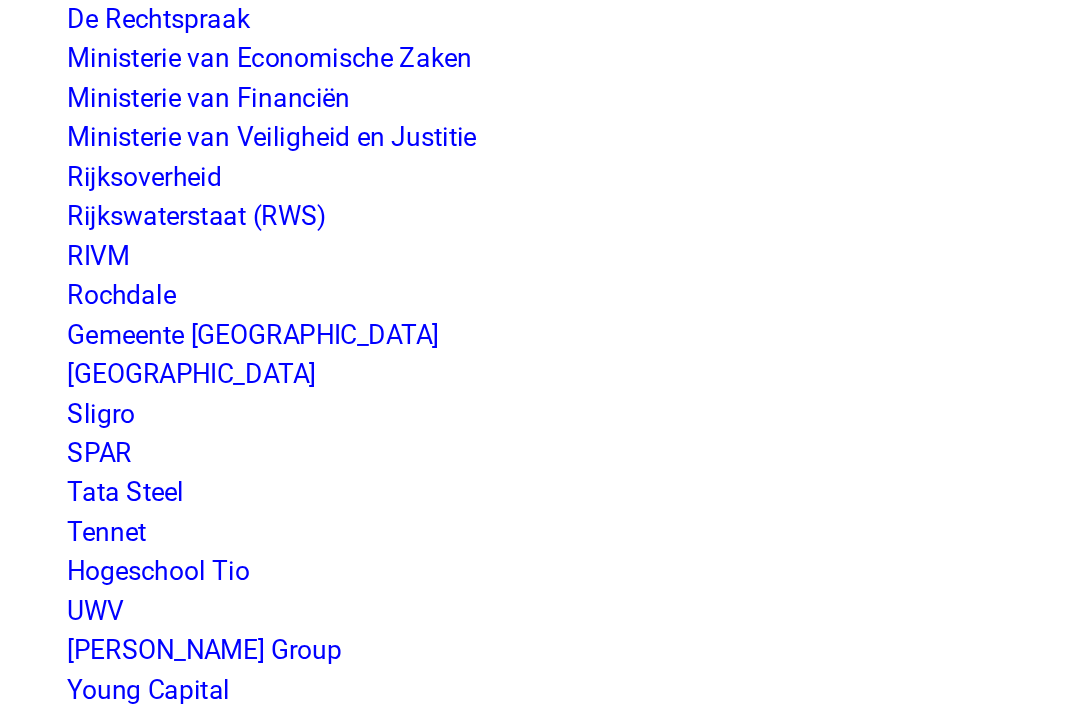click on "UWV" at bounding box center [106, 575] 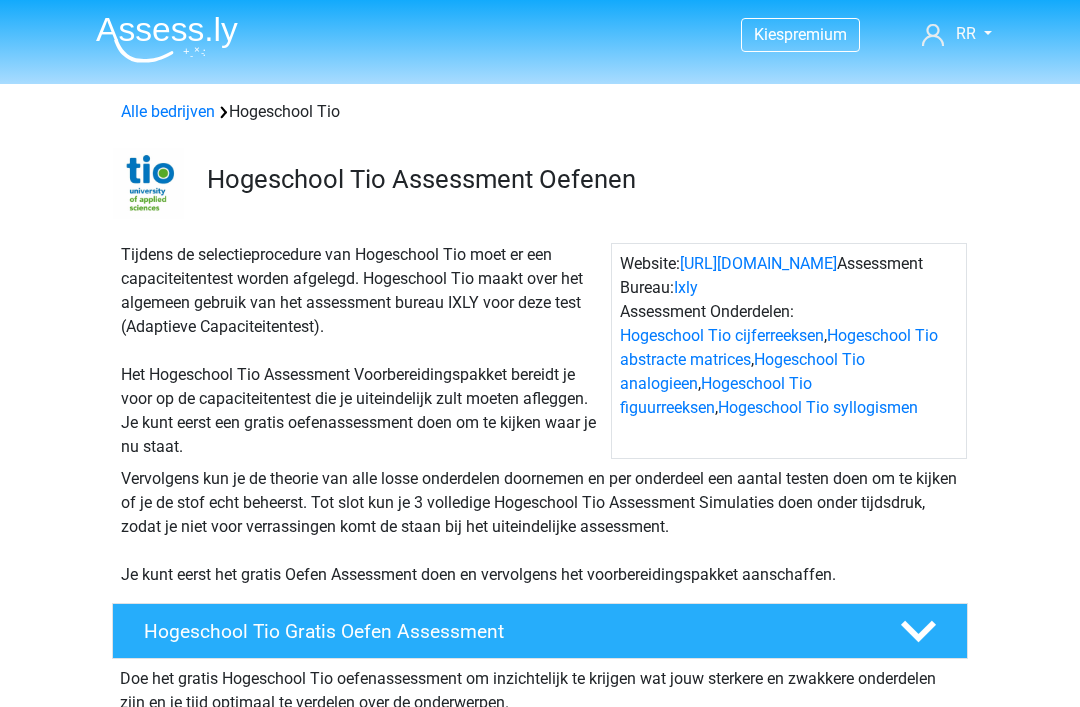scroll, scrollTop: 0, scrollLeft: 0, axis: both 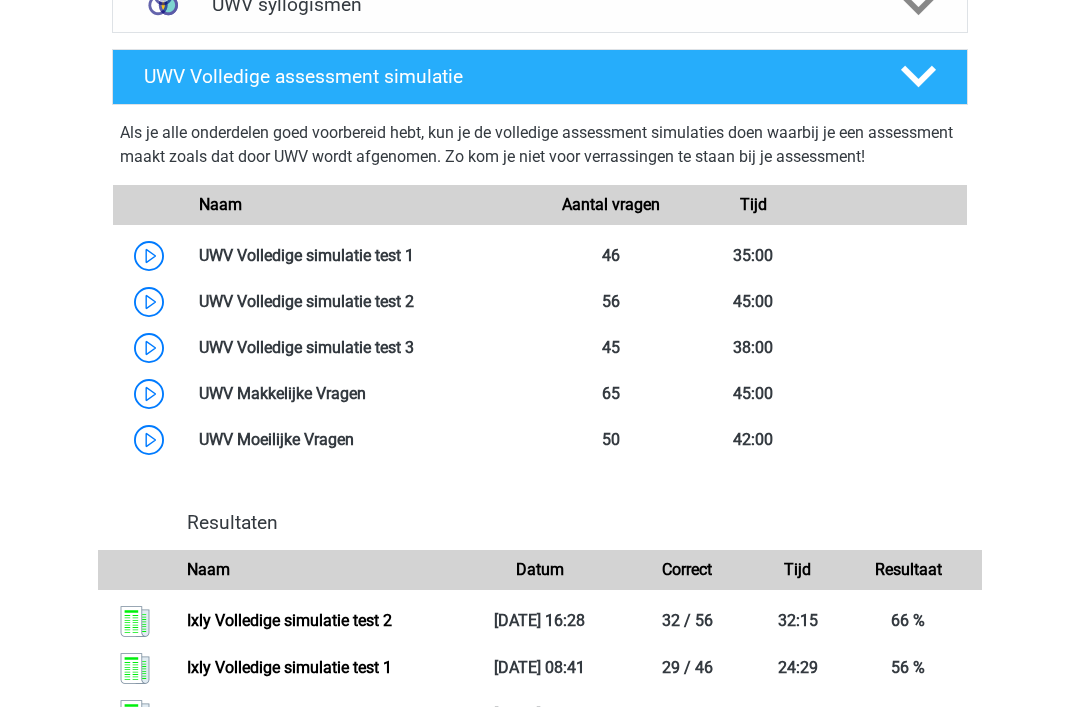 click at bounding box center (414, 347) 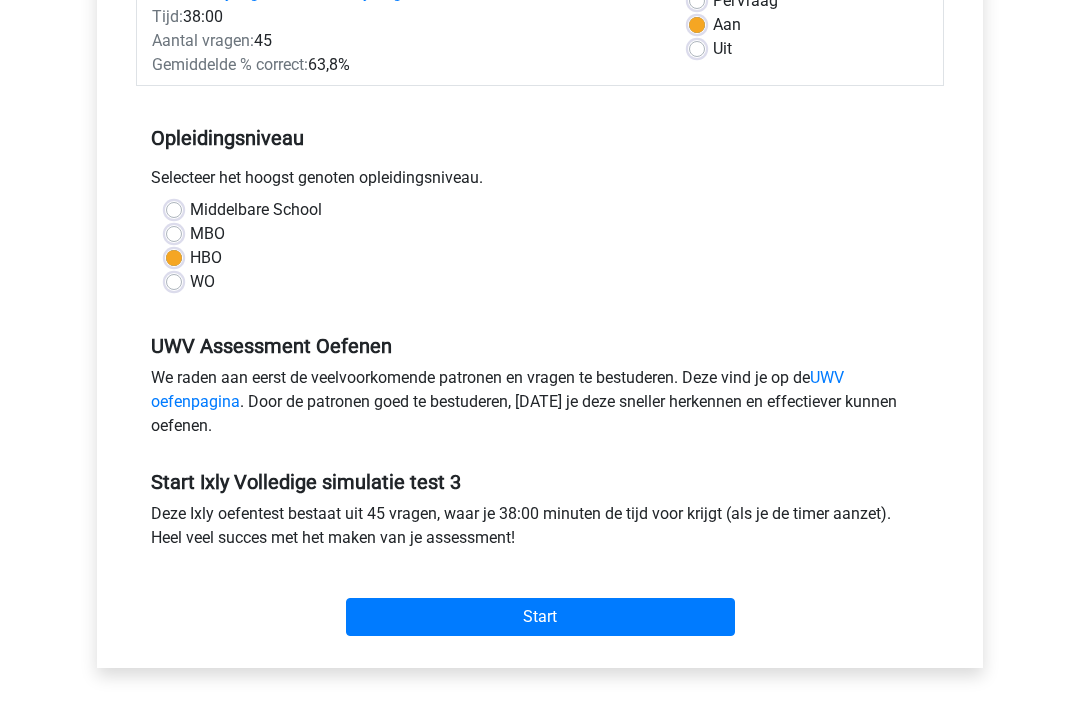 scroll, scrollTop: 324, scrollLeft: 0, axis: vertical 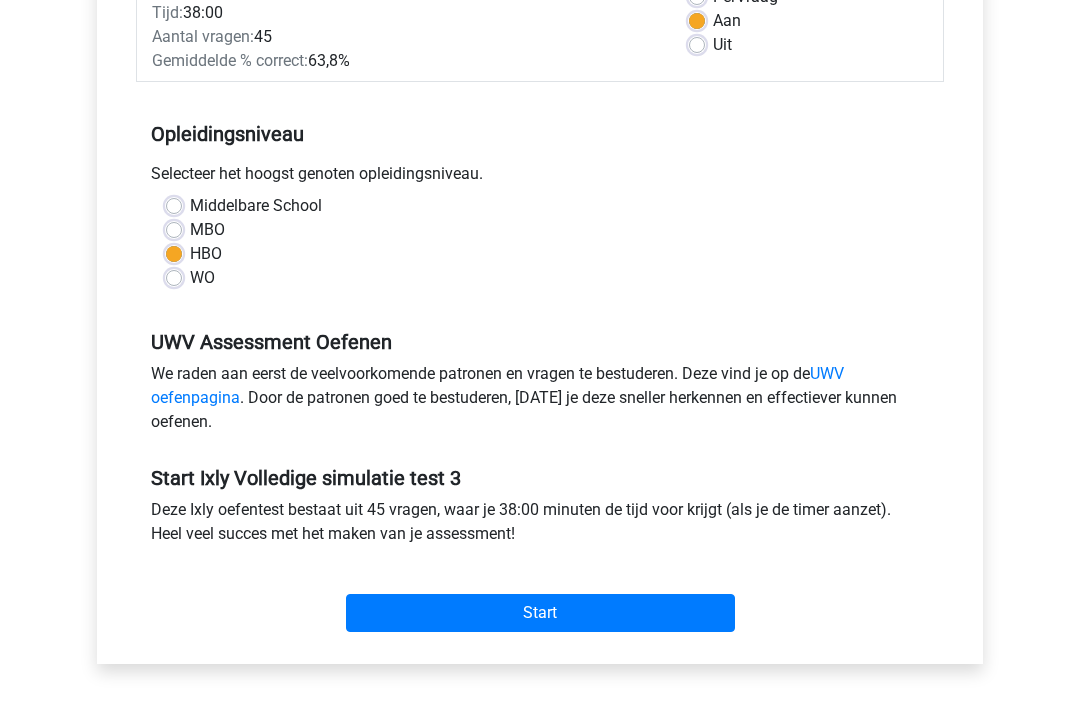 click on "Start" at bounding box center [540, 613] 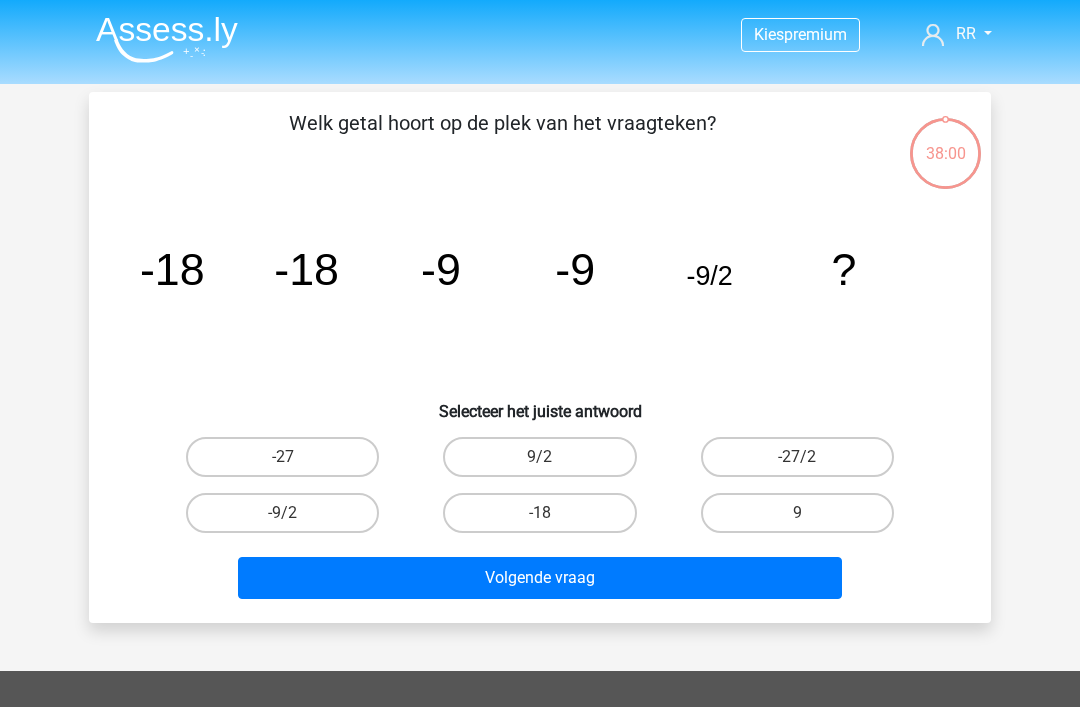 scroll, scrollTop: 0, scrollLeft: 0, axis: both 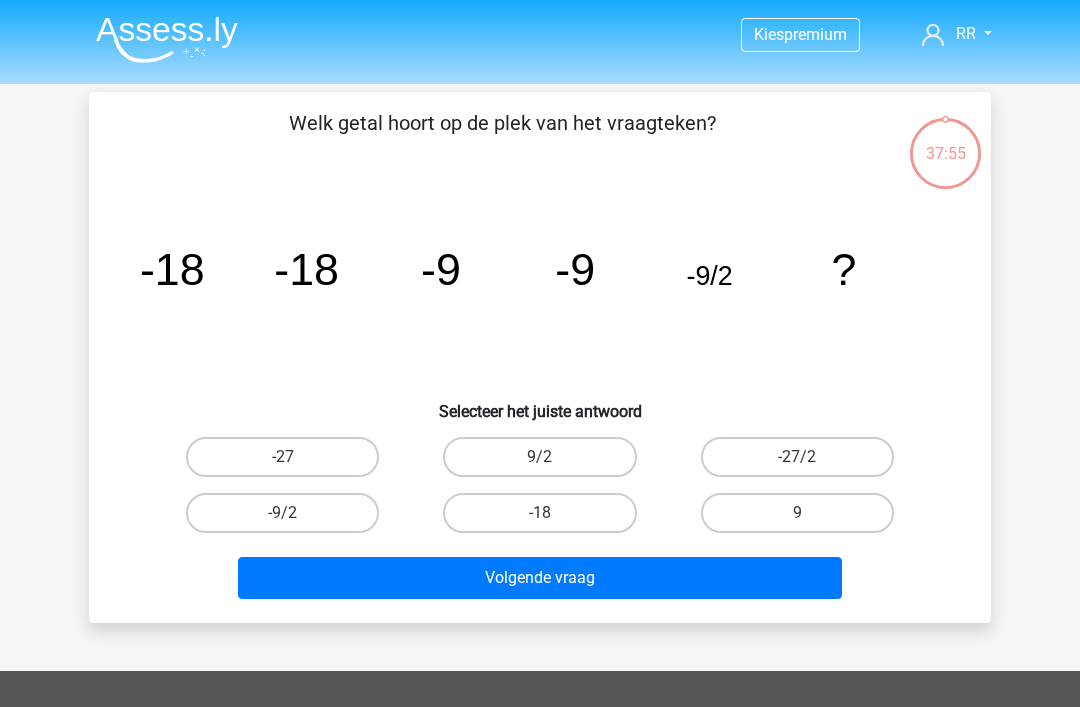 click on "-9/2" at bounding box center [282, 513] 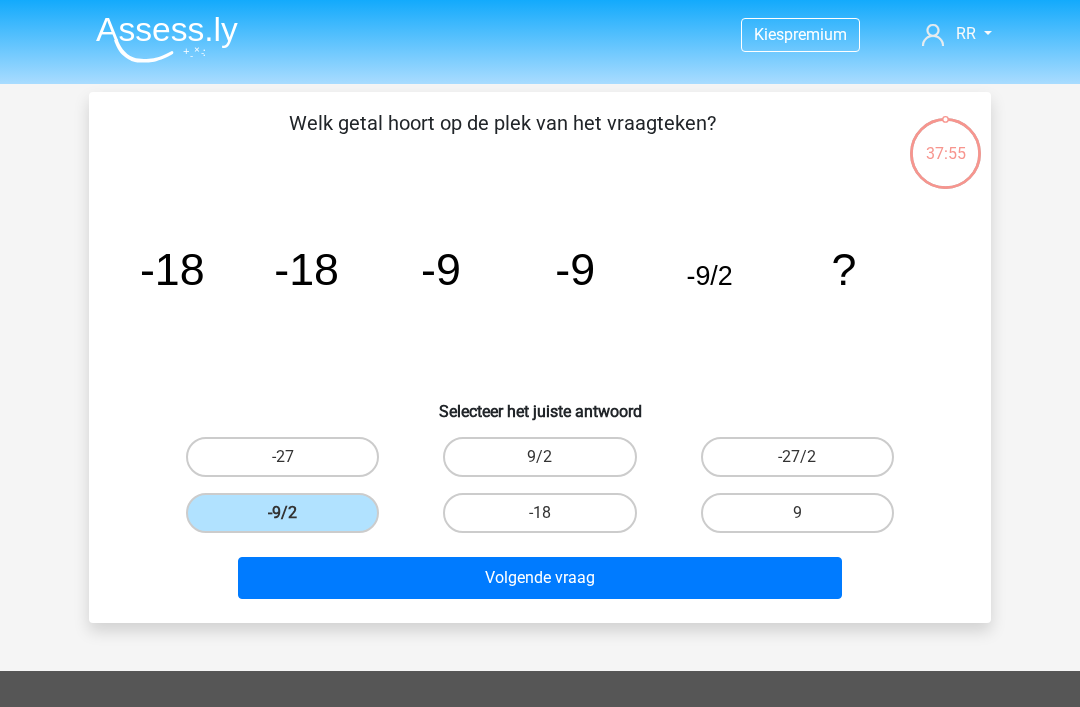 click on "Volgende vraag" at bounding box center (540, 578) 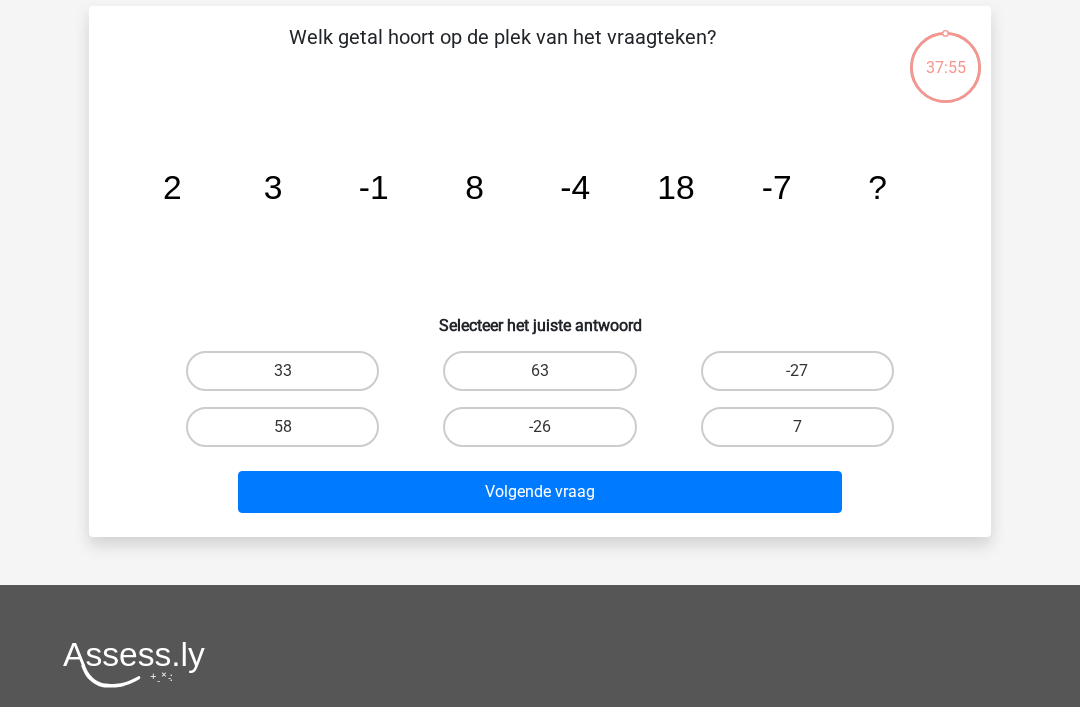 scroll, scrollTop: 92, scrollLeft: 0, axis: vertical 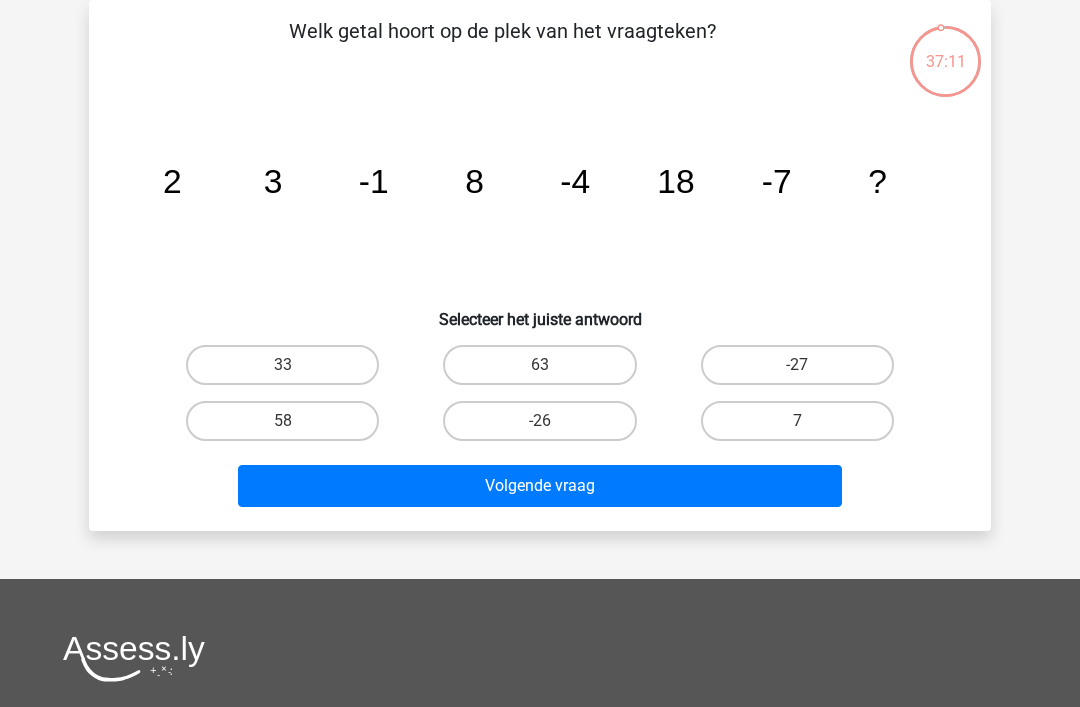 click on "33" at bounding box center (282, 365) 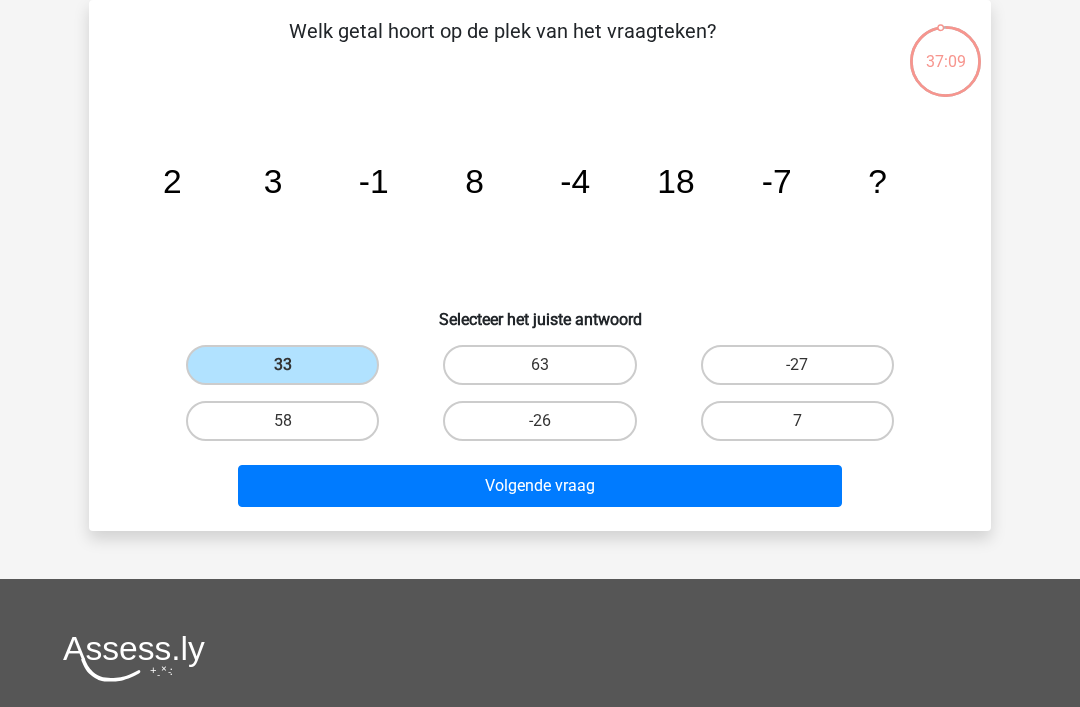 click on "Volgende vraag" at bounding box center (540, 486) 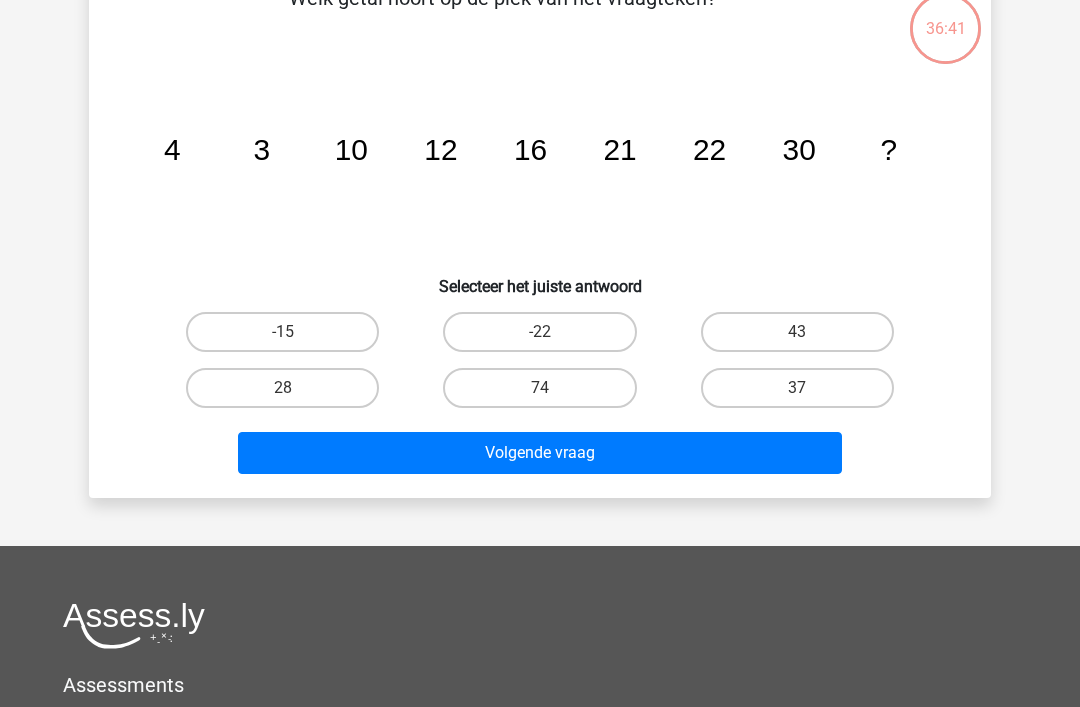 scroll, scrollTop: 120, scrollLeft: 0, axis: vertical 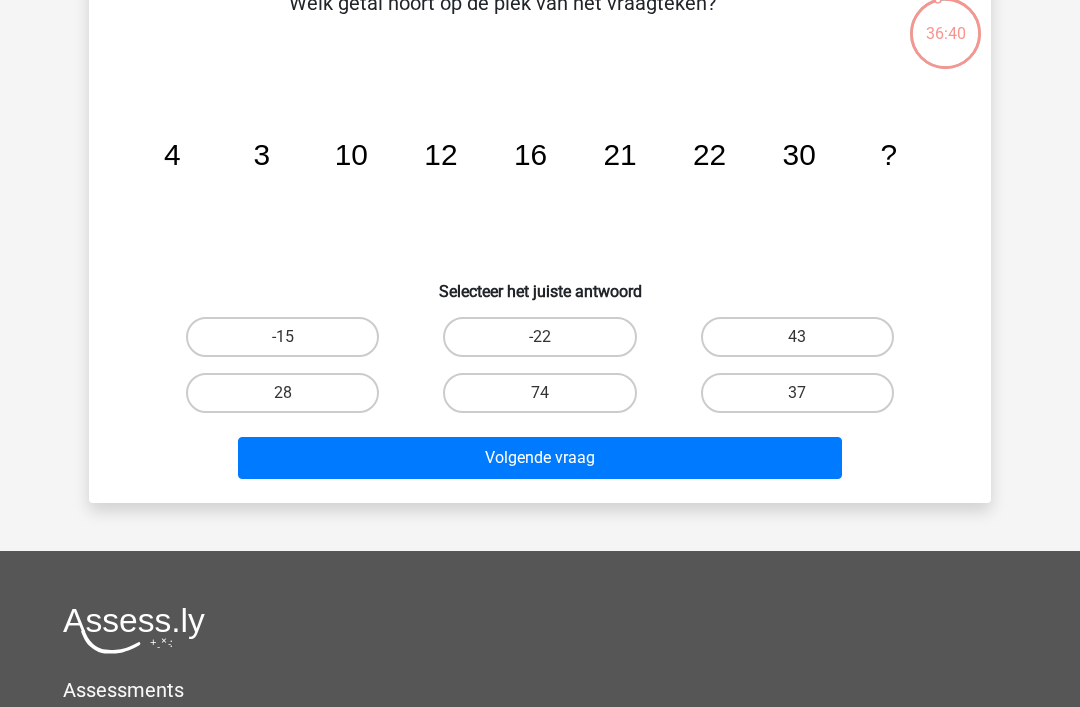 click on "28" at bounding box center (282, 393) 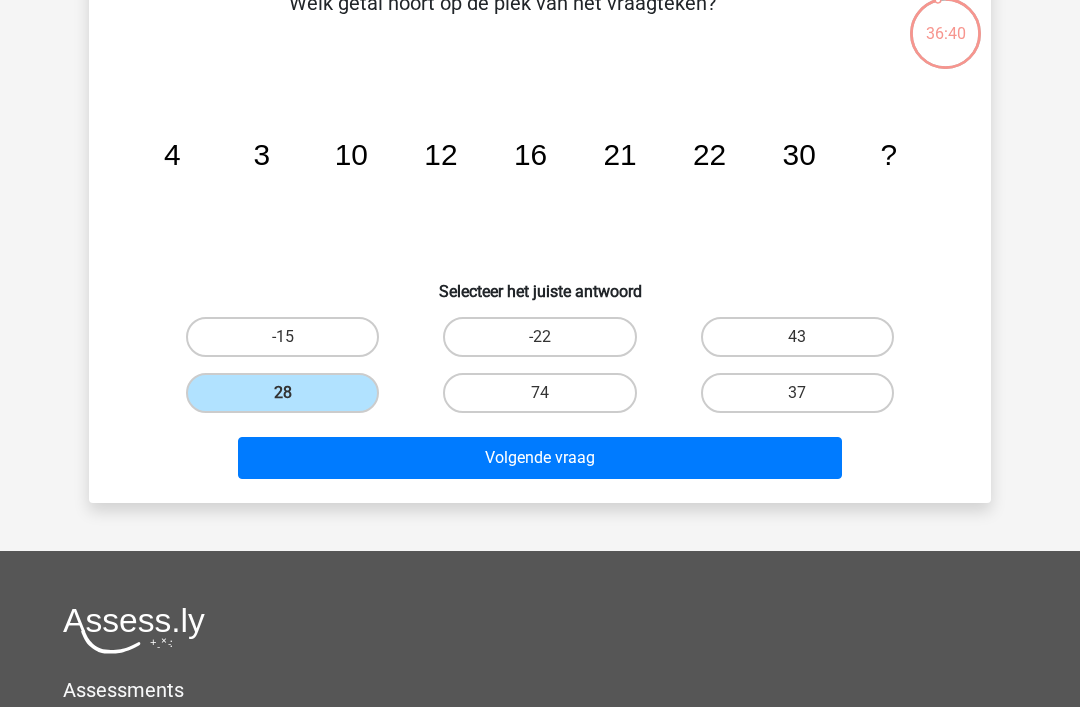 click on "Volgende vraag" at bounding box center (540, 458) 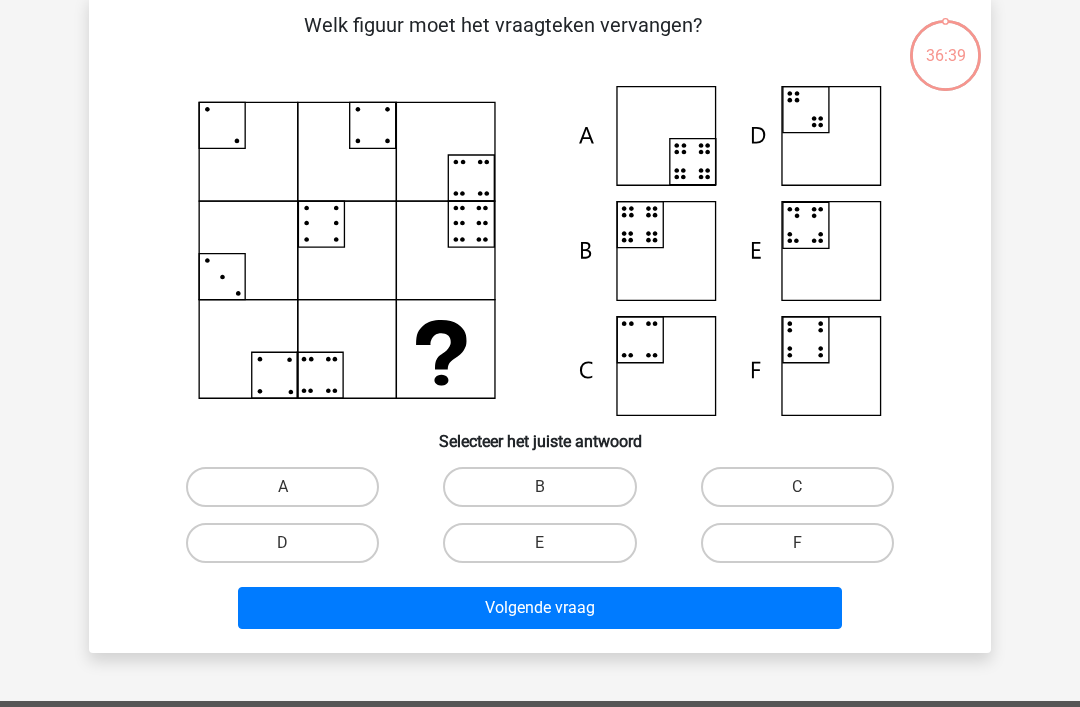 scroll, scrollTop: 92, scrollLeft: 0, axis: vertical 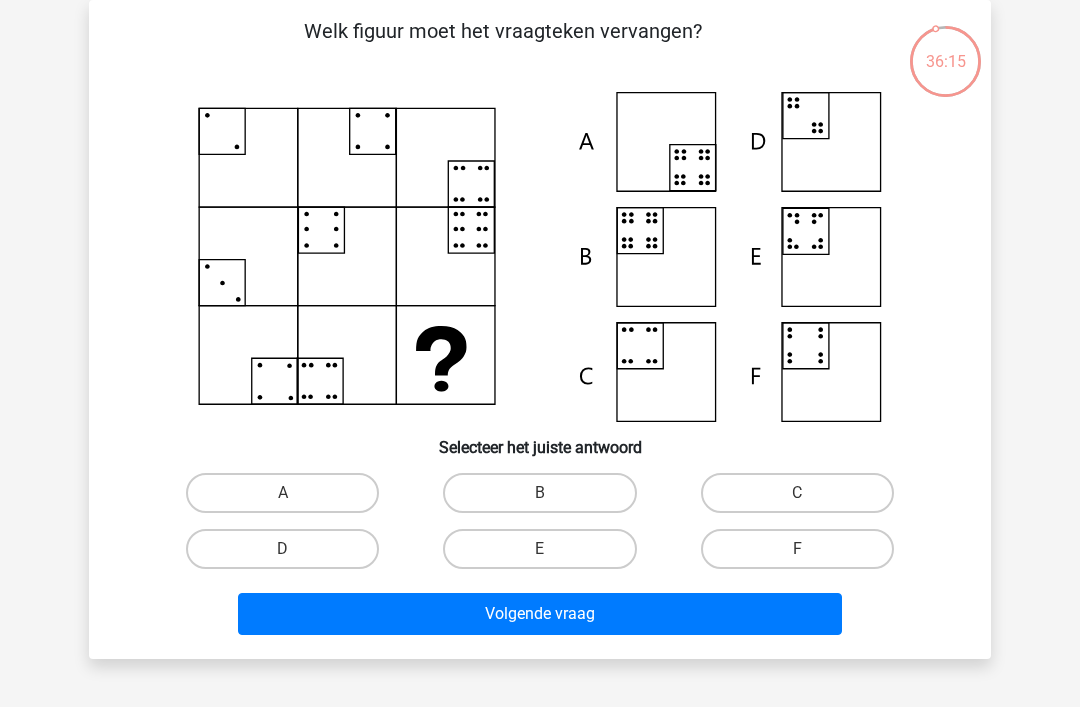 click 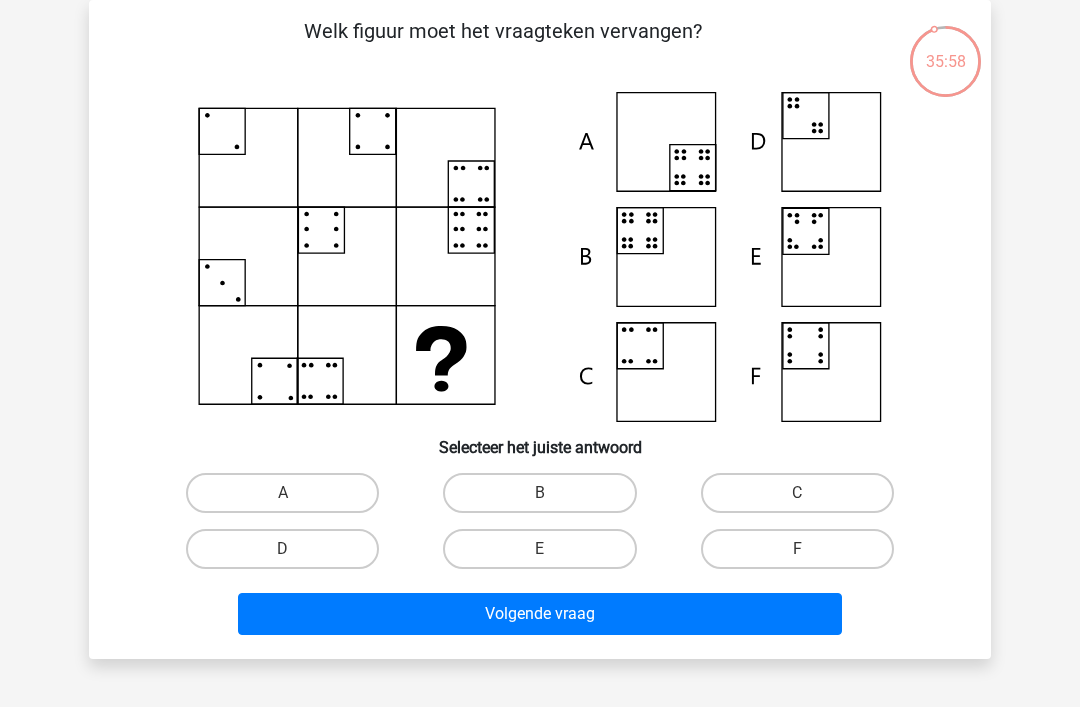 click on "F" at bounding box center [797, 549] 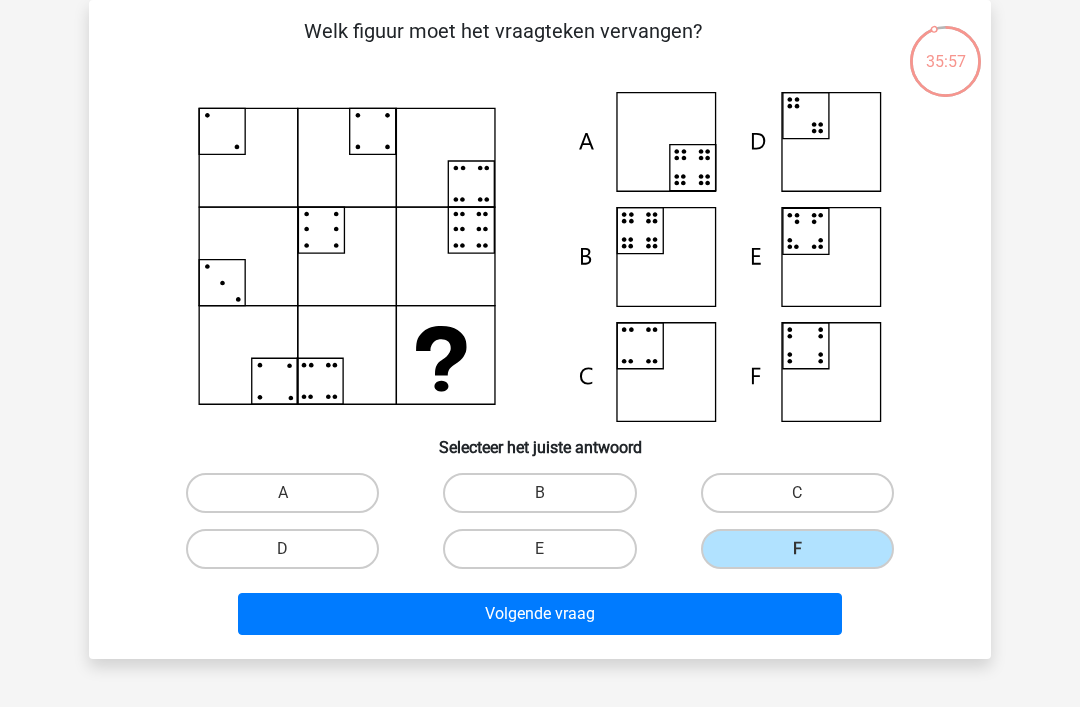 click on "A" at bounding box center (282, 493) 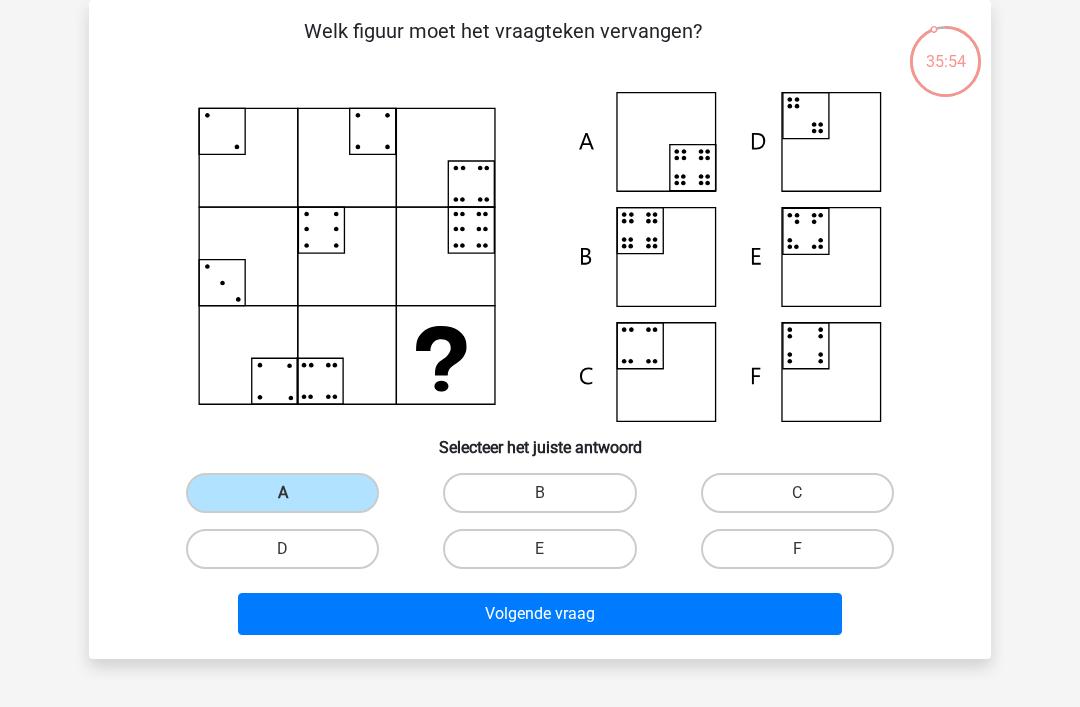 click on "Volgende vraag" at bounding box center [540, 614] 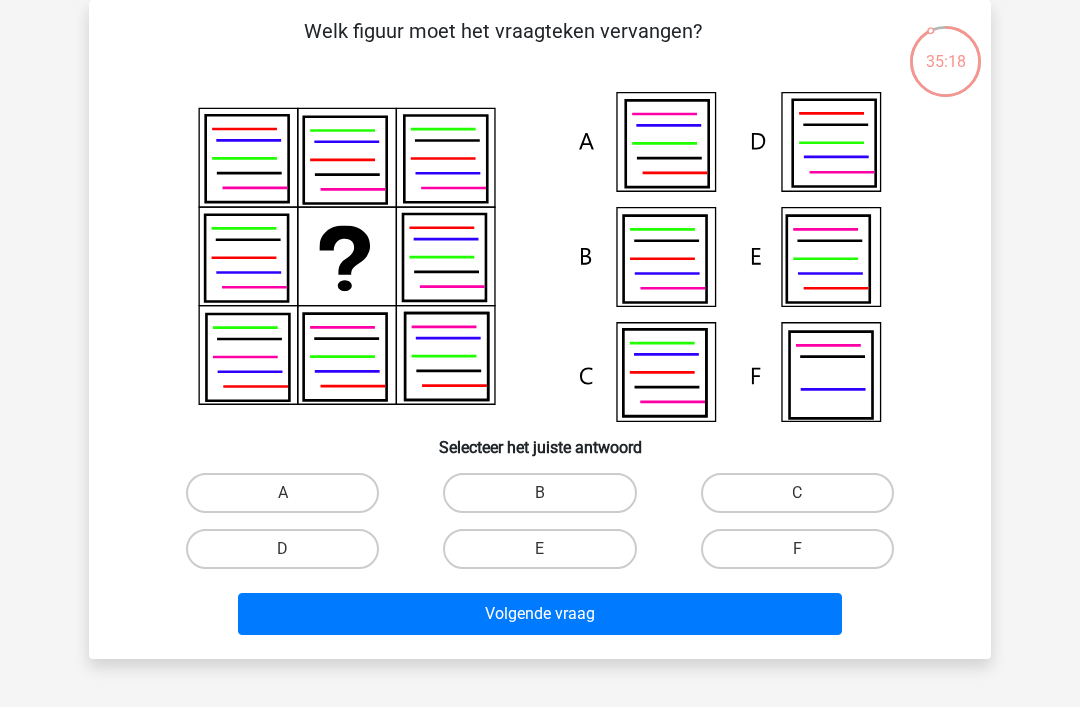 click on "C" at bounding box center [797, 493] 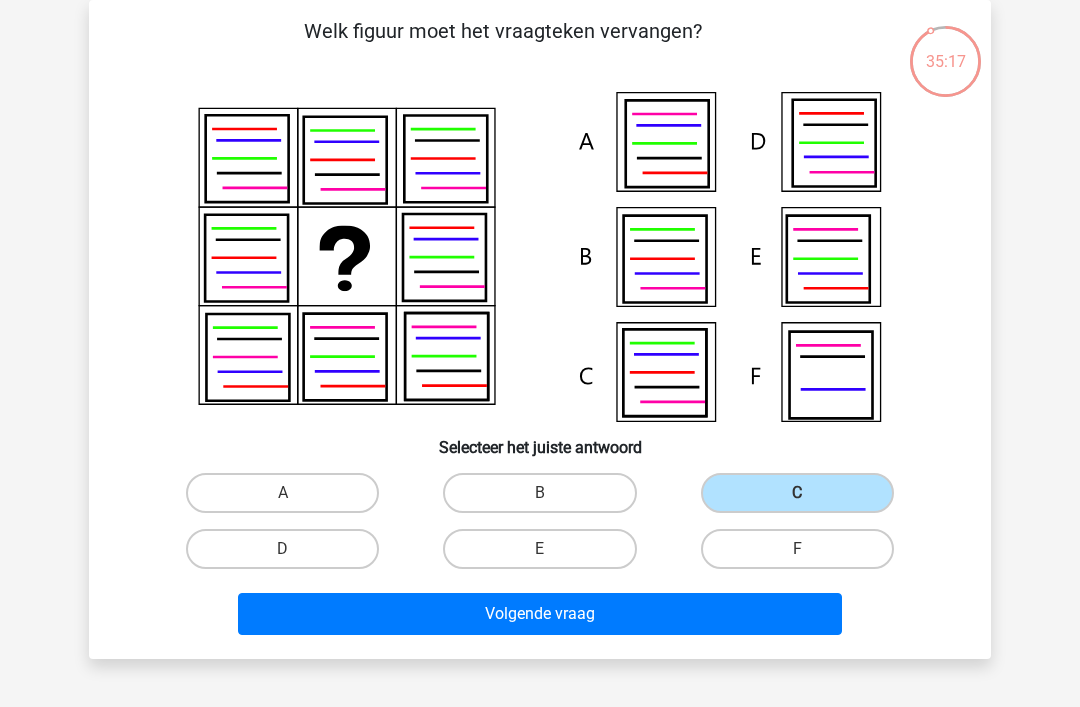 click on "Volgende vraag" at bounding box center (540, 614) 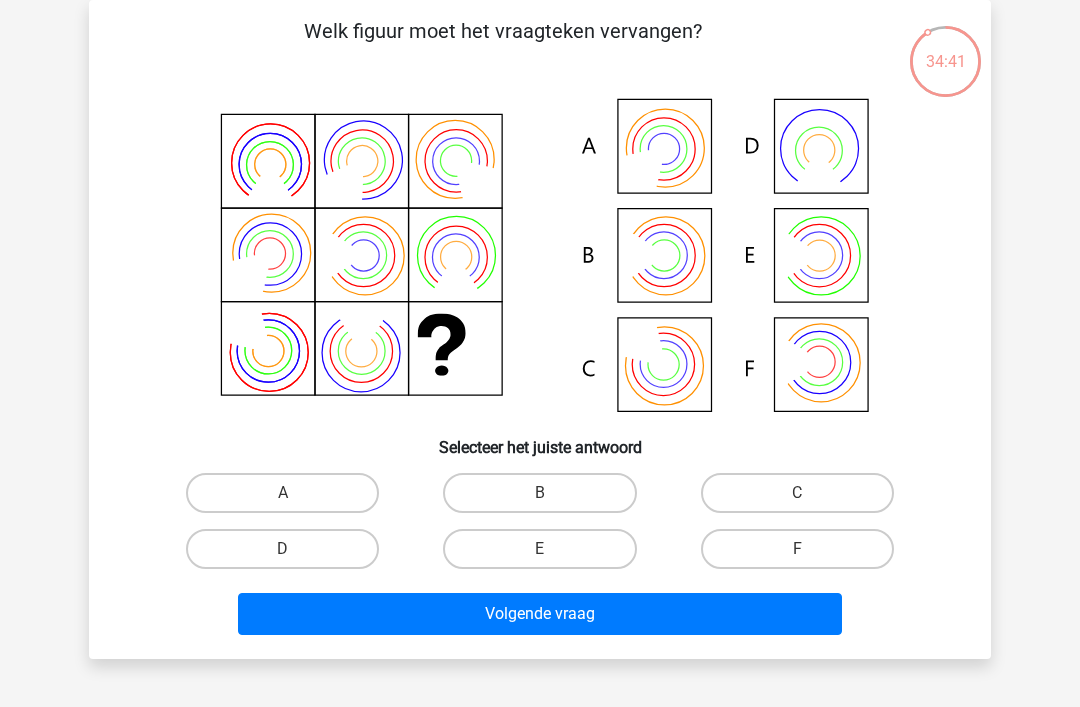 click on "A" at bounding box center (282, 493) 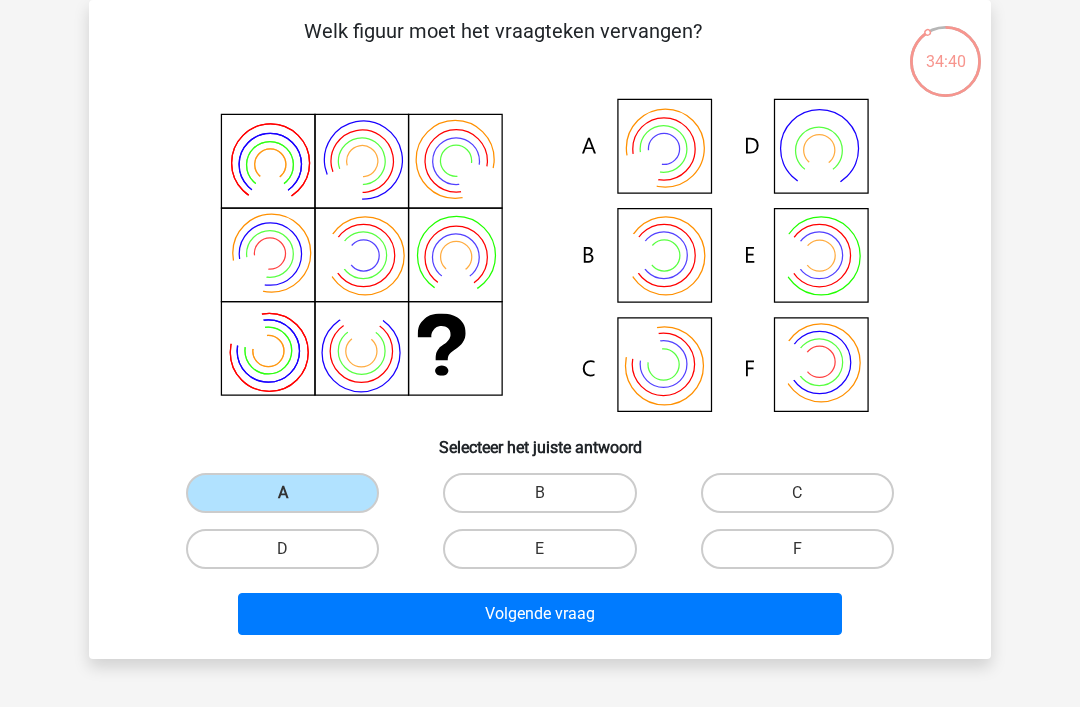 click on "Volgende vraag" at bounding box center (540, 614) 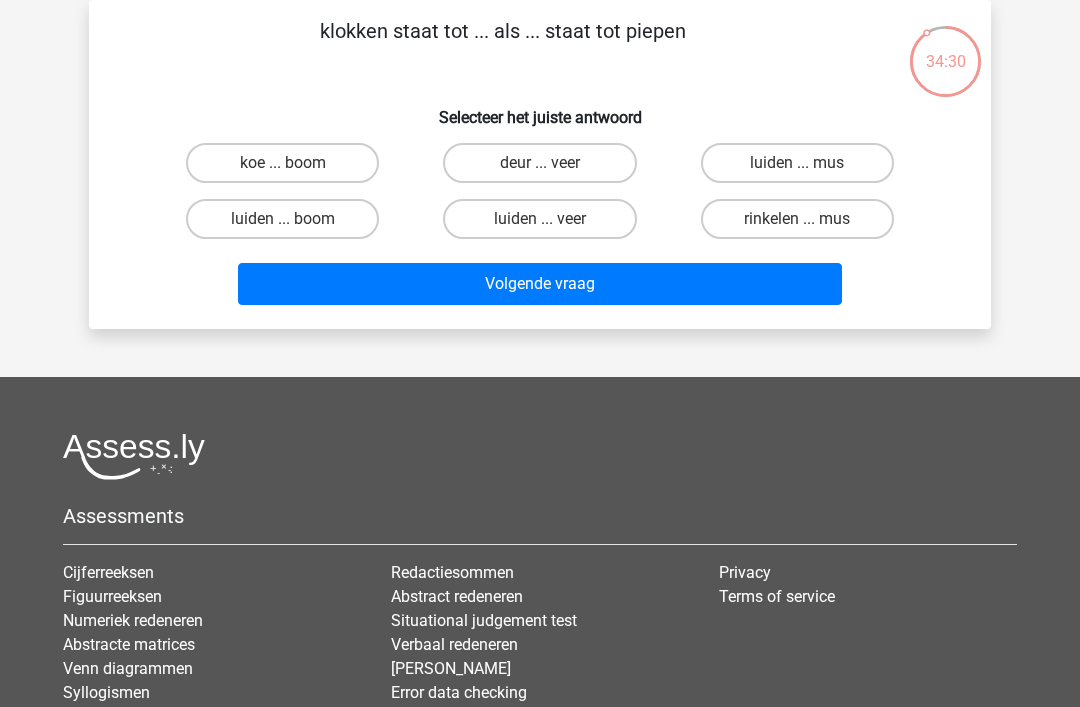 click on "luiden ... mus" at bounding box center (797, 163) 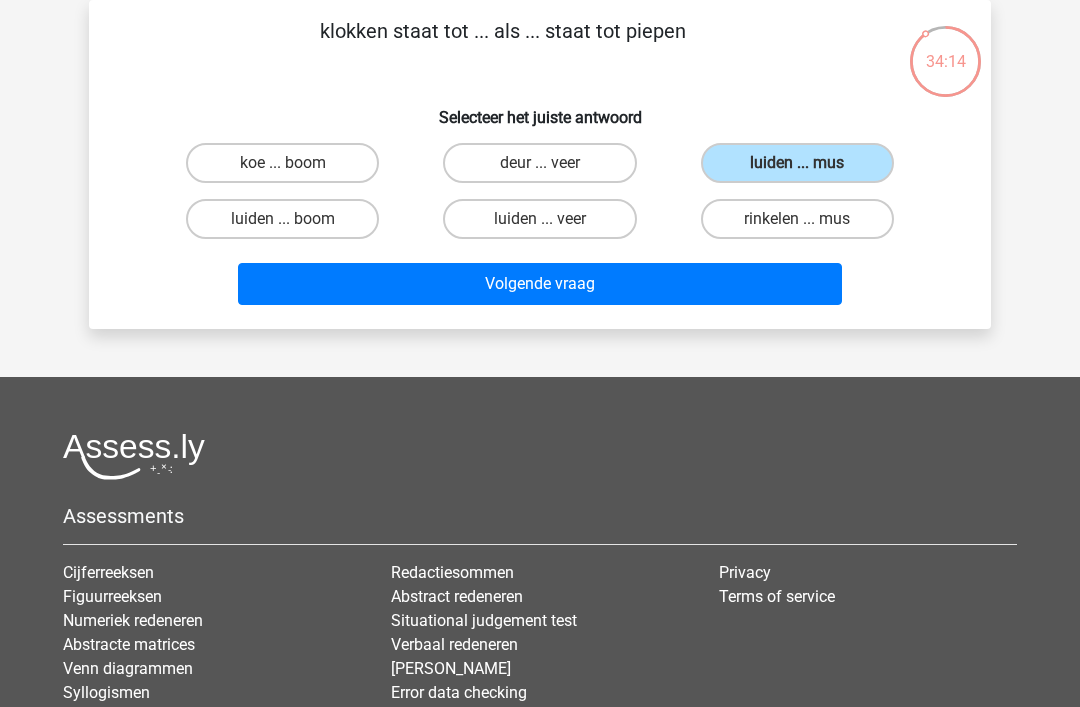 click on "Volgende vraag" at bounding box center (540, 284) 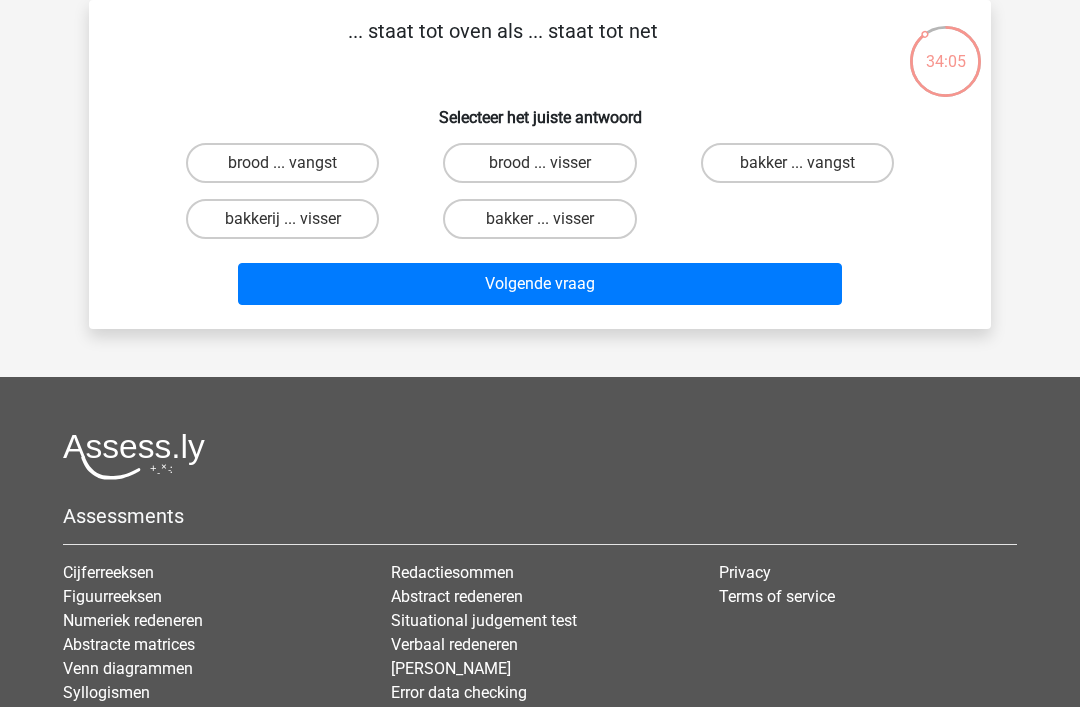 click on "brood ... vangst" at bounding box center [282, 163] 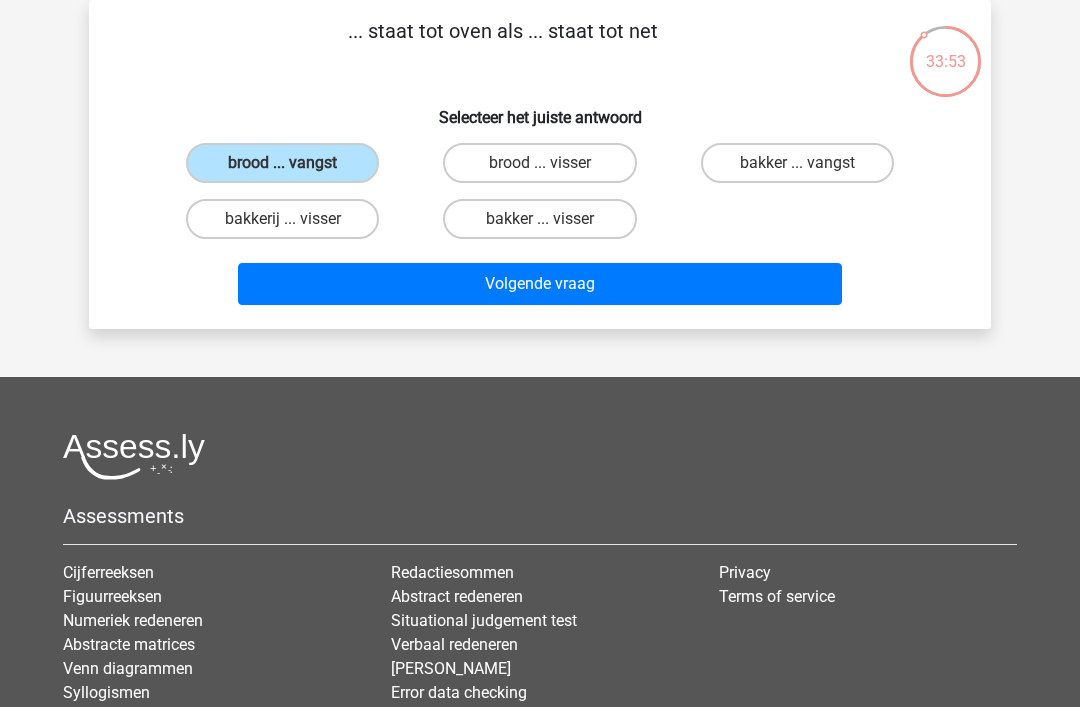 click on "Volgende vraag" at bounding box center [540, 284] 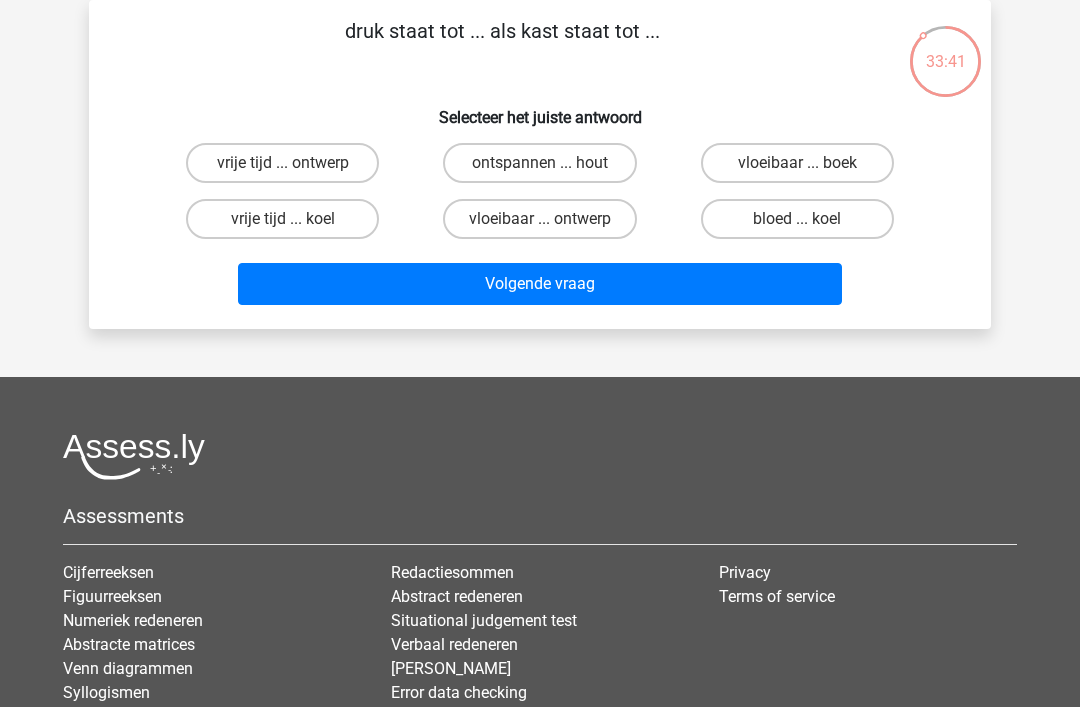 click on "bloed ... koel" at bounding box center [797, 219] 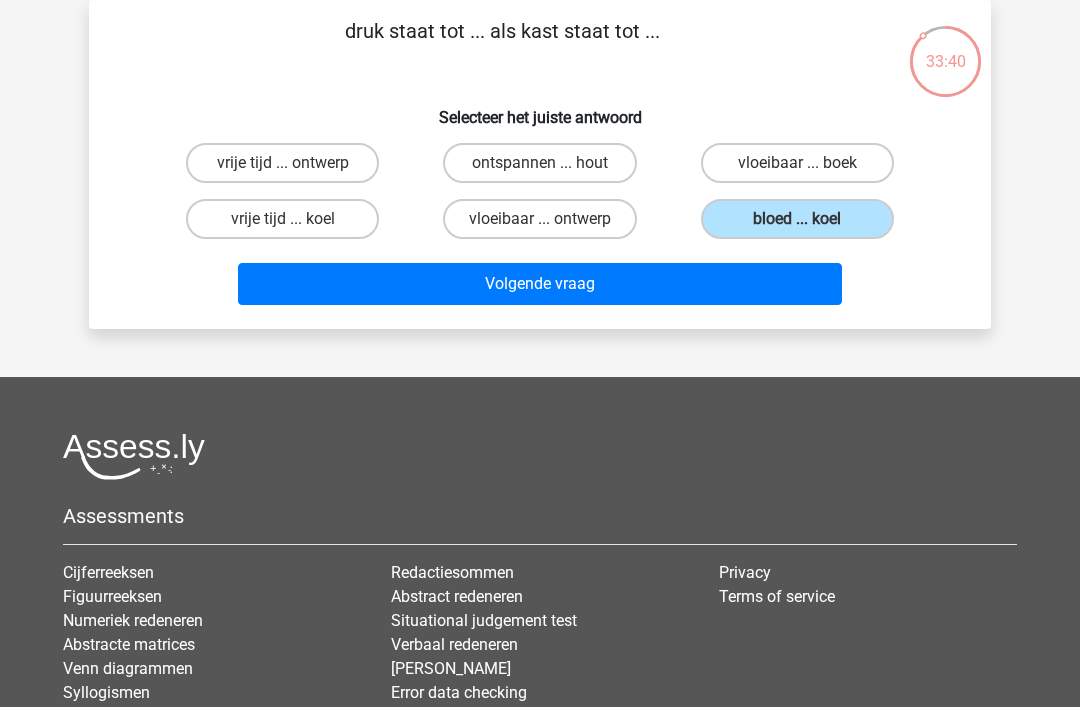 click on "Volgende vraag" at bounding box center (540, 284) 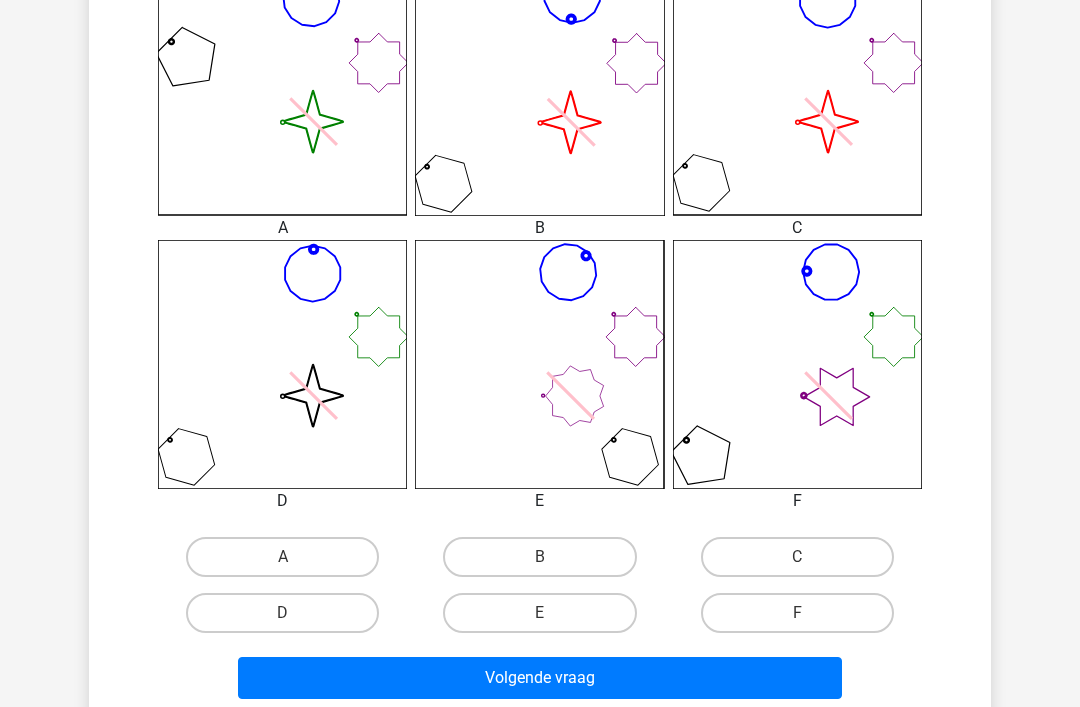 scroll, scrollTop: 605, scrollLeft: 0, axis: vertical 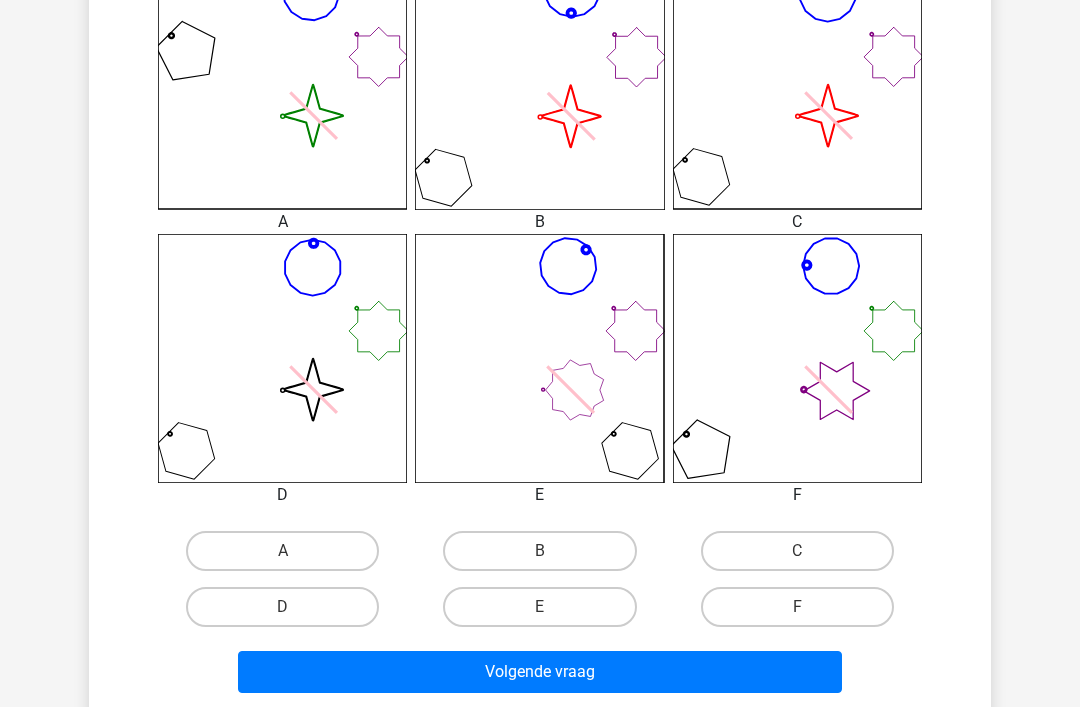 click on "C" at bounding box center (797, 551) 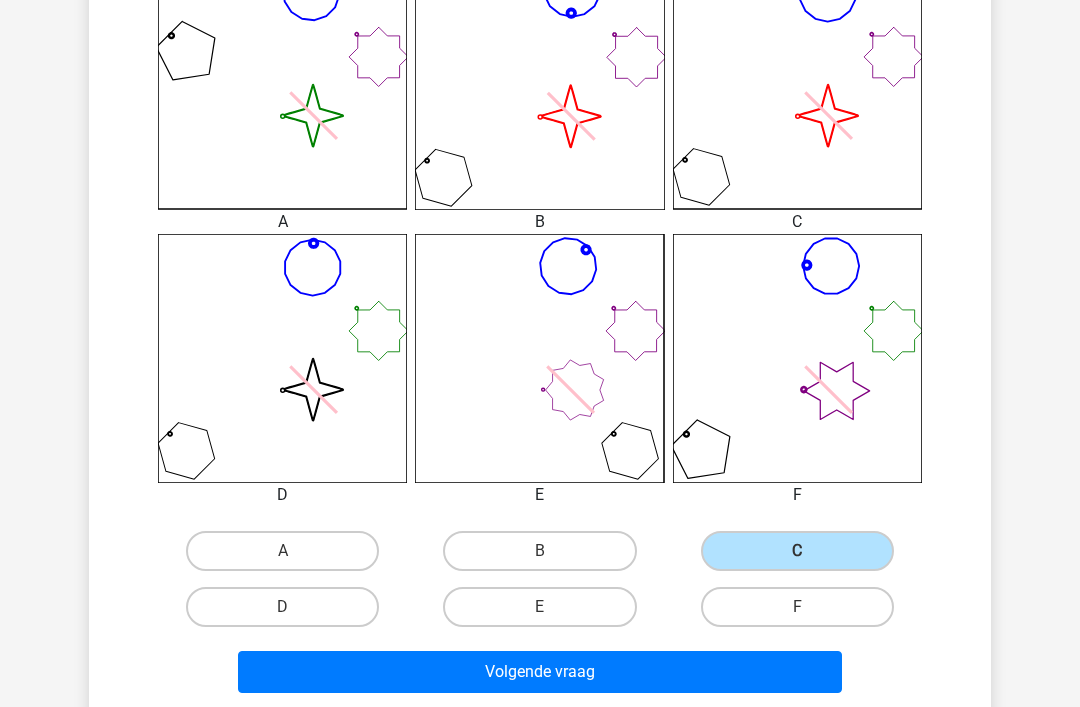 click on "Volgende vraag" at bounding box center [540, 672] 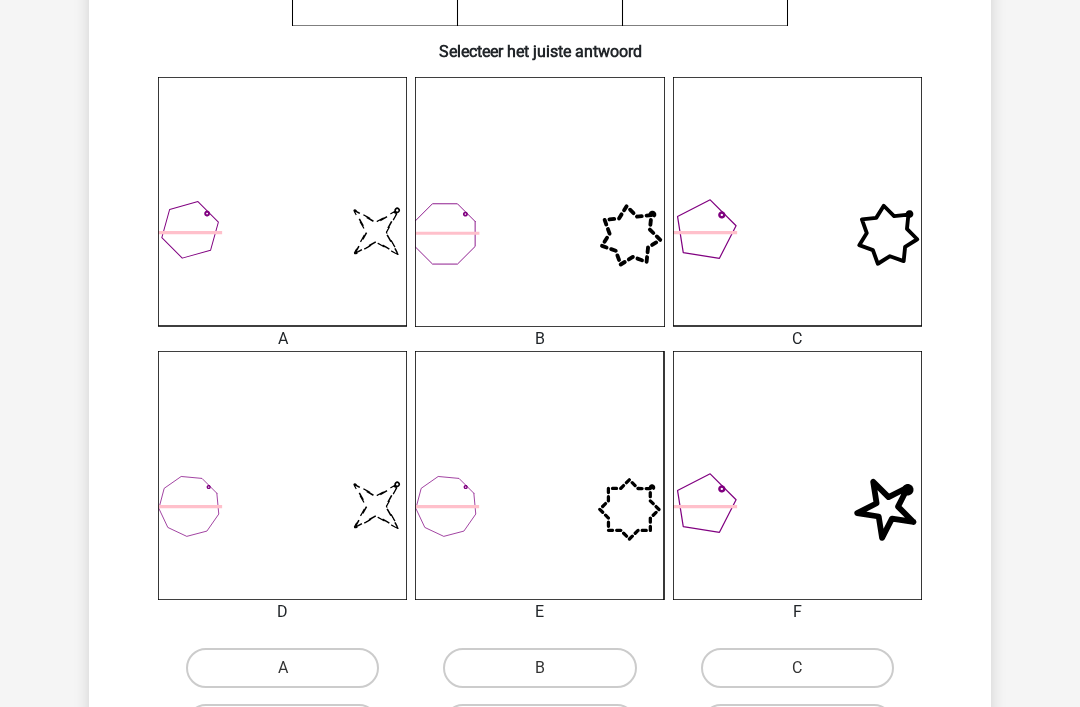 scroll, scrollTop: 521, scrollLeft: 0, axis: vertical 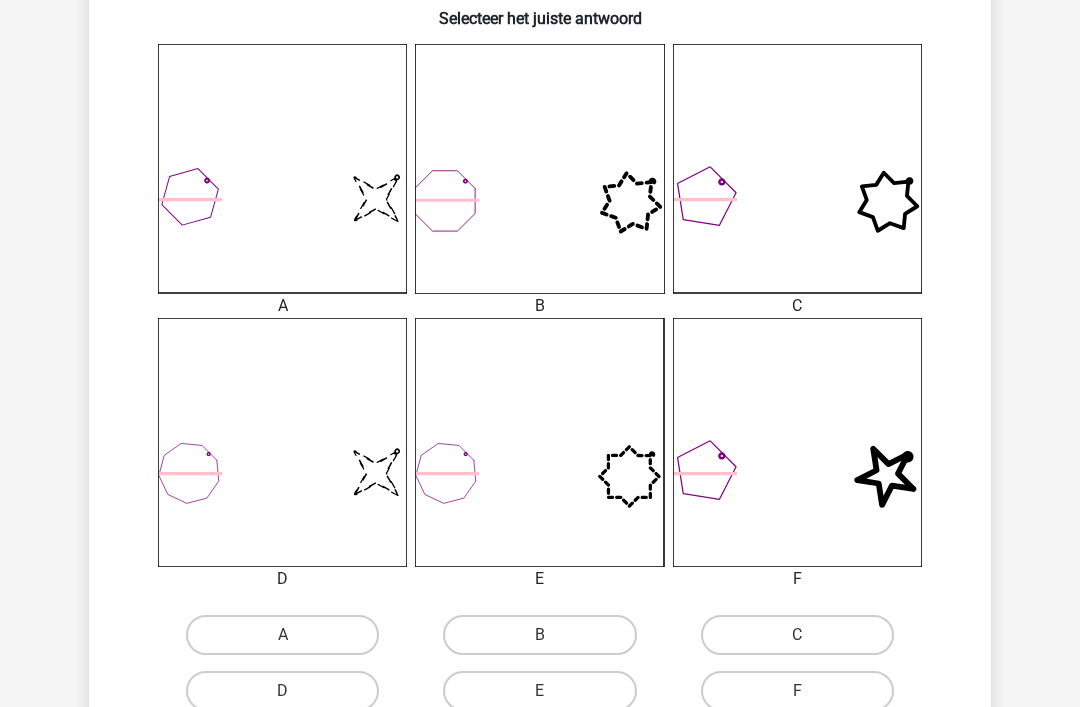 click on "C" at bounding box center [797, 635] 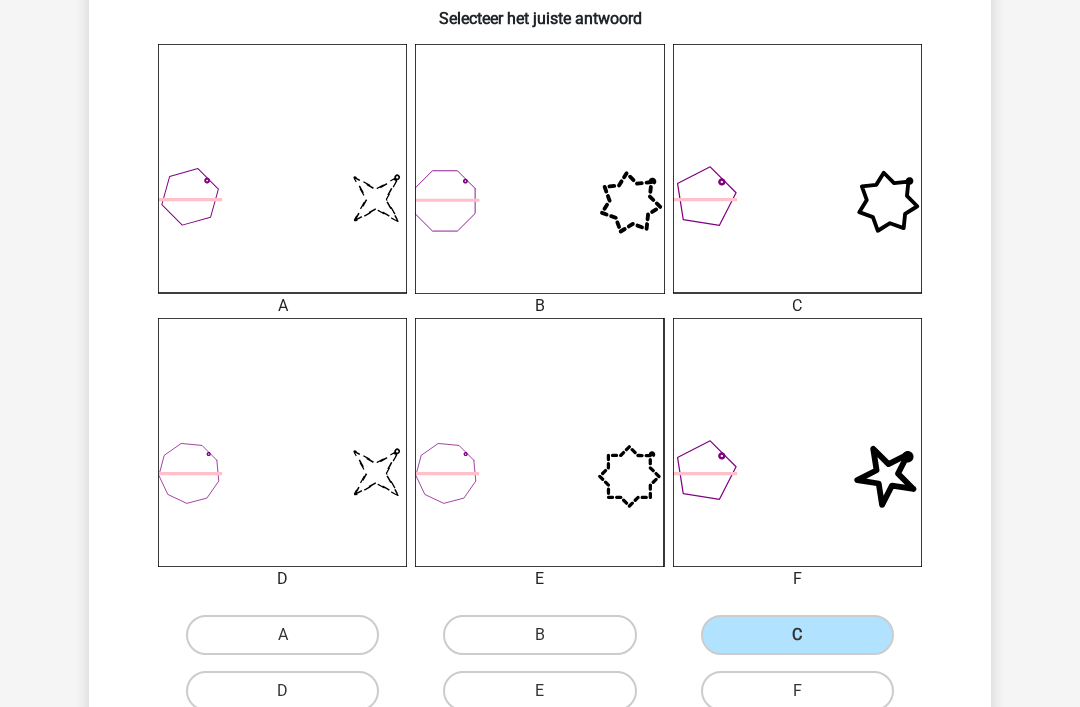 click on "Volgende vraag" at bounding box center [540, 756] 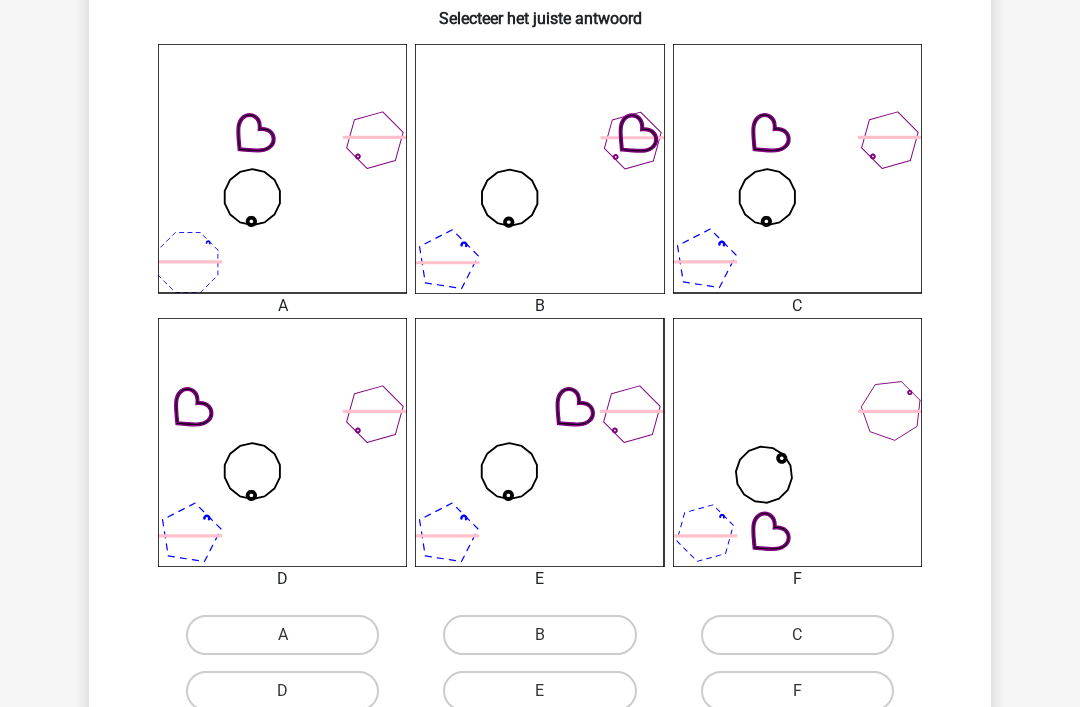 scroll, scrollTop: 521, scrollLeft: 0, axis: vertical 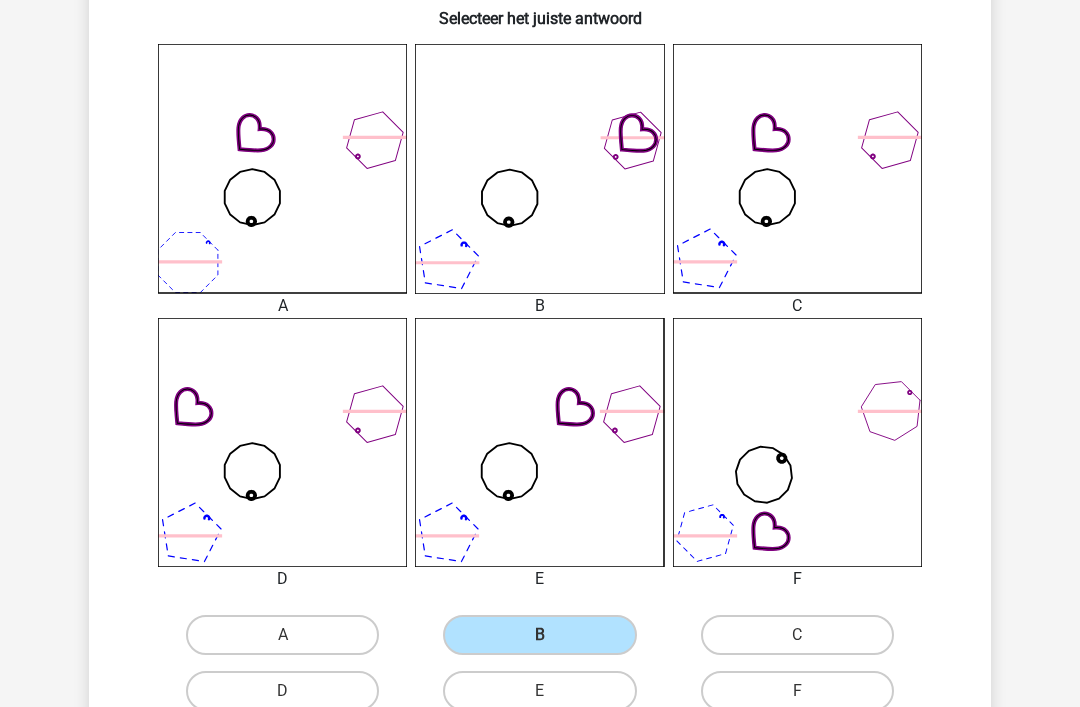 click on "Volgende vraag" at bounding box center [540, 756] 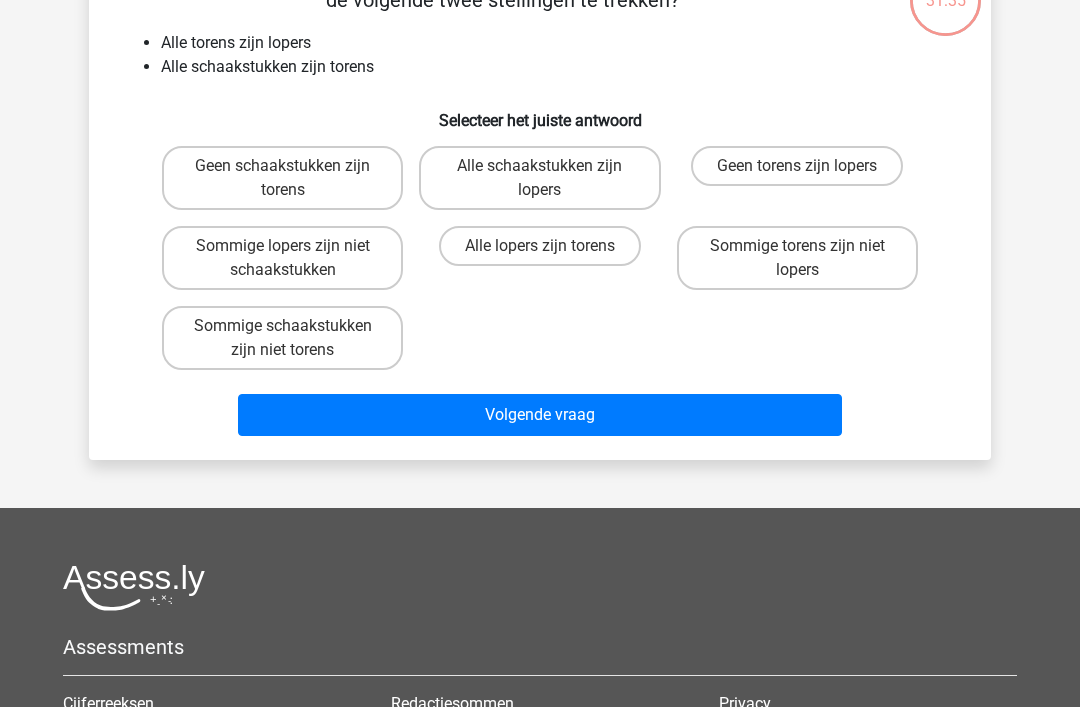 scroll, scrollTop: 92, scrollLeft: 0, axis: vertical 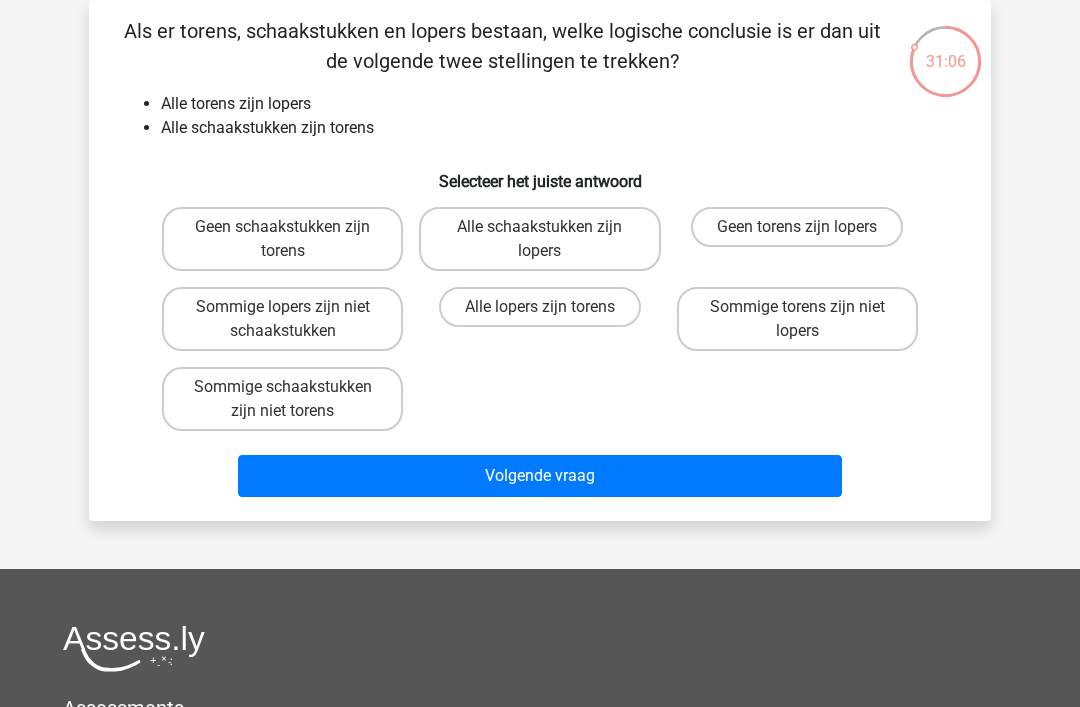 click on "Sommige lopers zijn niet schaakstukken" at bounding box center [282, 319] 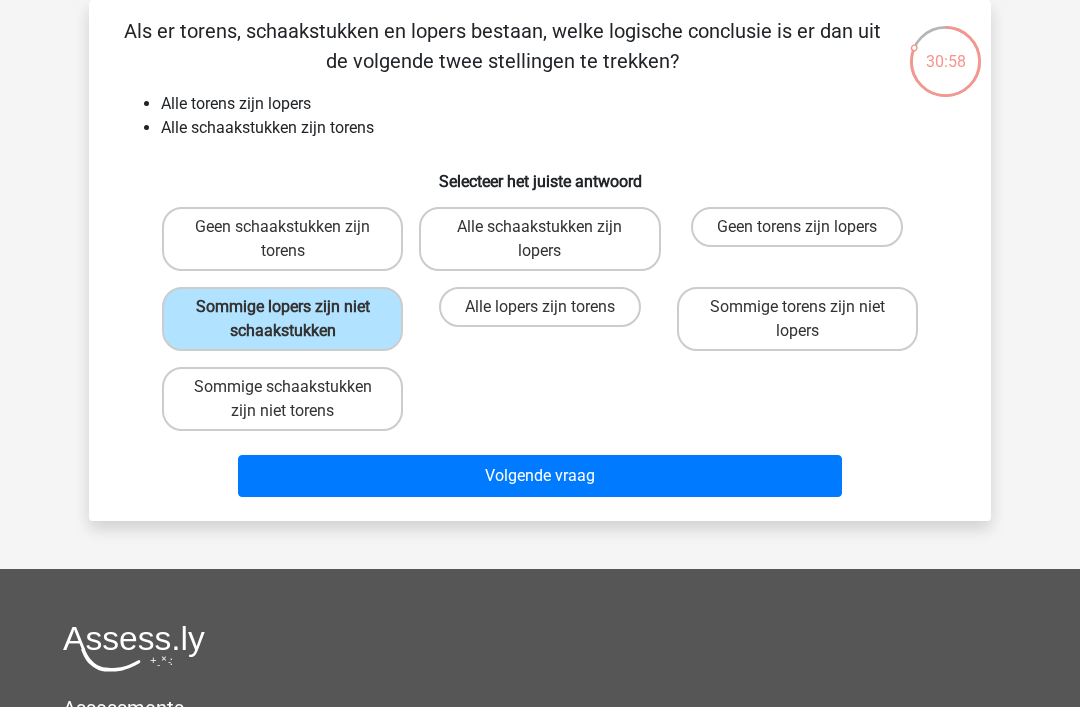 click on "Alle lopers zijn torens" at bounding box center (540, 307) 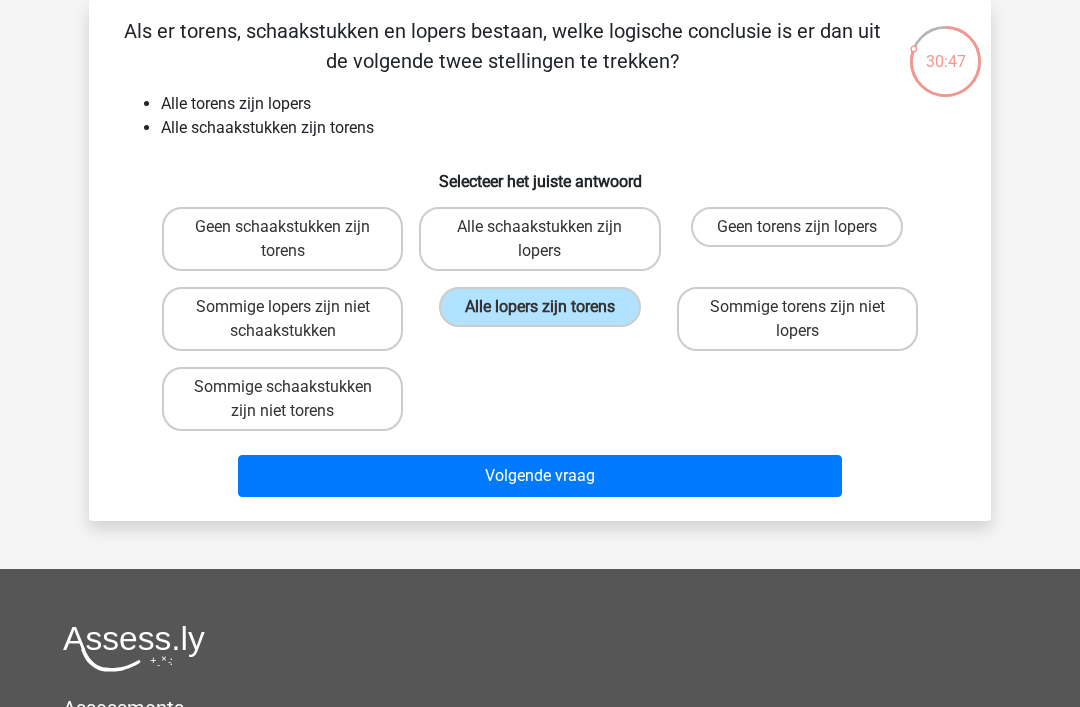 click on "Volgende vraag" at bounding box center (540, 476) 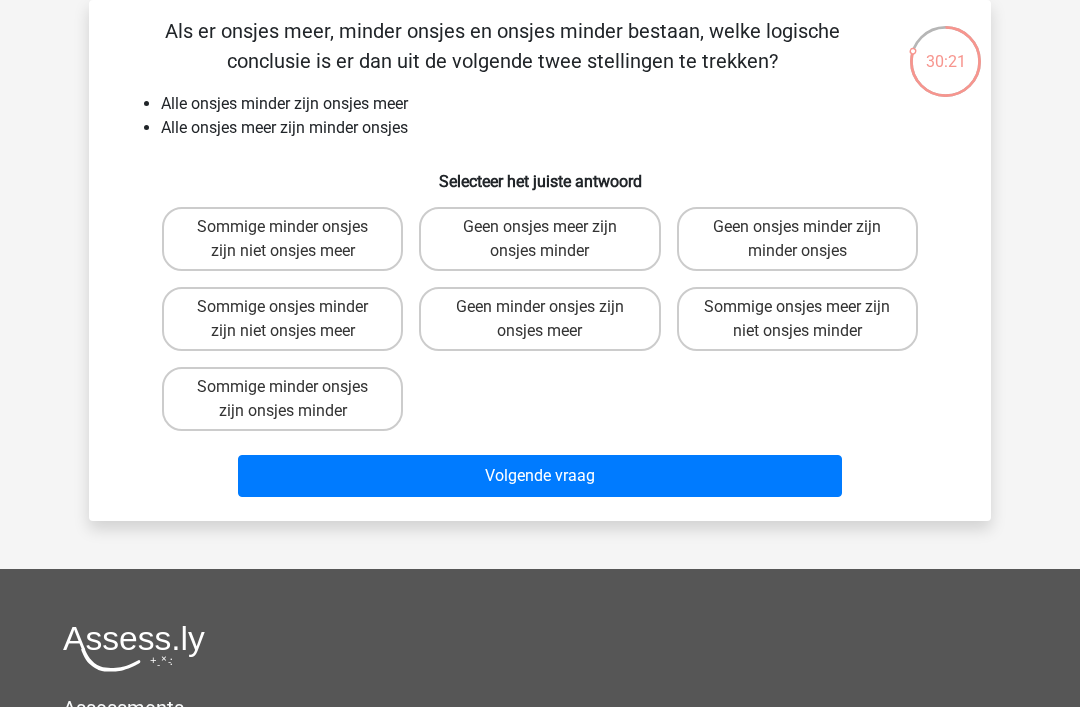 click on "Geen minder onsjes zijn onsjes meer" at bounding box center (539, 319) 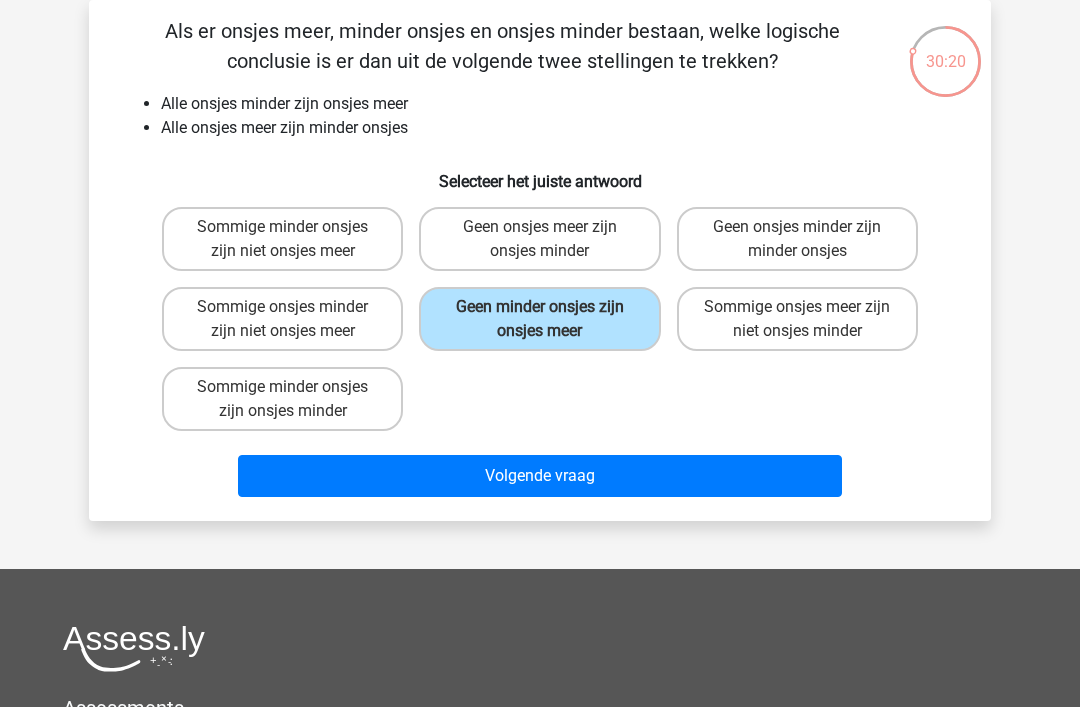 click on "Volgende vraag" at bounding box center (540, 476) 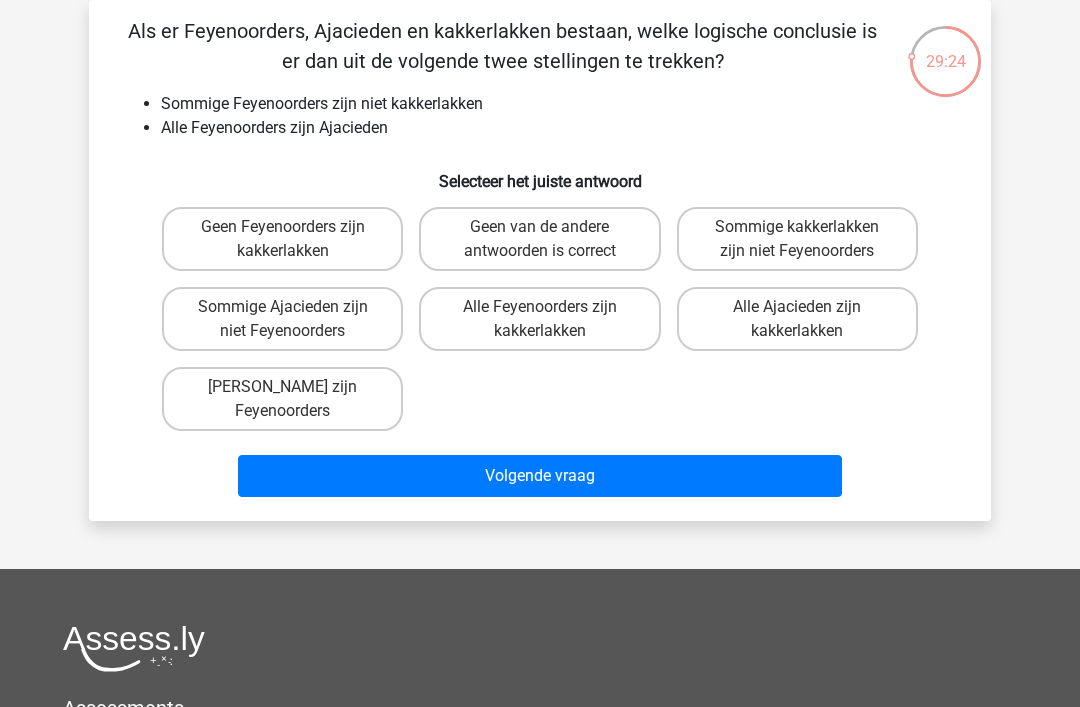 click on "[PERSON_NAME] zijn Feyenoorders" at bounding box center [282, 399] 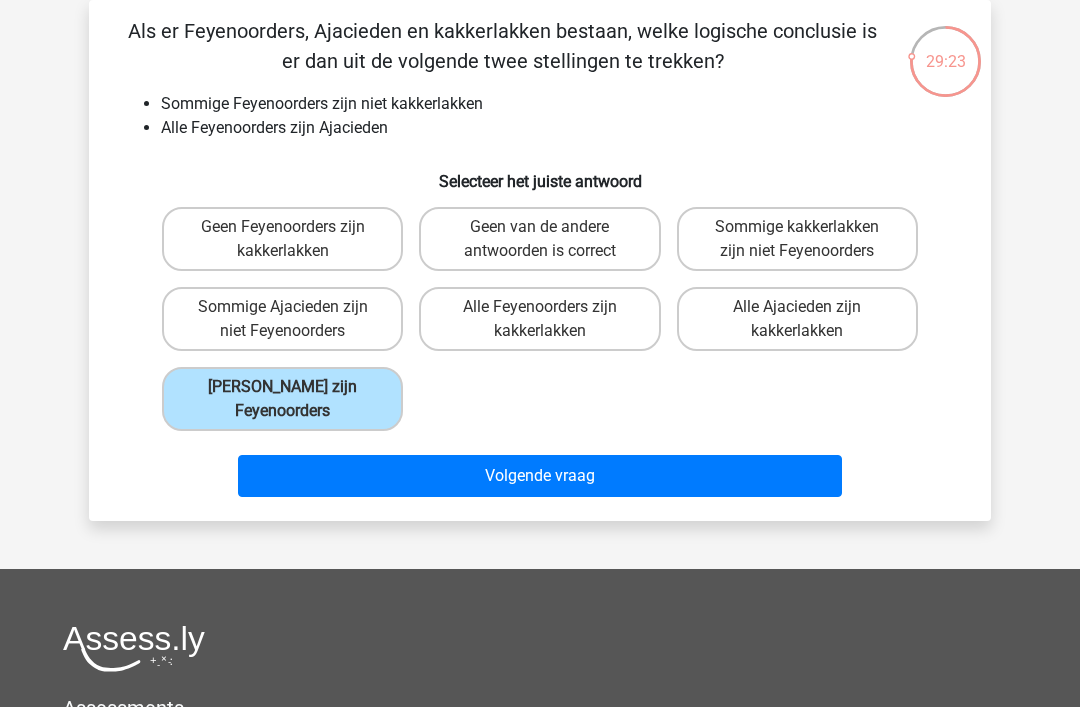 click on "Volgende vraag" at bounding box center [540, 476] 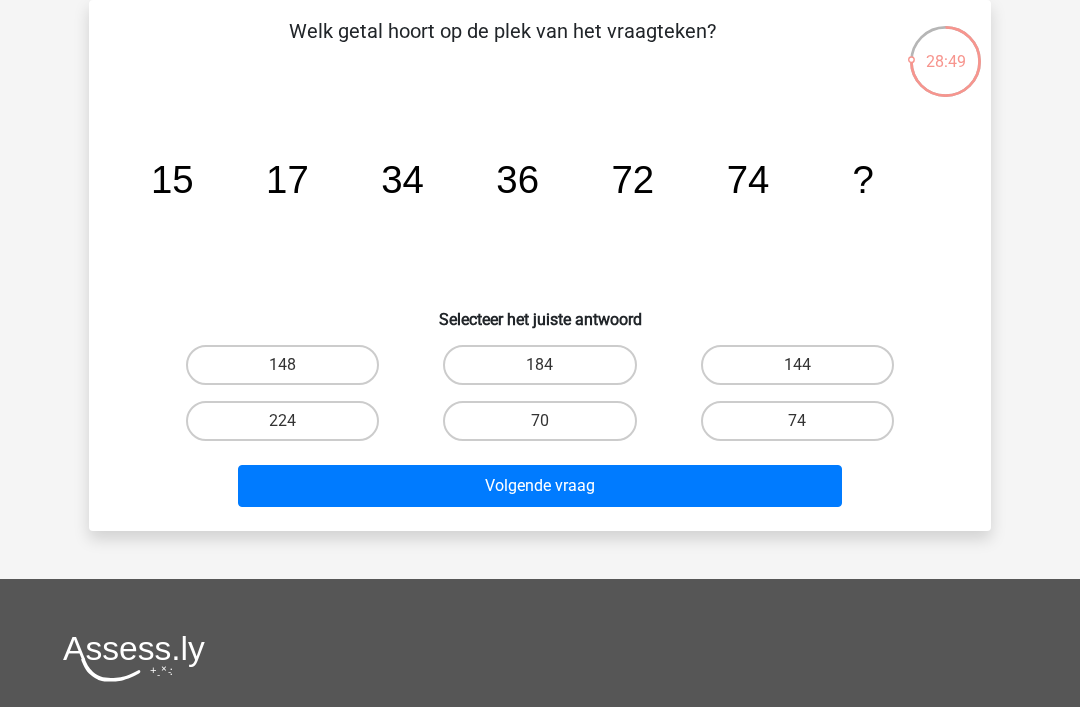 click on "Kies  premium
RR
[PERSON_NAME][EMAIL_ADDRESS][DOMAIN_NAME]" at bounding box center (540, 507) 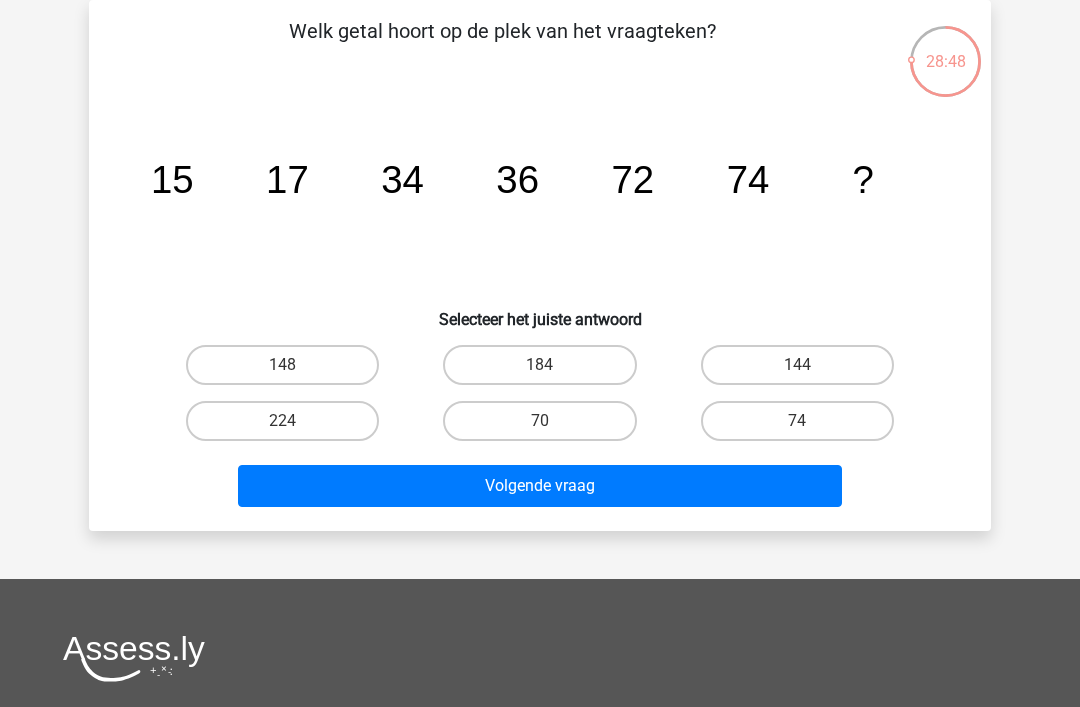 click on "148" at bounding box center [282, 365] 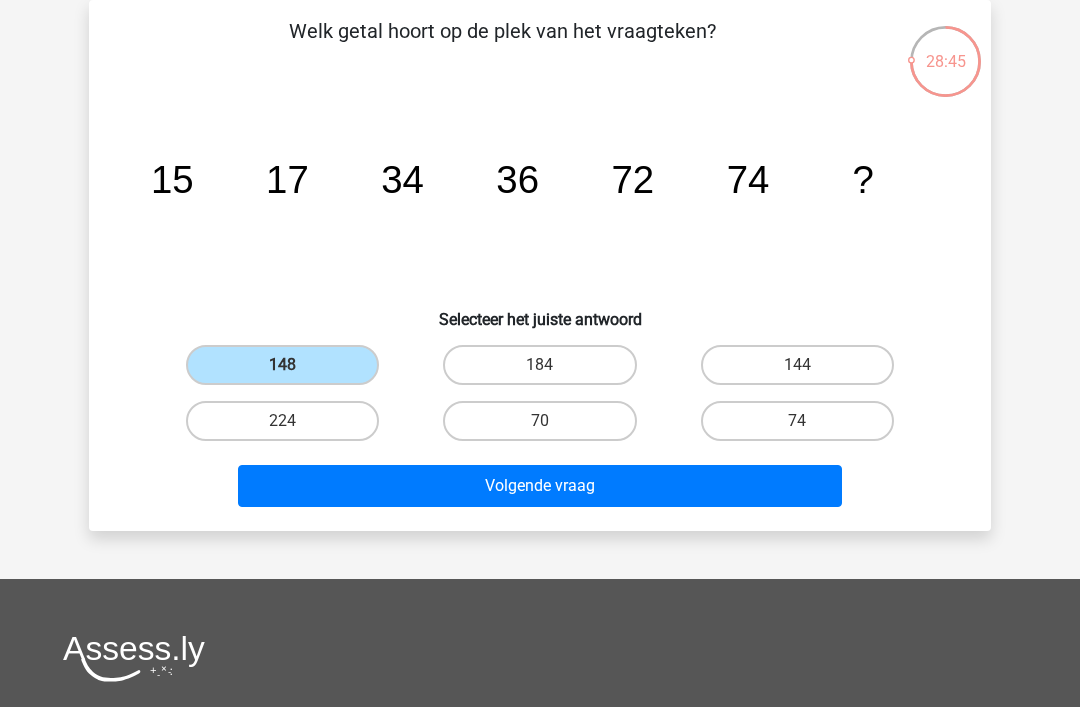 click on "184" at bounding box center (539, 365) 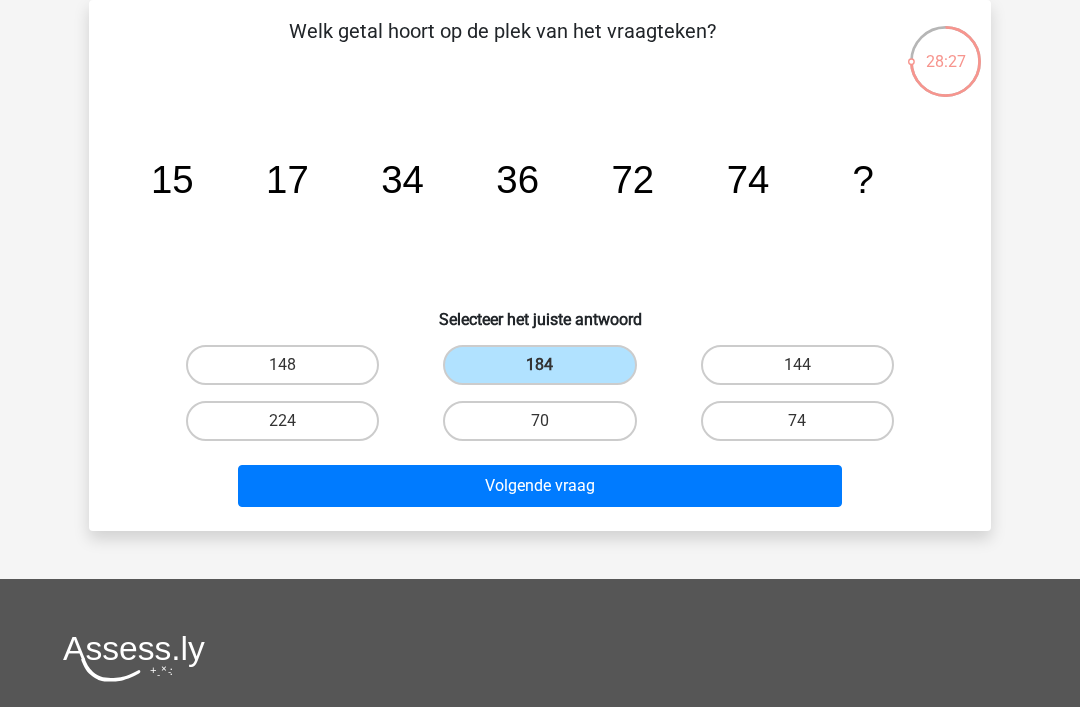 click on "70" at bounding box center [539, 421] 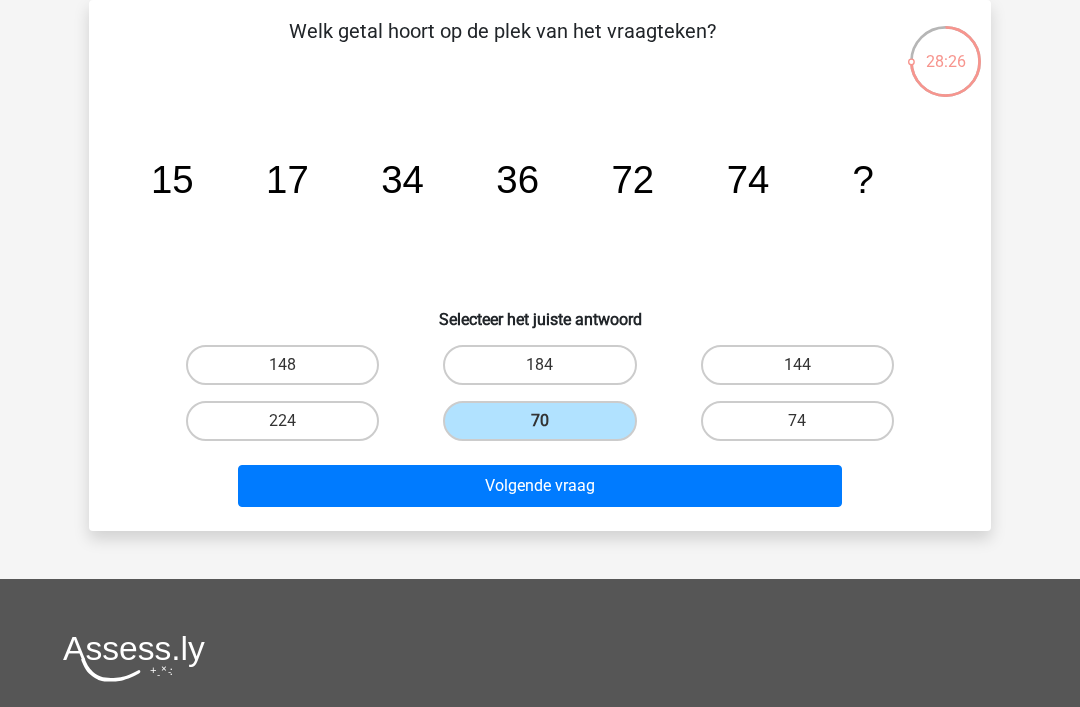 click on "148" at bounding box center [282, 365] 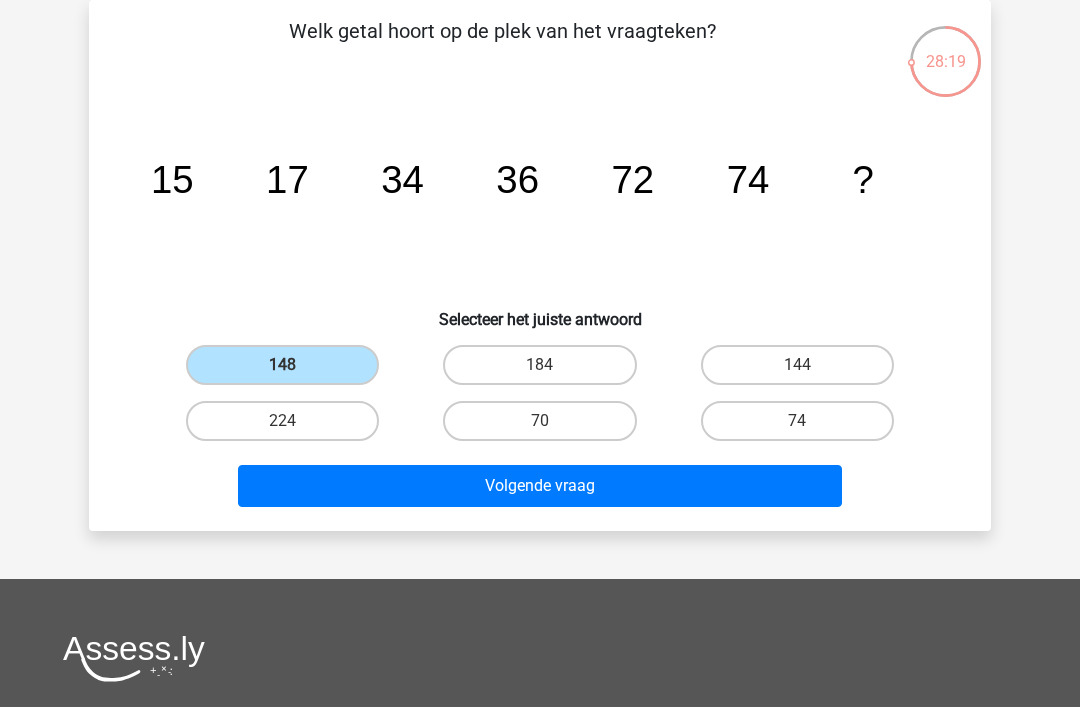 click on "Volgende vraag" at bounding box center [540, 486] 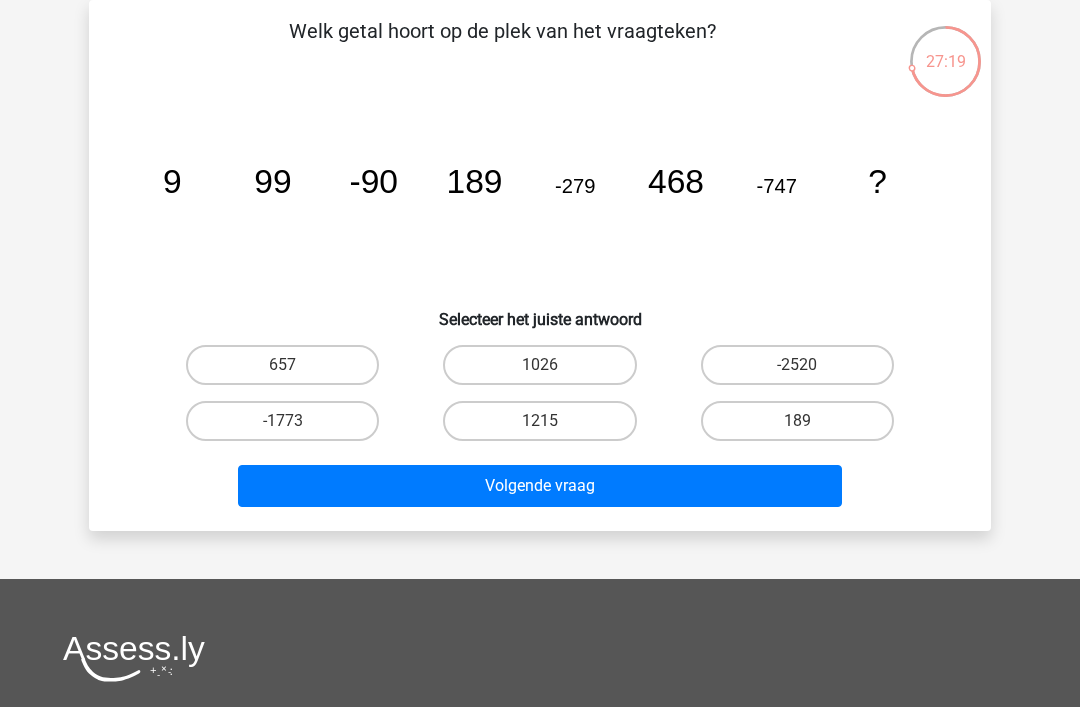 click on "657" at bounding box center [282, 365] 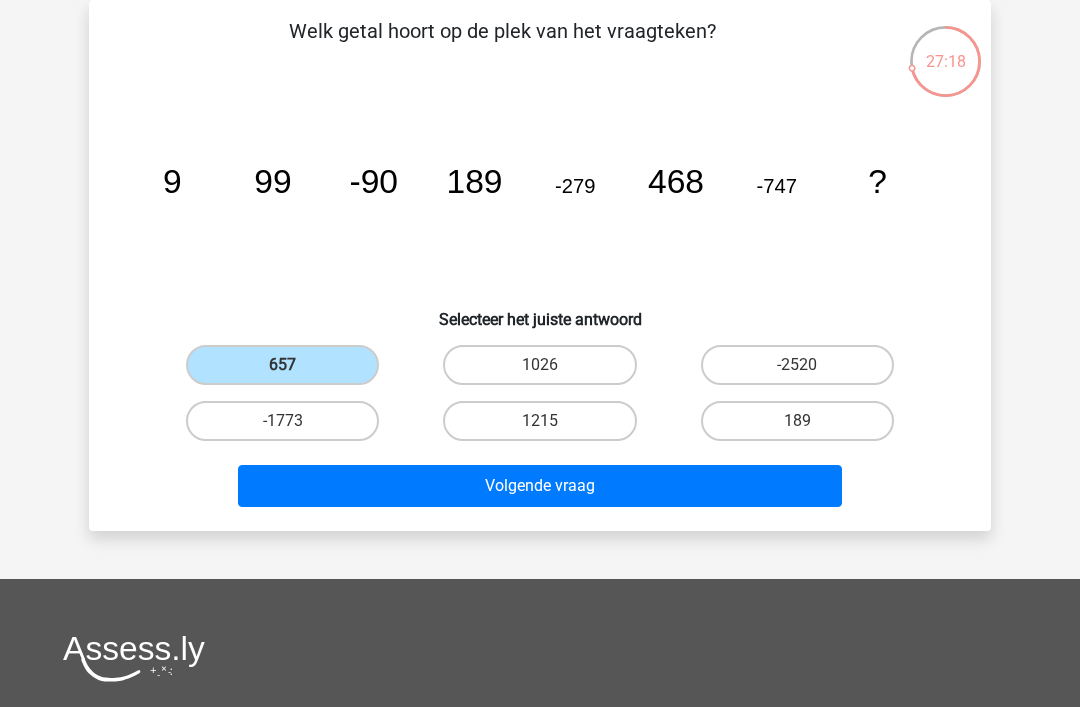 click on "Volgende vraag" at bounding box center [540, 486] 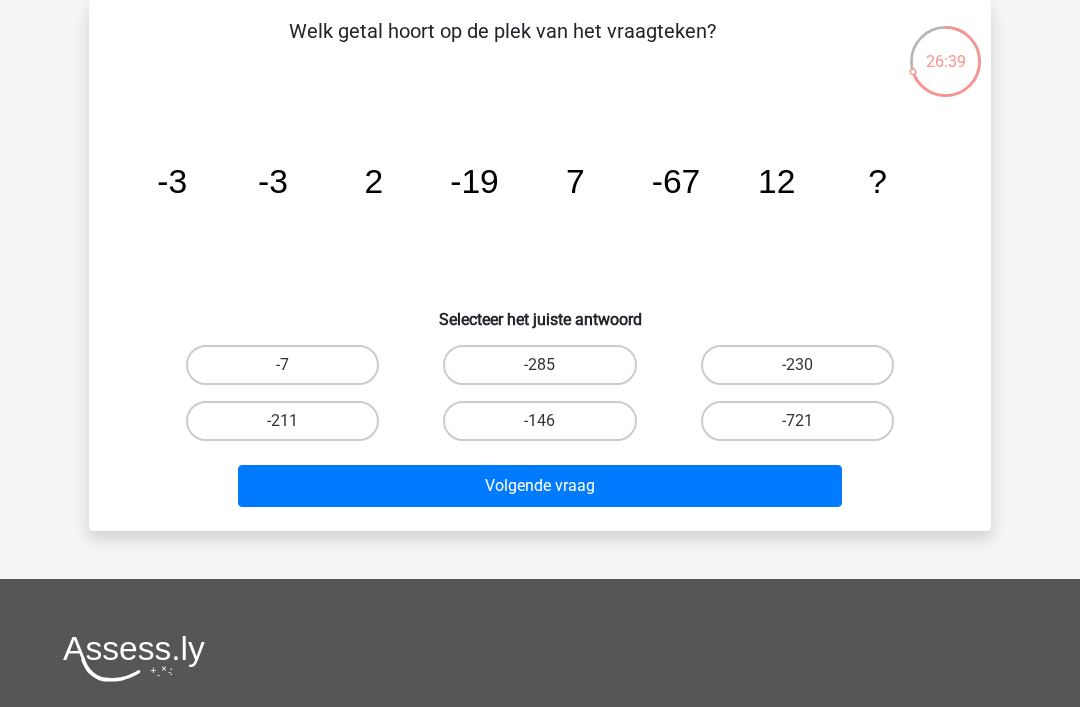click on "-146" at bounding box center [539, 421] 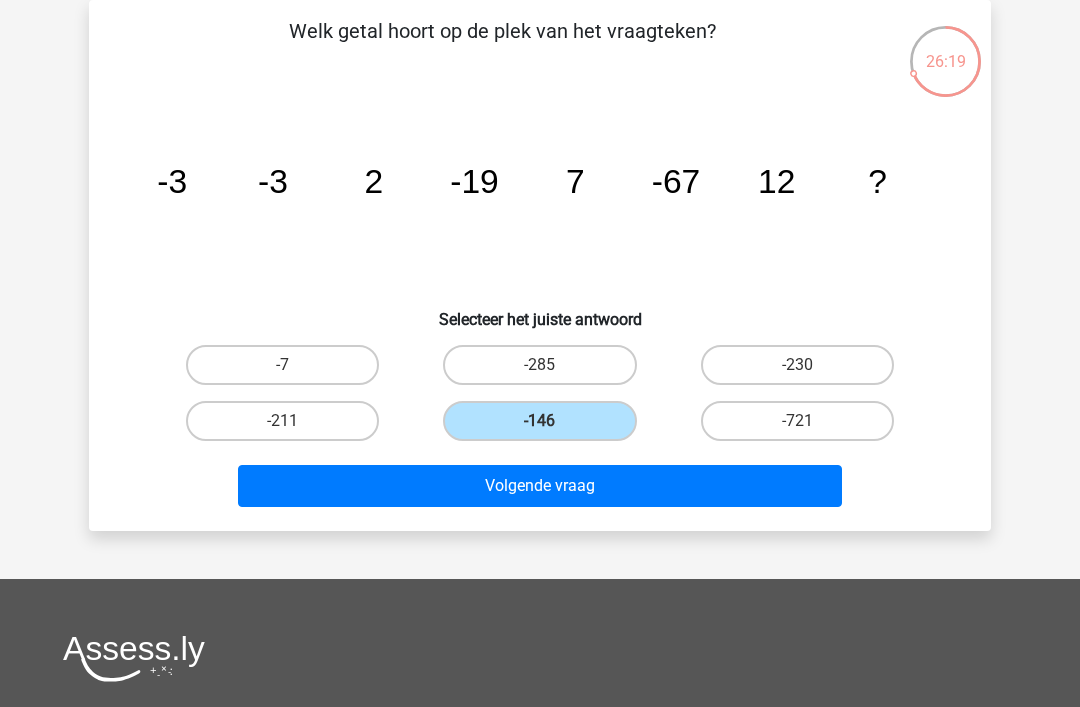 scroll, scrollTop: 91, scrollLeft: 0, axis: vertical 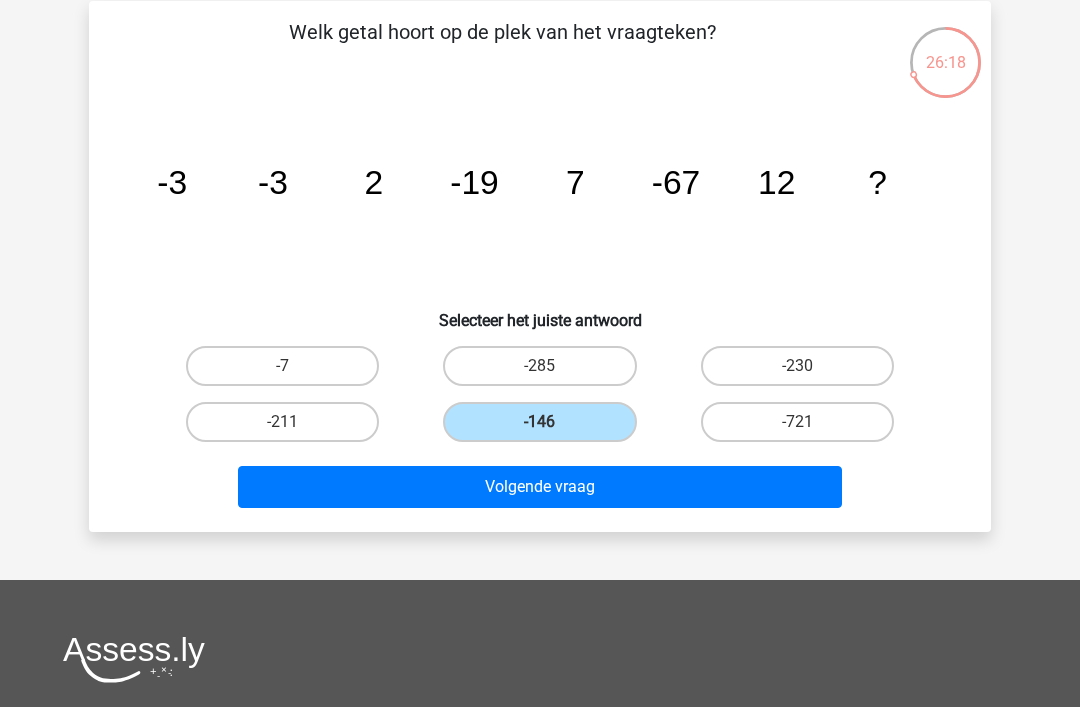 click on "Volgende vraag" at bounding box center [540, 487] 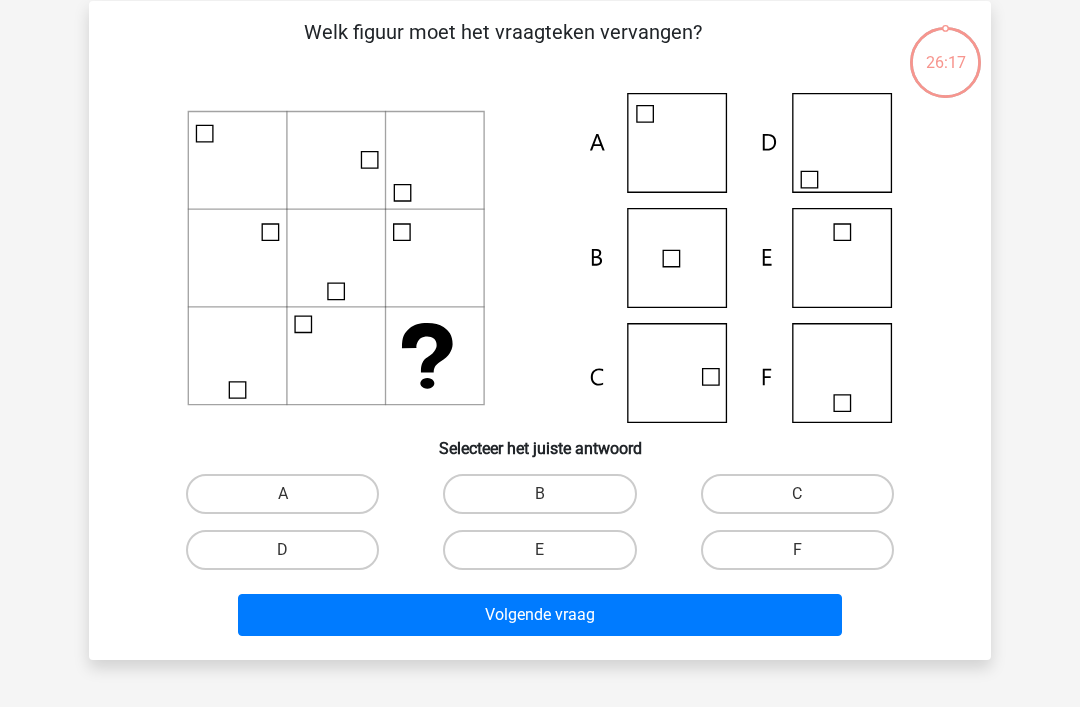 scroll, scrollTop: 92, scrollLeft: 0, axis: vertical 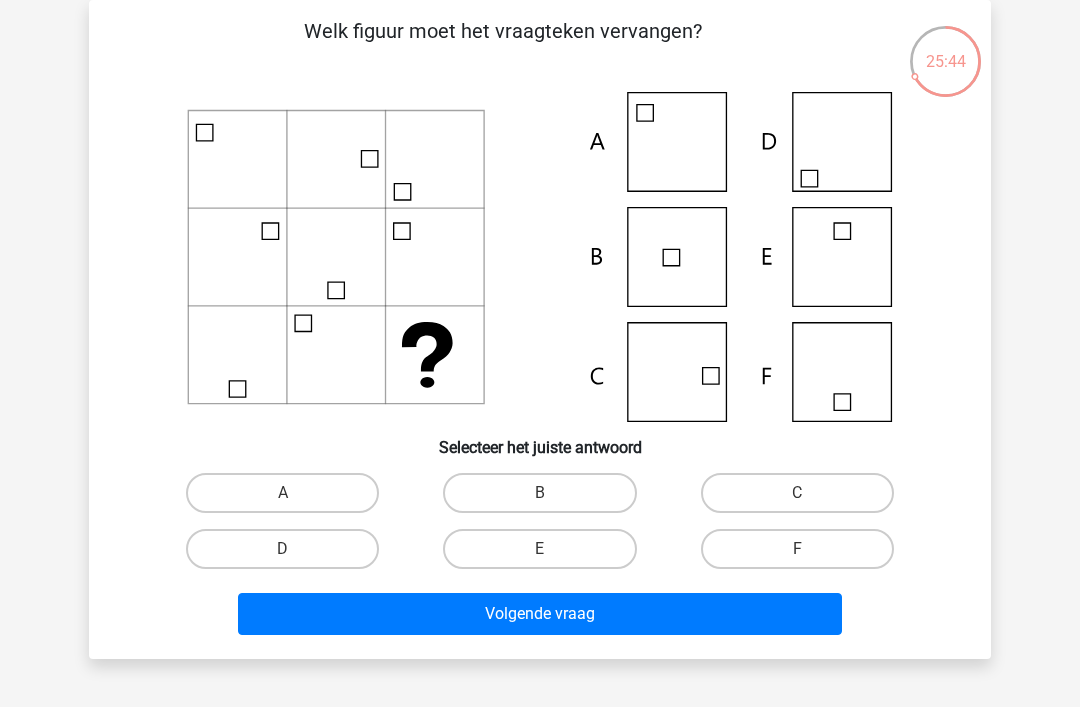 click on "F" at bounding box center (797, 549) 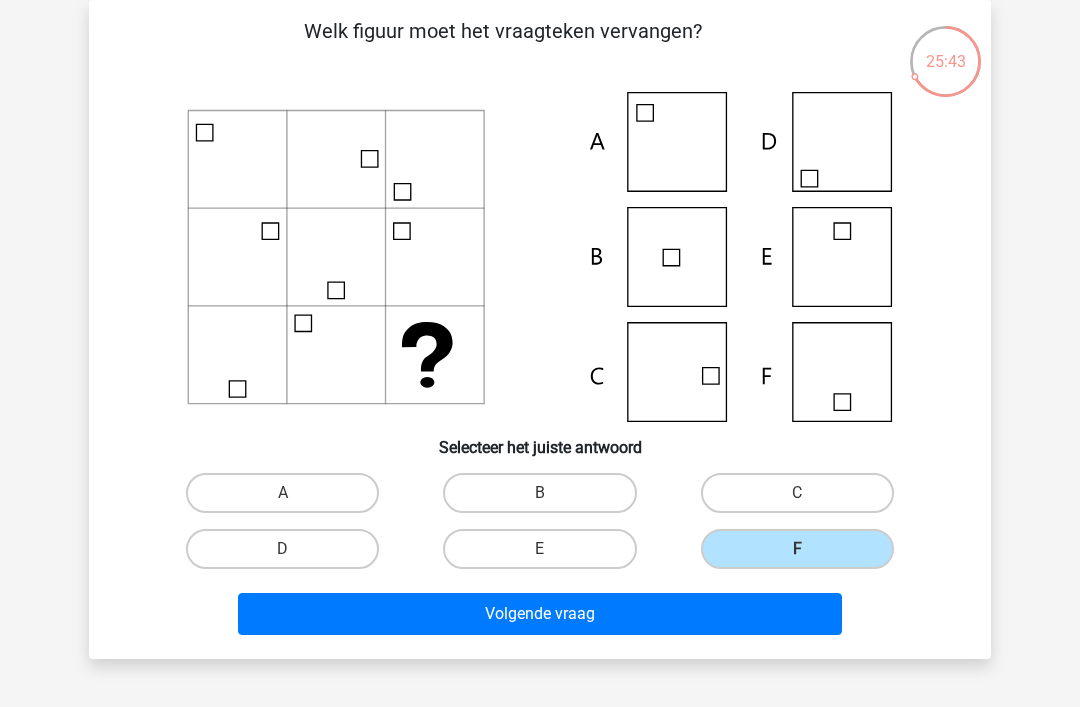 click on "Volgende vraag" at bounding box center (540, 614) 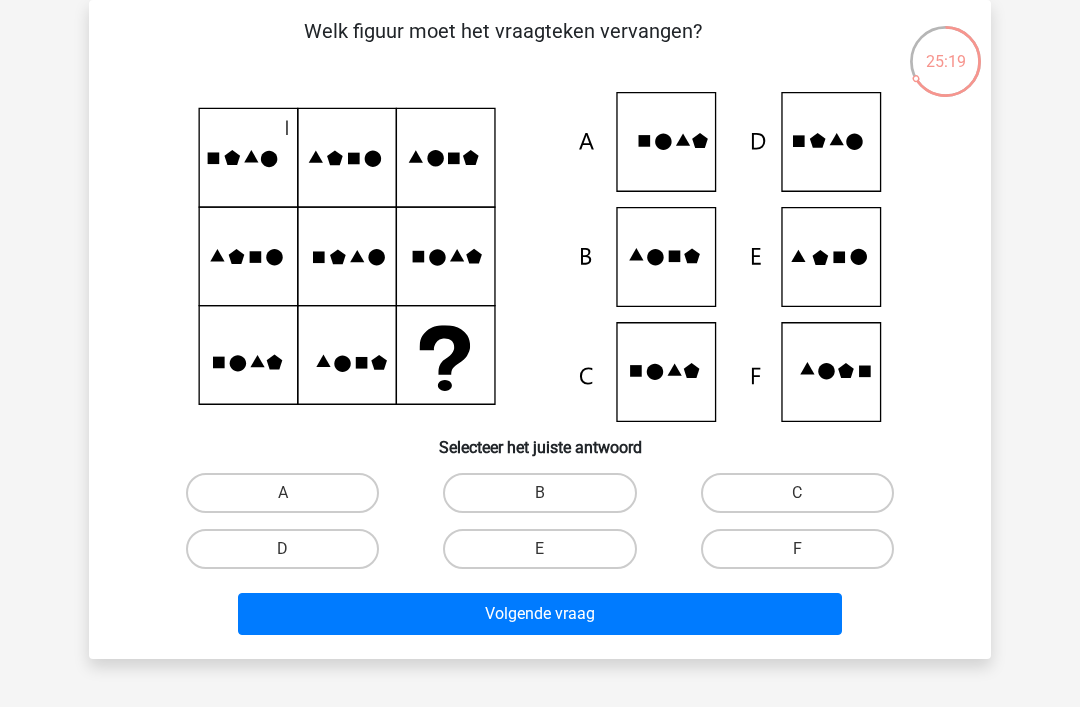 click on "D" at bounding box center (282, 549) 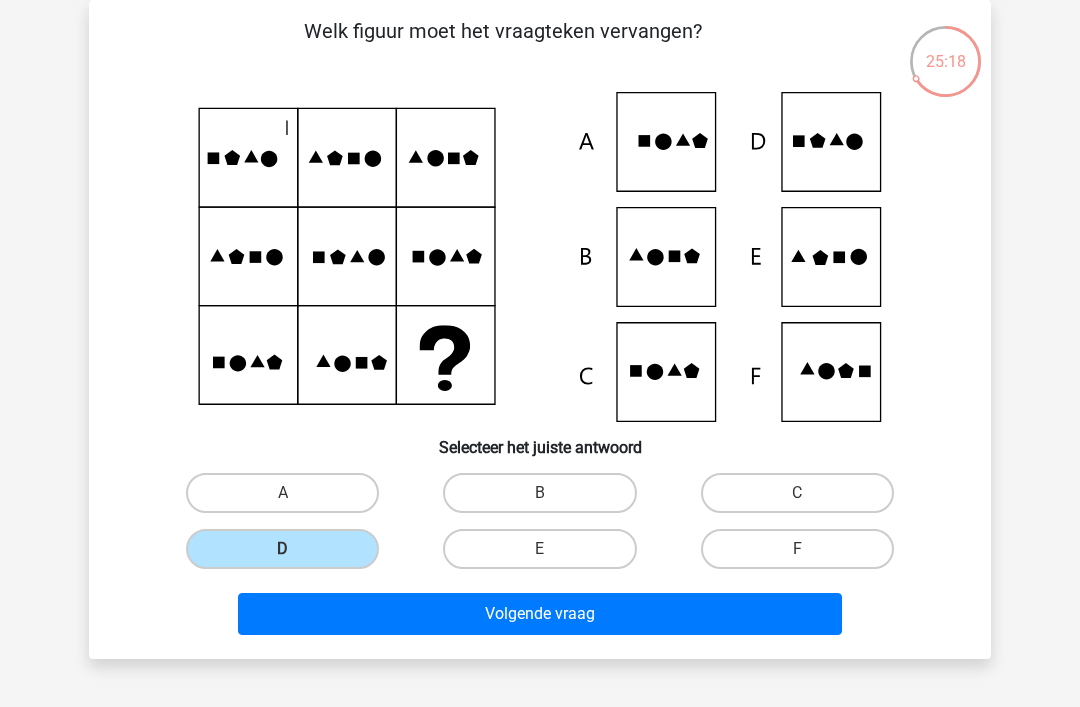 click on "Volgende vraag" at bounding box center [540, 614] 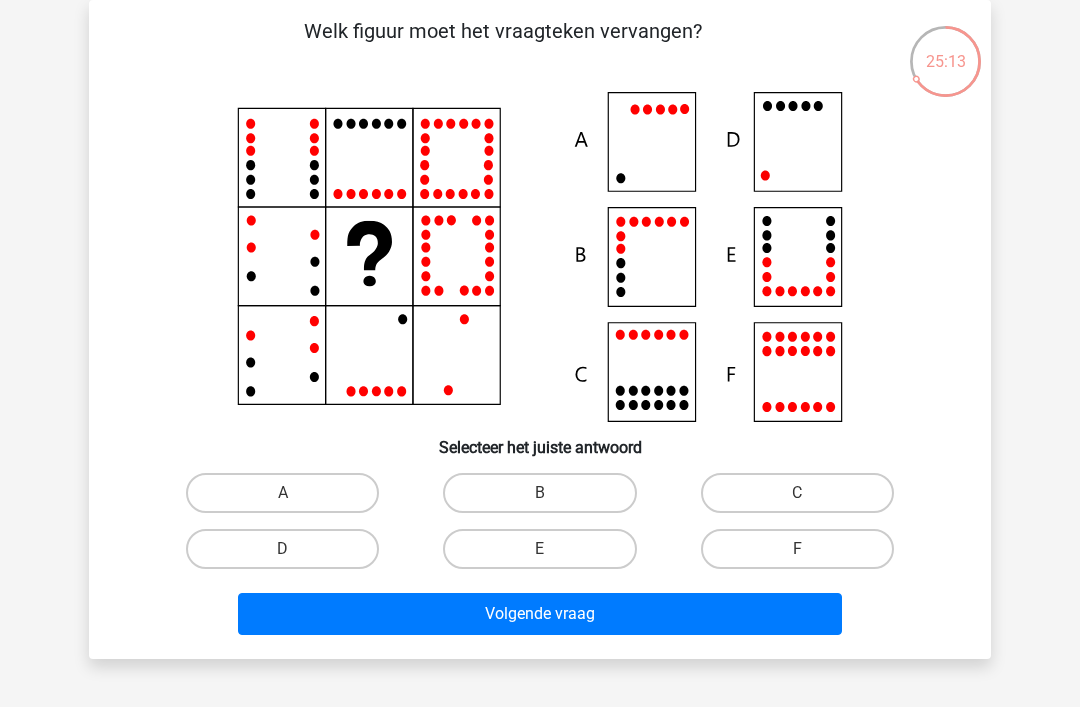 click on "D" at bounding box center [282, 549] 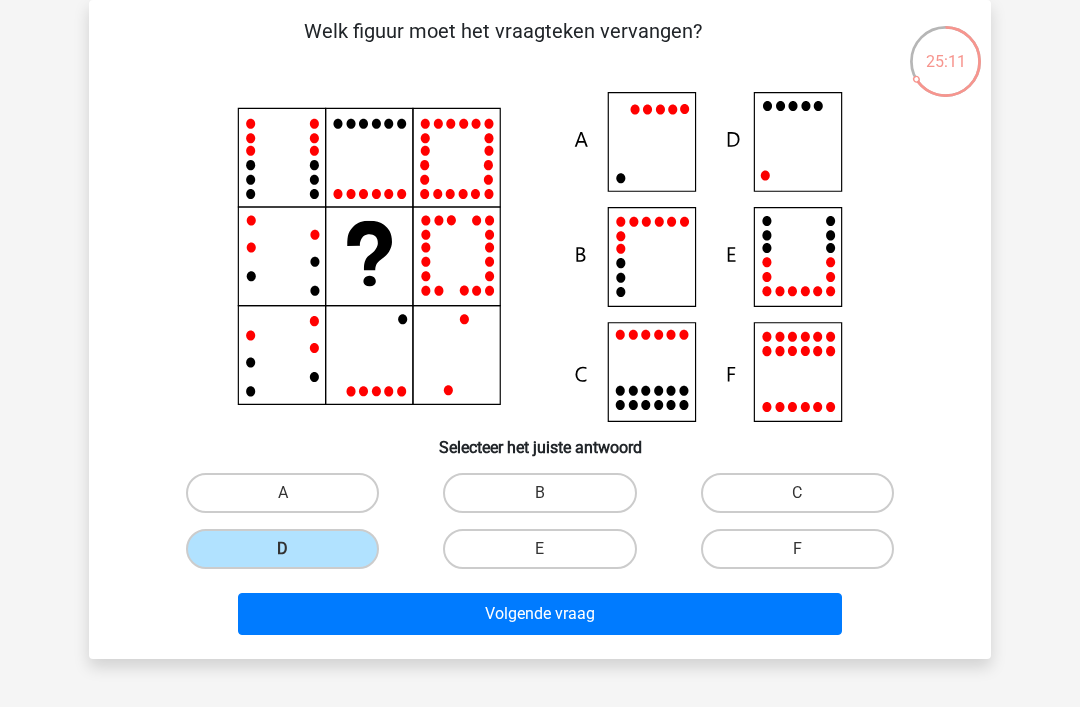 click on "Volgende vraag" at bounding box center (540, 614) 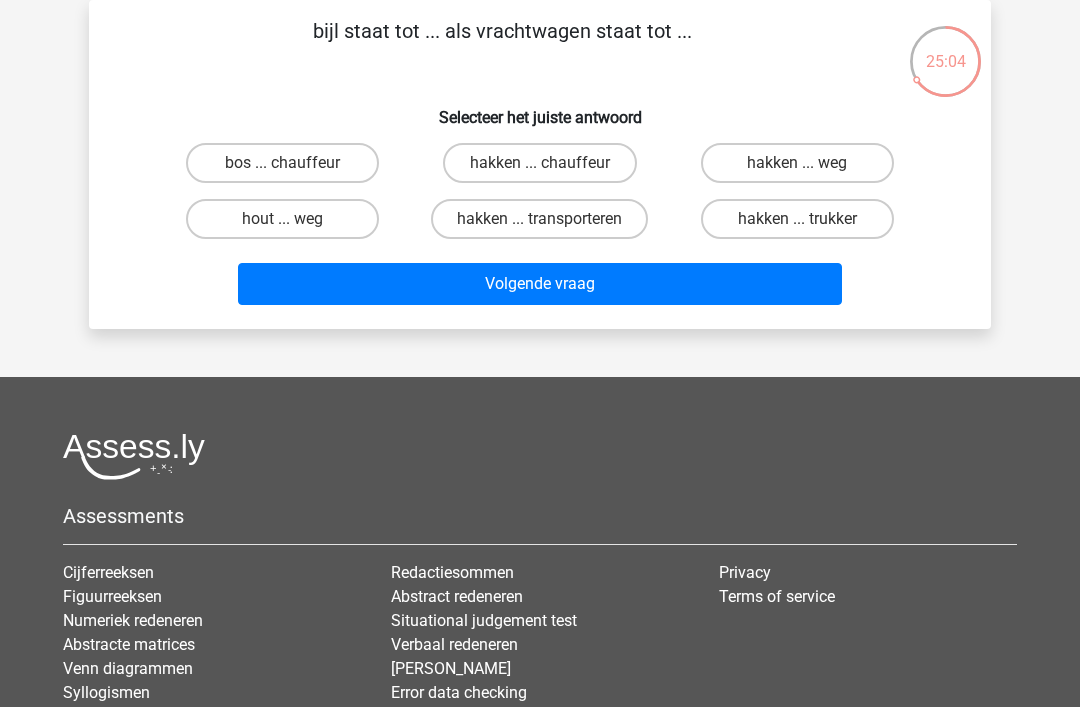 click on "hakken ... transporteren" at bounding box center [539, 219] 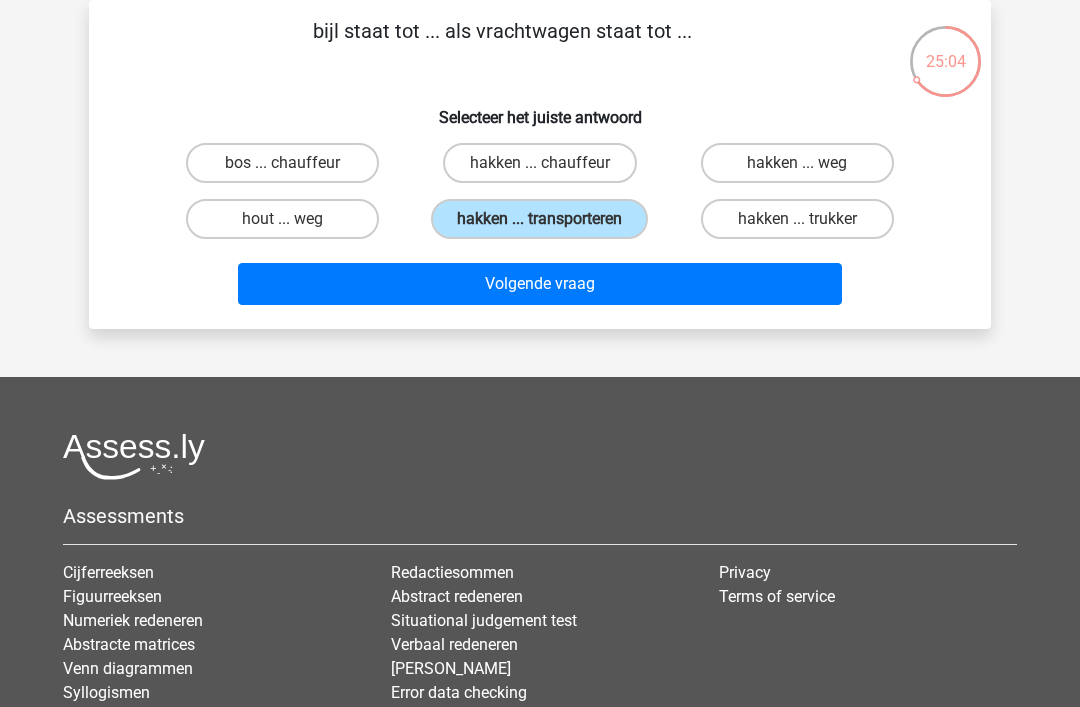 click on "Volgende vraag" at bounding box center (540, 284) 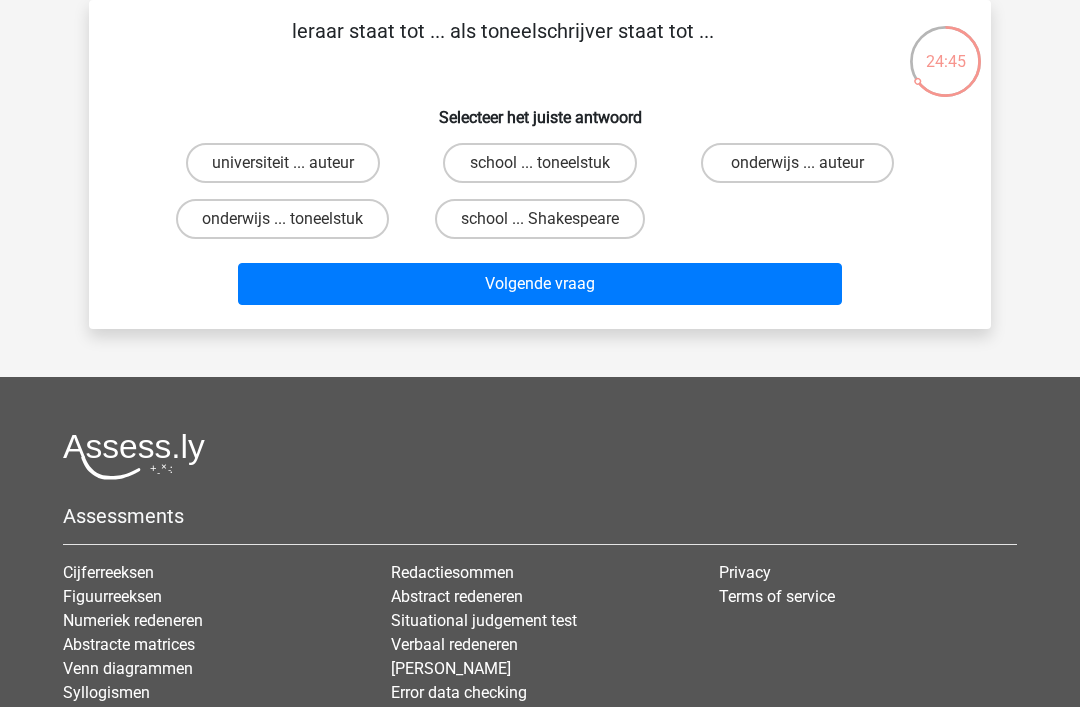 click on "onderwijs ... toneelstuk" at bounding box center (282, 219) 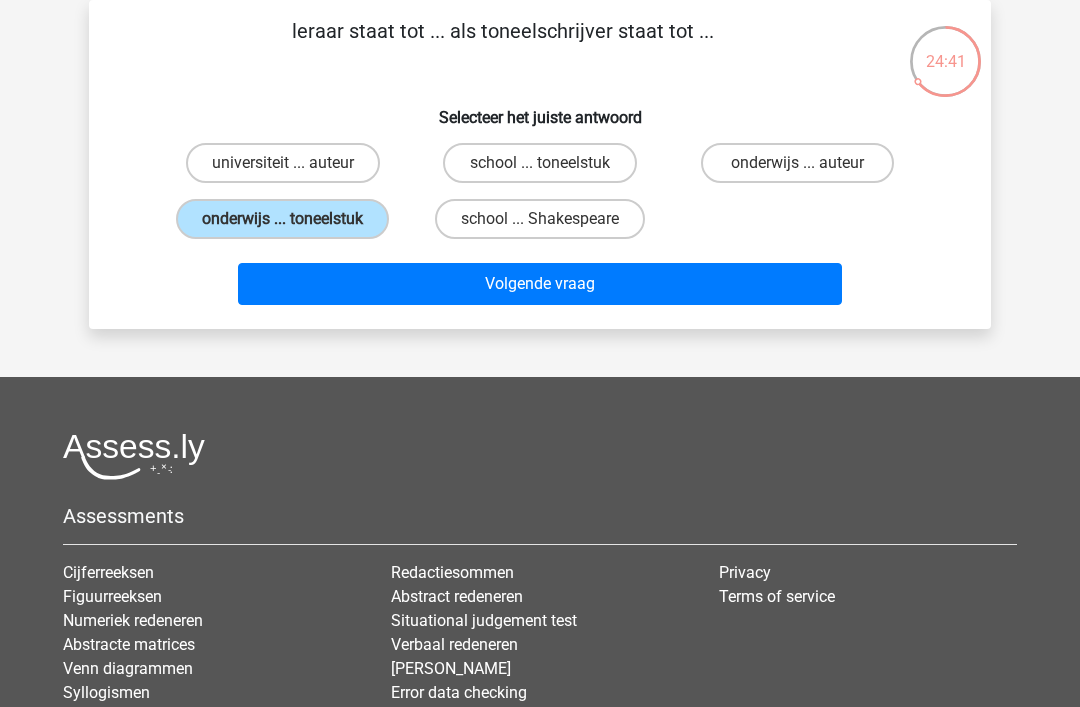 click on "Volgende vraag" at bounding box center (540, 284) 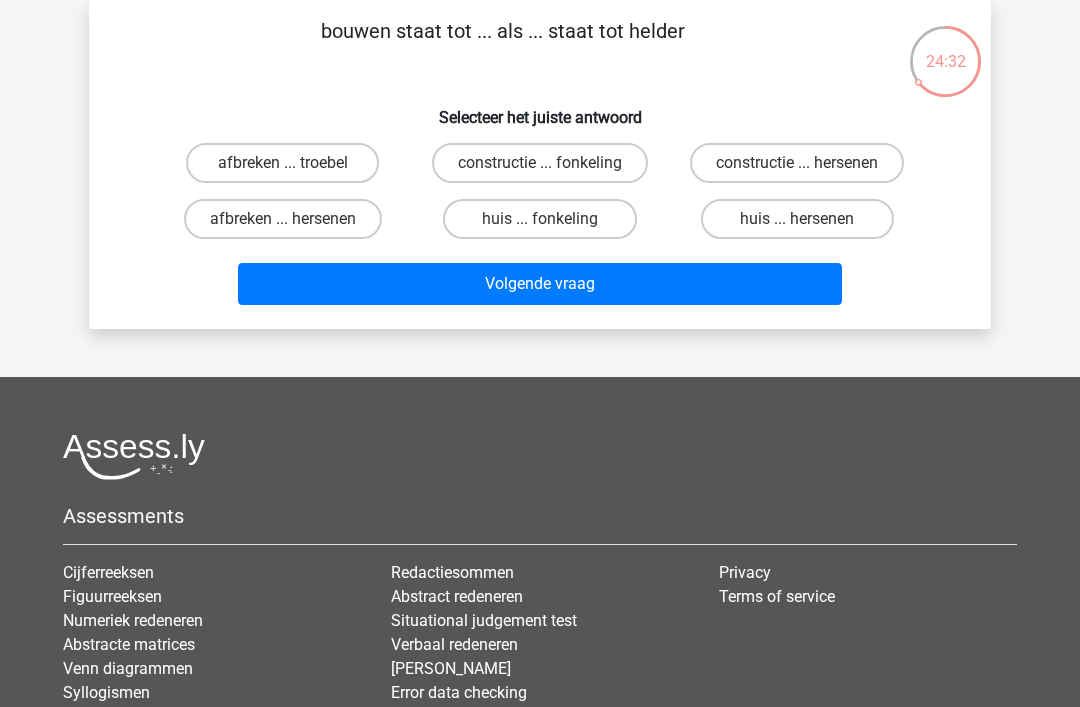 click on "afbreken ... troebel" at bounding box center [282, 163] 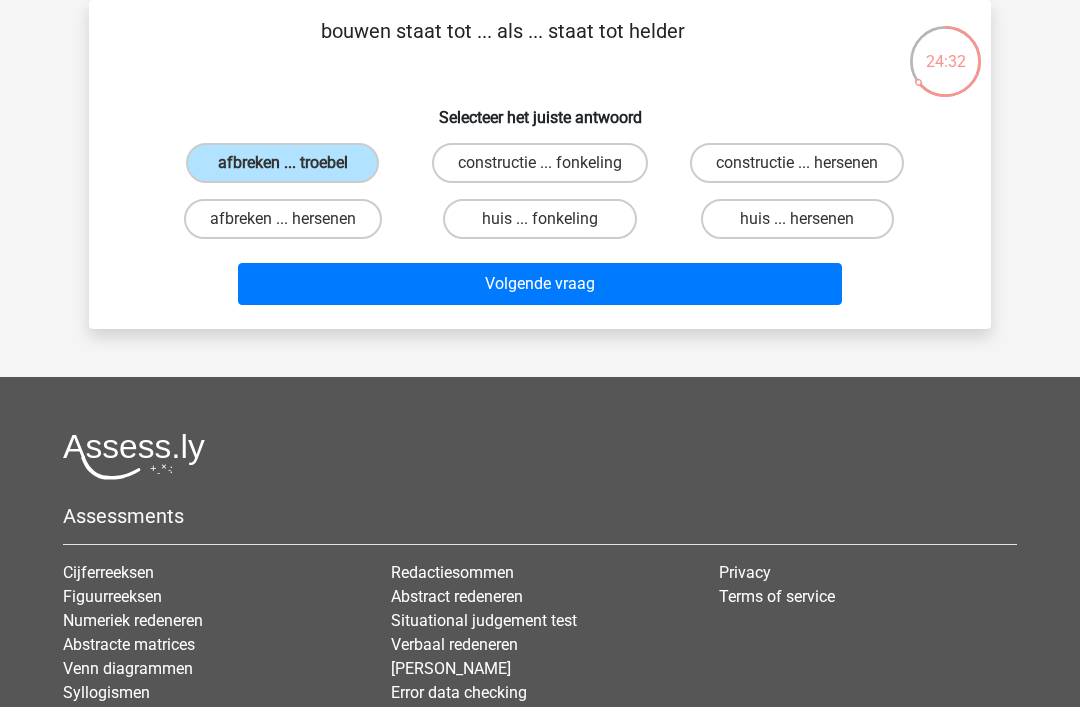 click on "Volgende vraag" at bounding box center (540, 284) 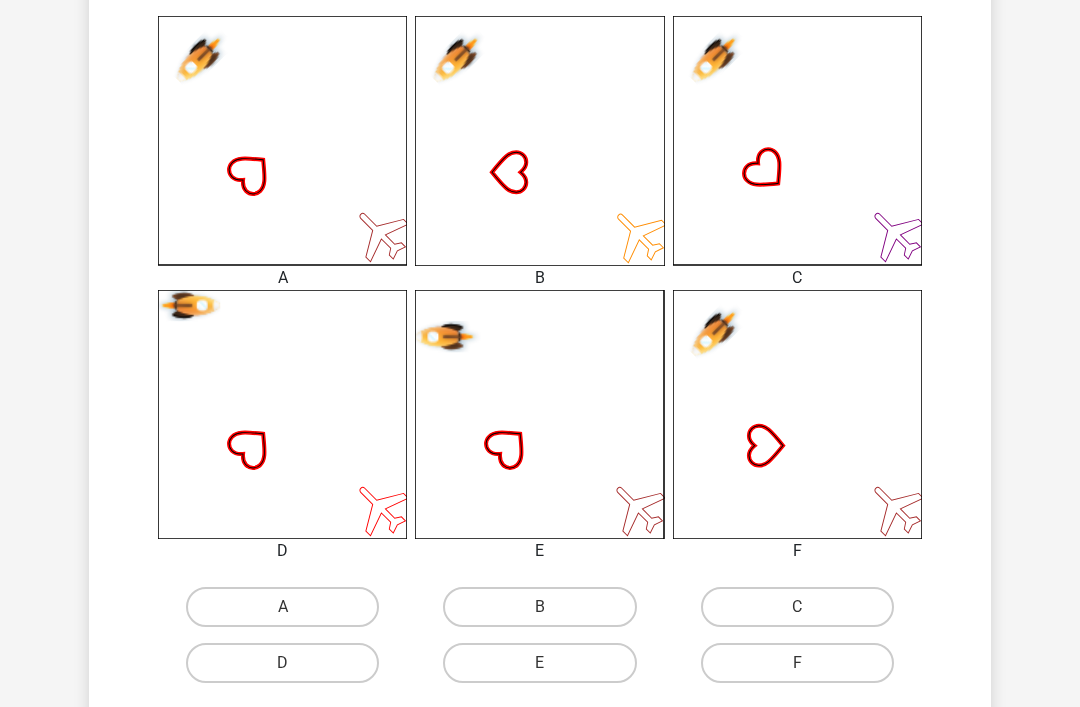 scroll, scrollTop: 554, scrollLeft: 0, axis: vertical 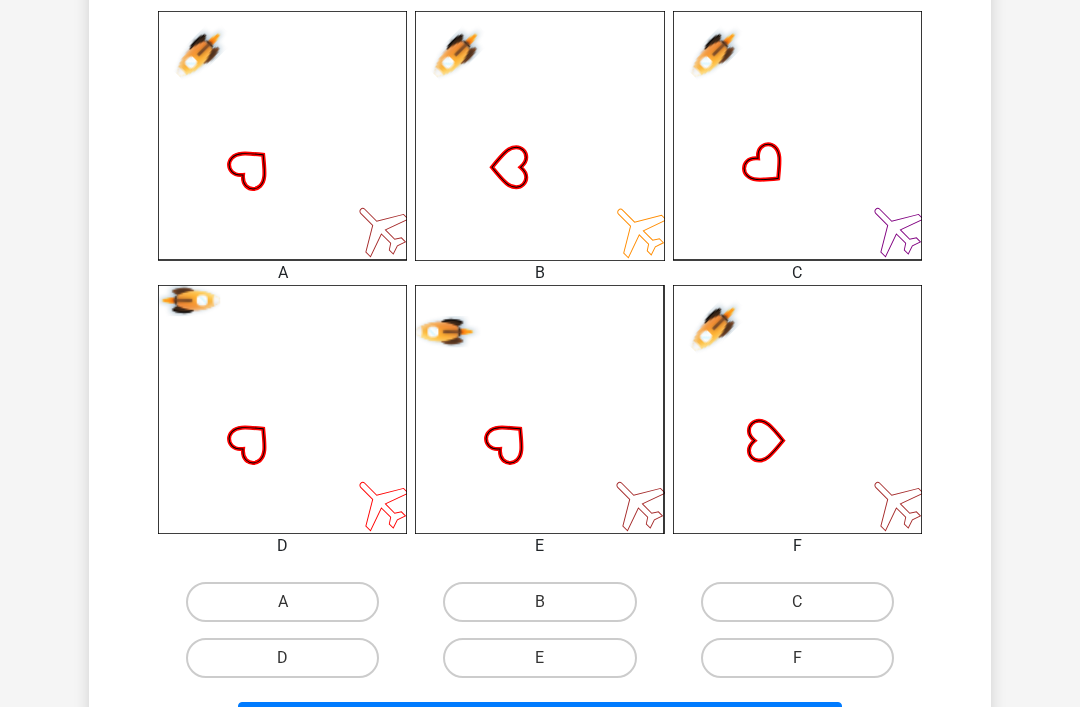 click on "E" at bounding box center [539, 658] 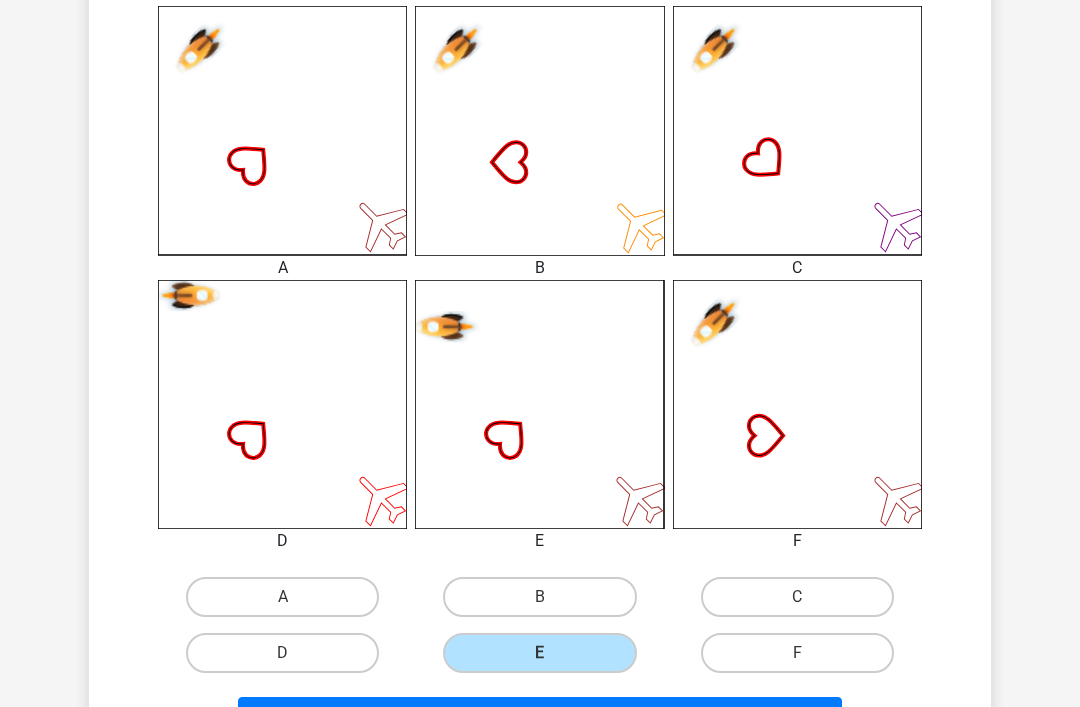 scroll, scrollTop: 584, scrollLeft: 0, axis: vertical 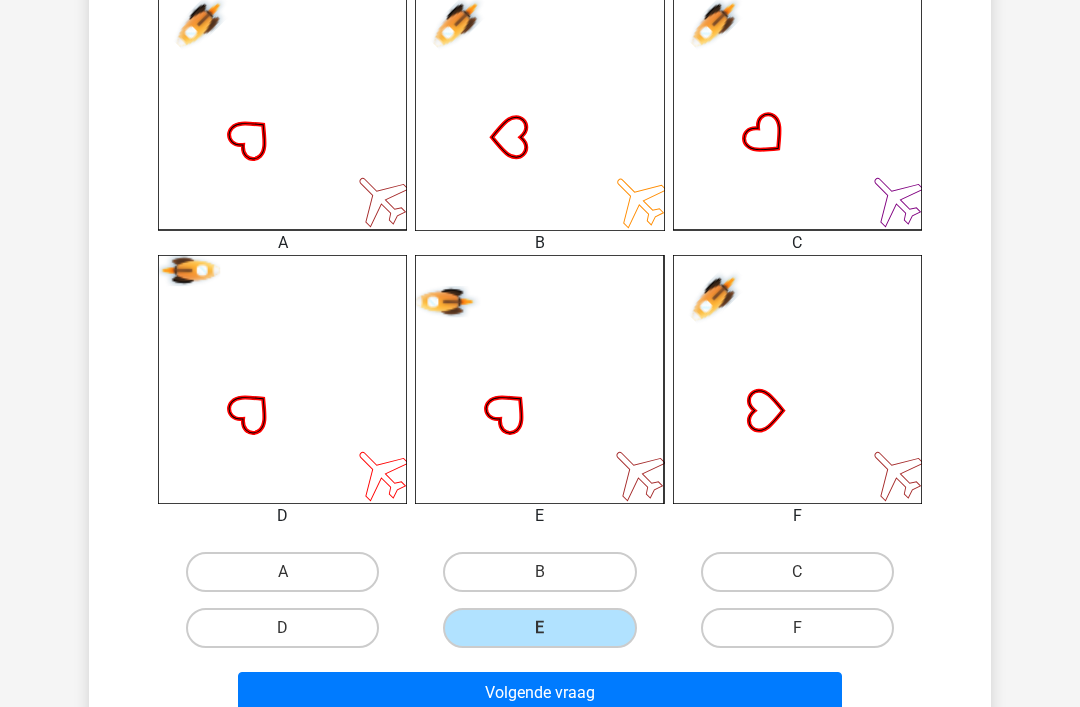 click on "Volgende vraag" at bounding box center (540, 693) 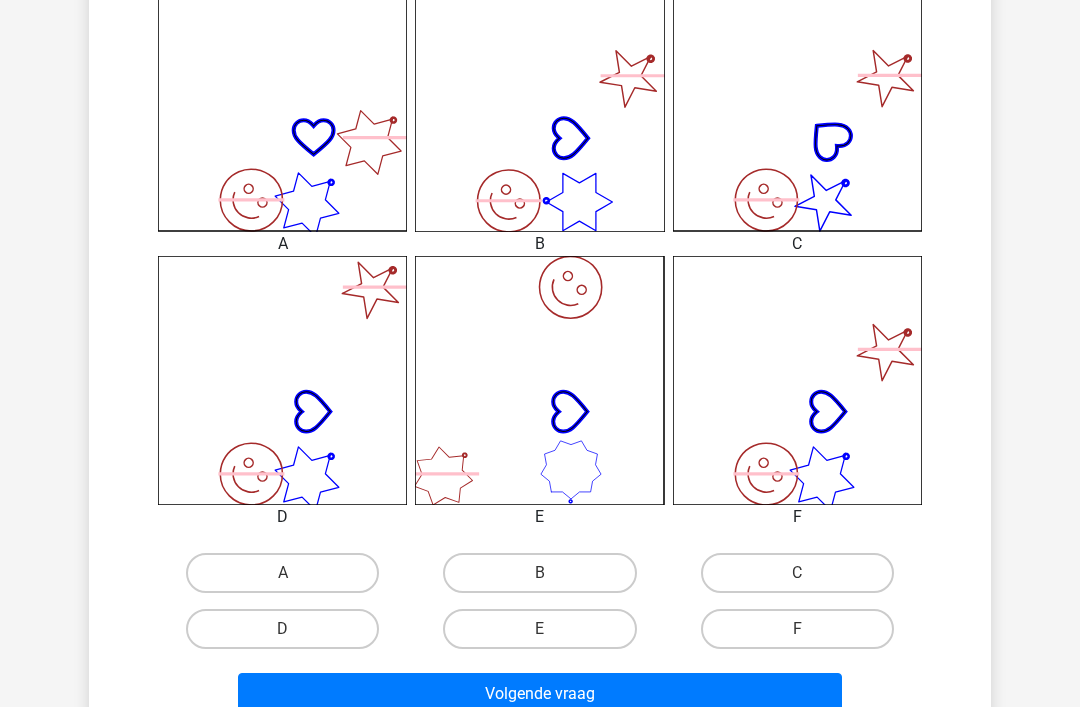 scroll, scrollTop: 583, scrollLeft: 0, axis: vertical 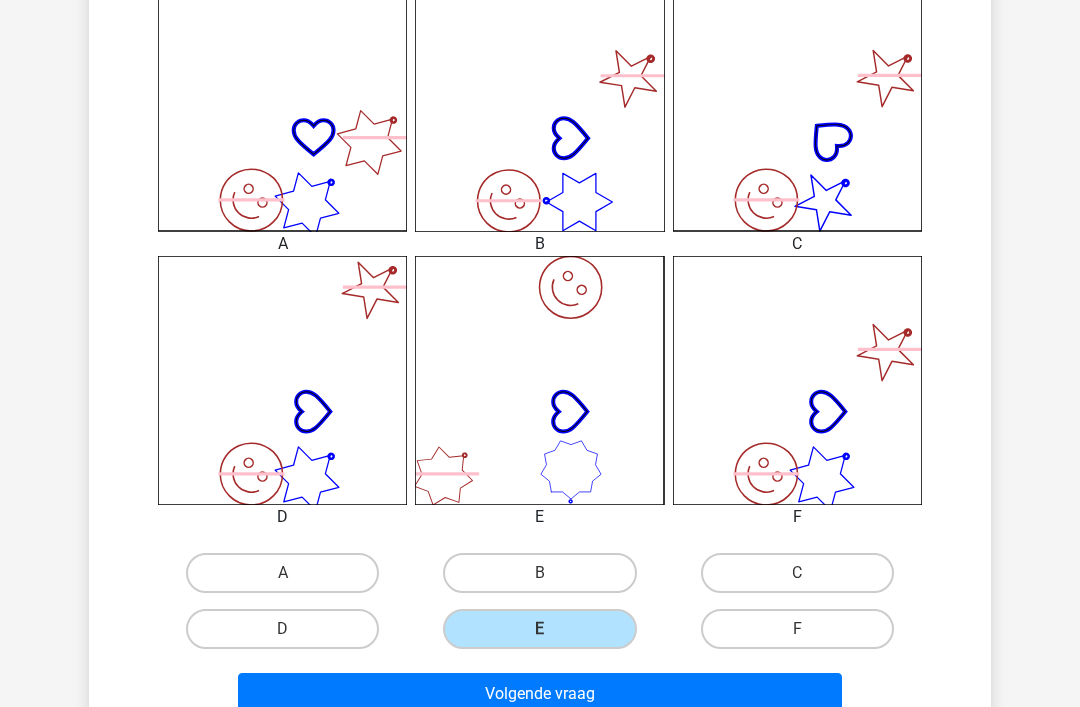 click on "Volgende vraag" at bounding box center [540, 694] 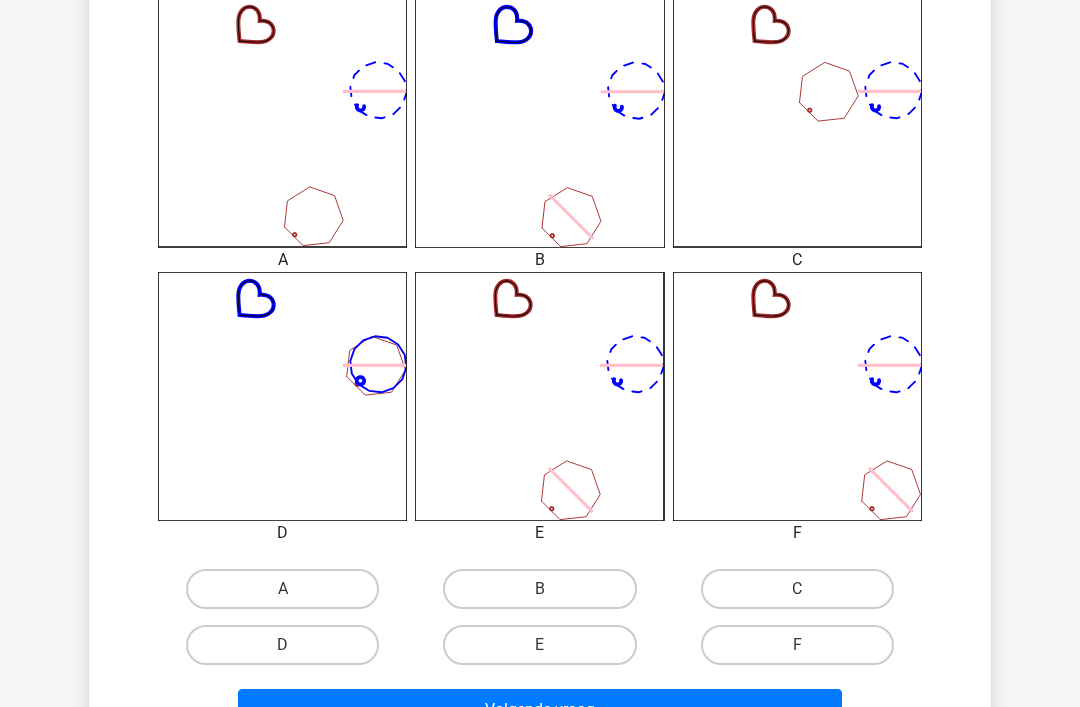 scroll, scrollTop: 566, scrollLeft: 0, axis: vertical 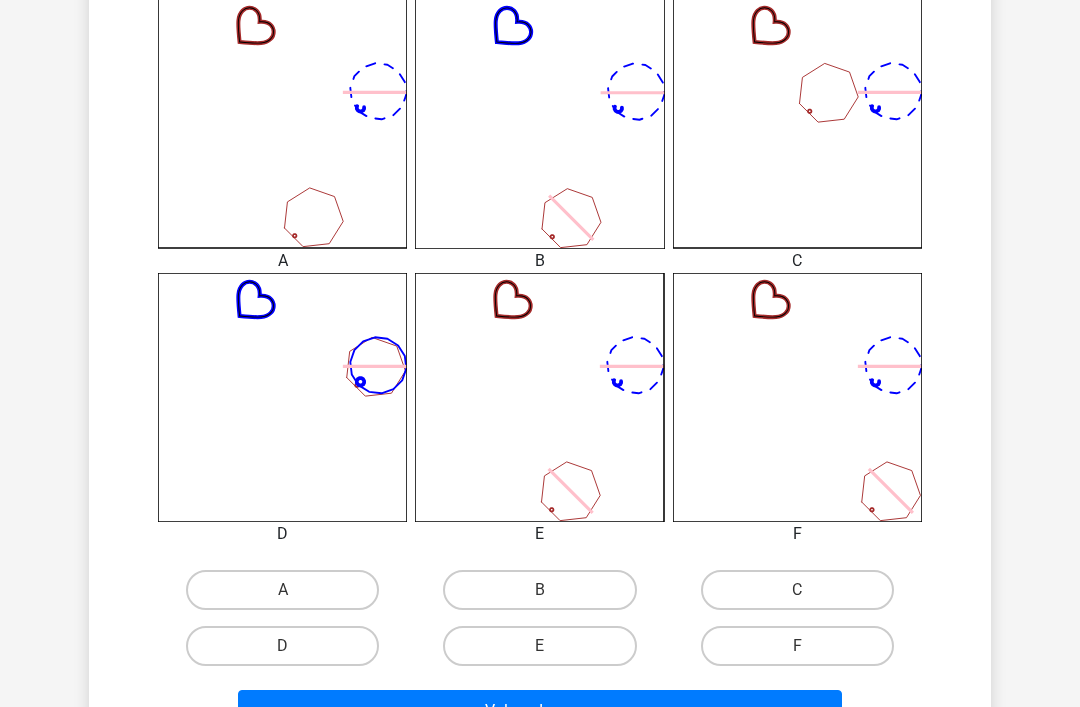 click on "D" at bounding box center (282, 646) 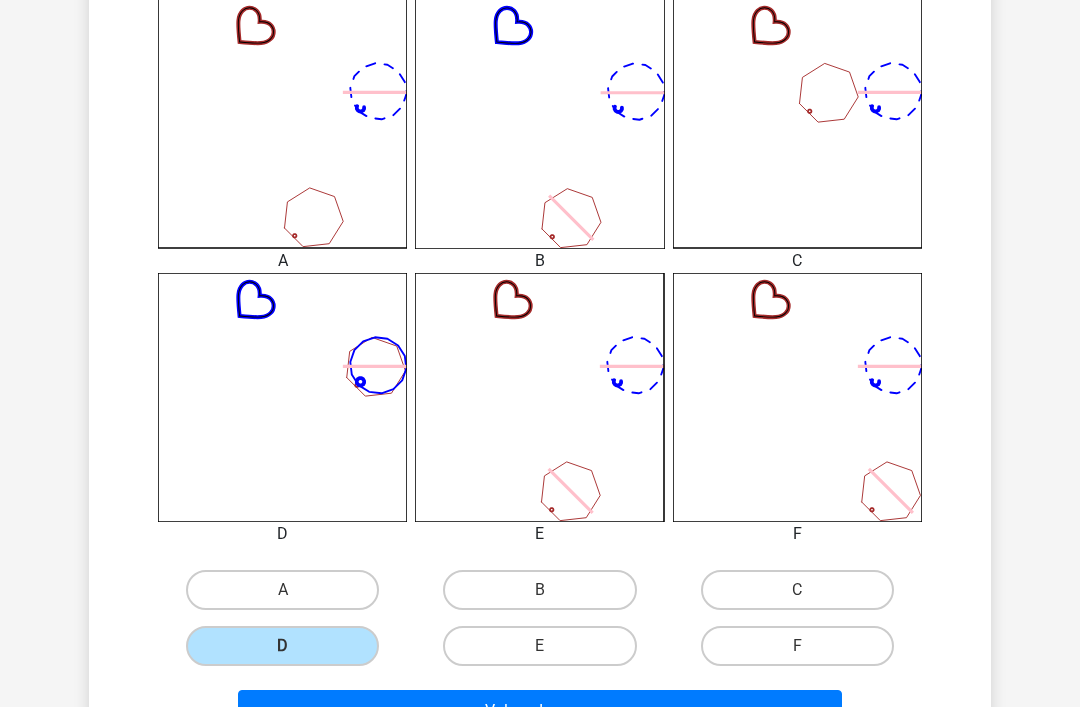 click on "Volgende vraag" at bounding box center (540, 711) 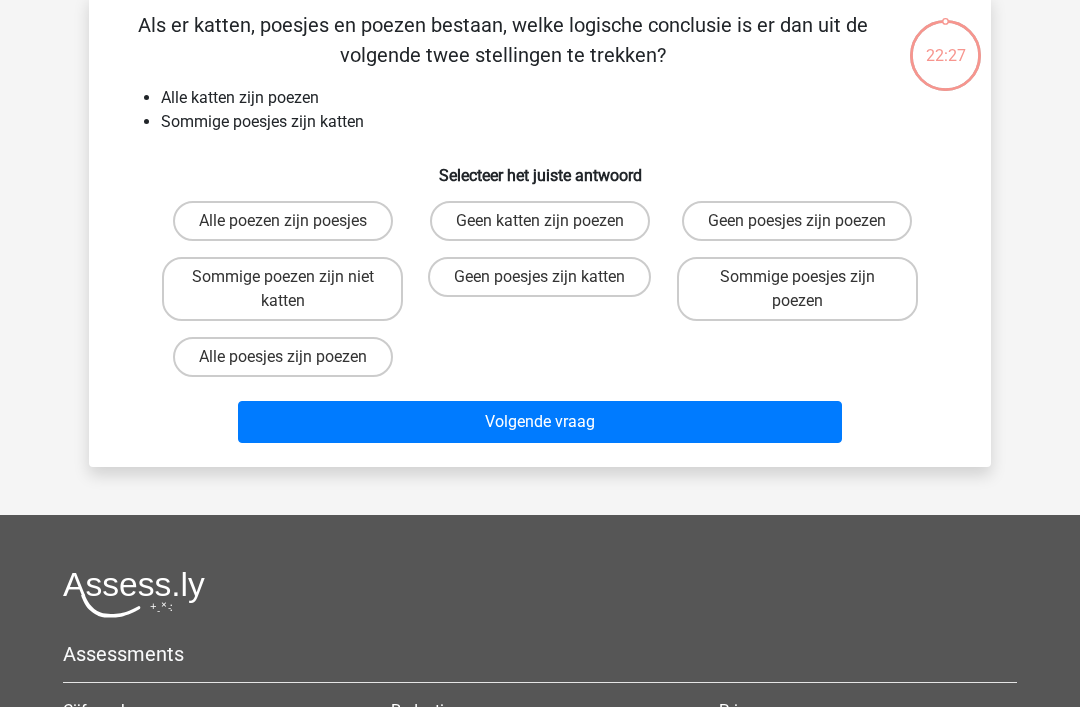 scroll, scrollTop: 92, scrollLeft: 0, axis: vertical 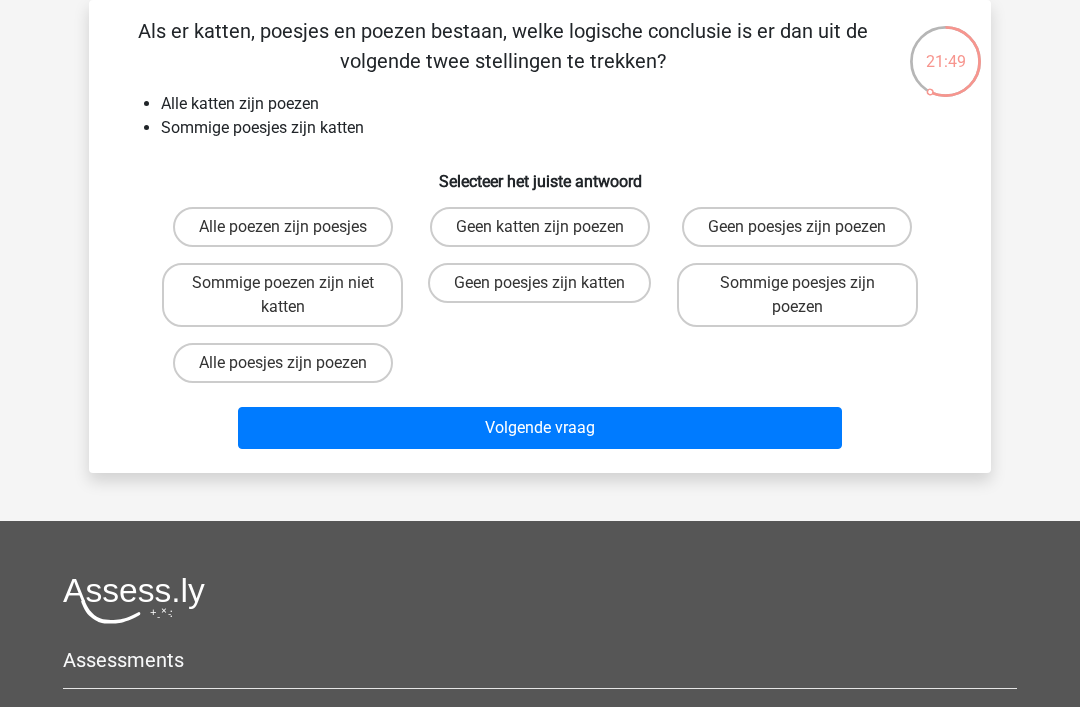 click on "Sommige poesjes zijn poezen" at bounding box center [797, 295] 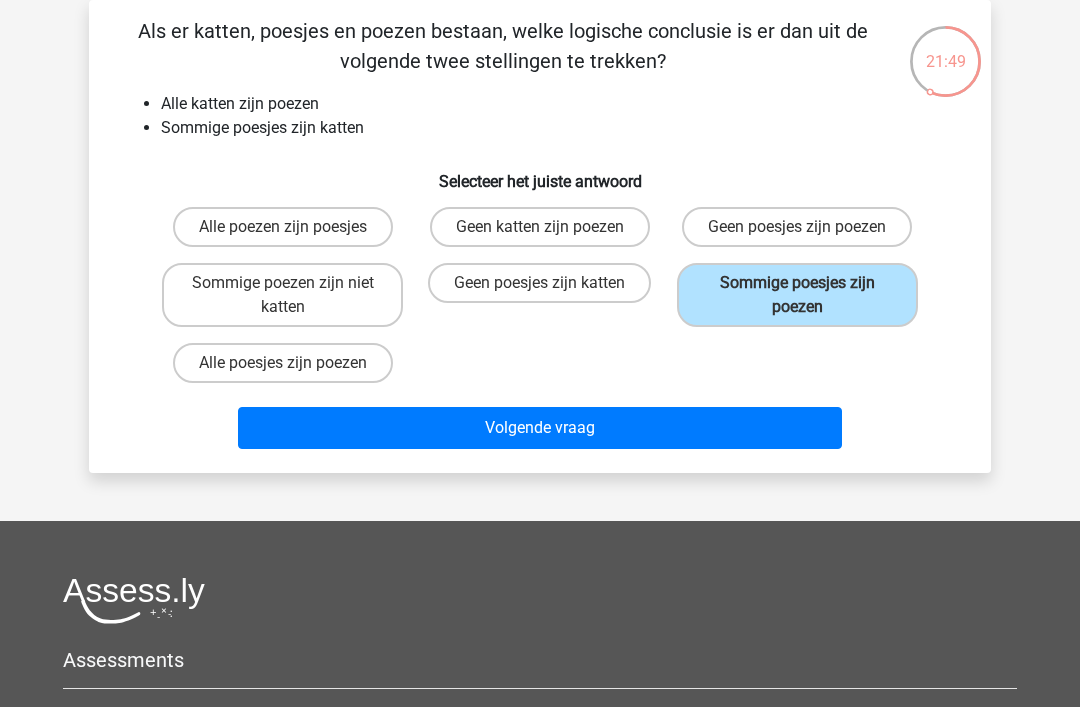click on "Volgende vraag" at bounding box center (540, 428) 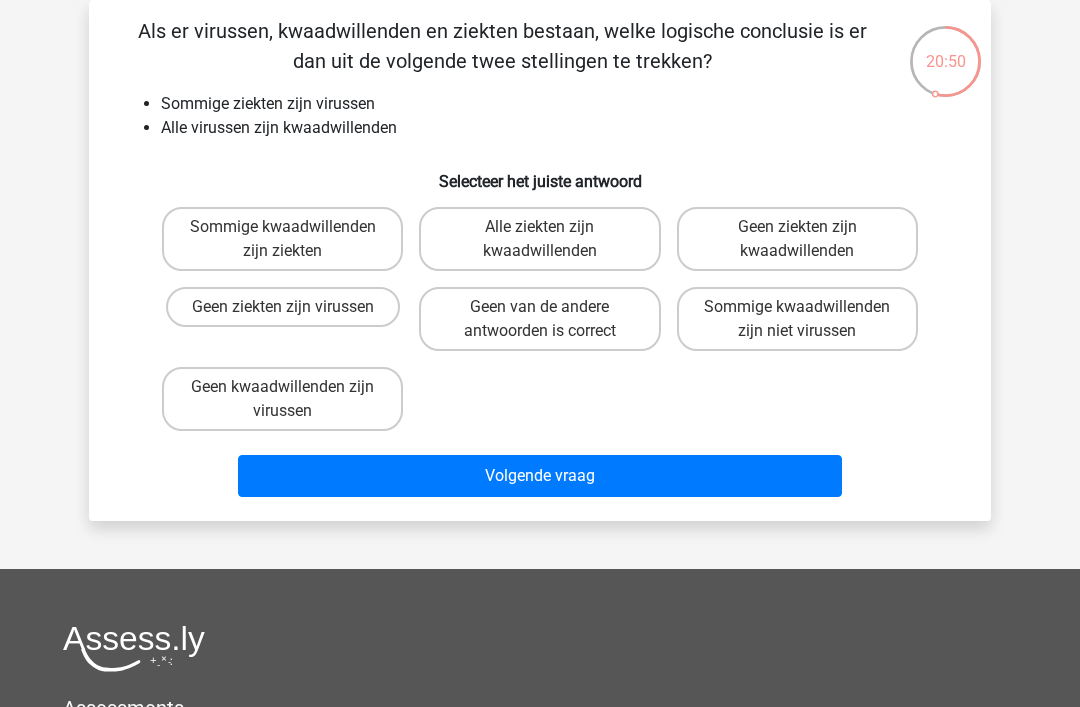 click on "Geen van de andere antwoorden is correct" at bounding box center (546, 313) 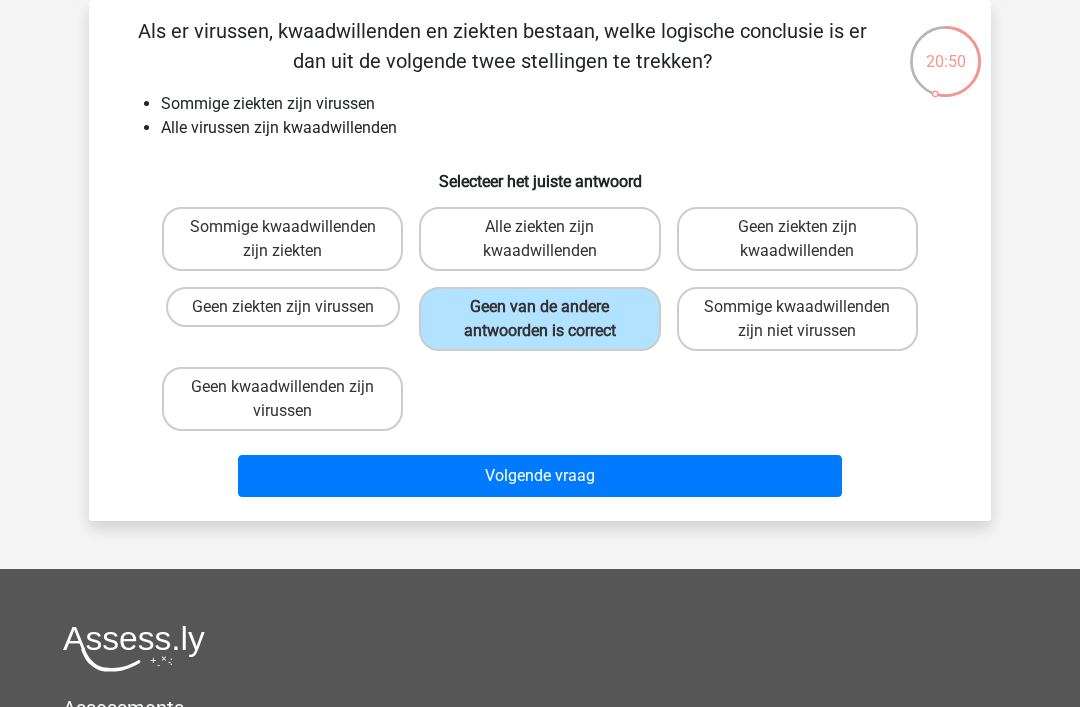click on "Volgende vraag" at bounding box center (540, 476) 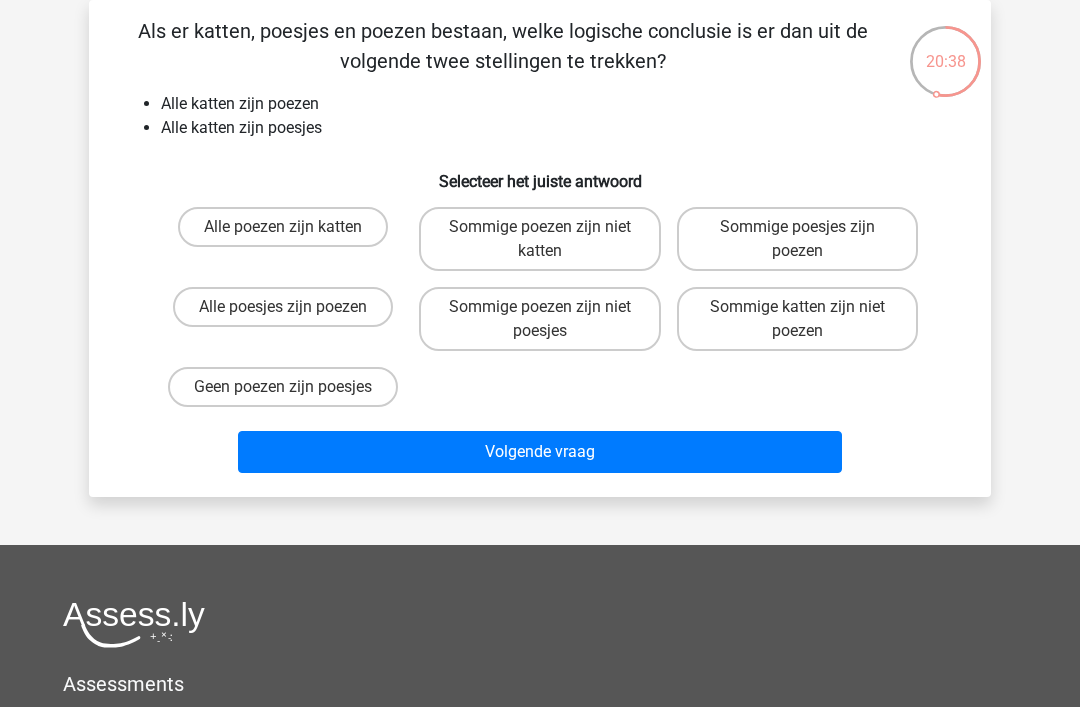 click on "Alle poesjes zijn poezen" at bounding box center [283, 307] 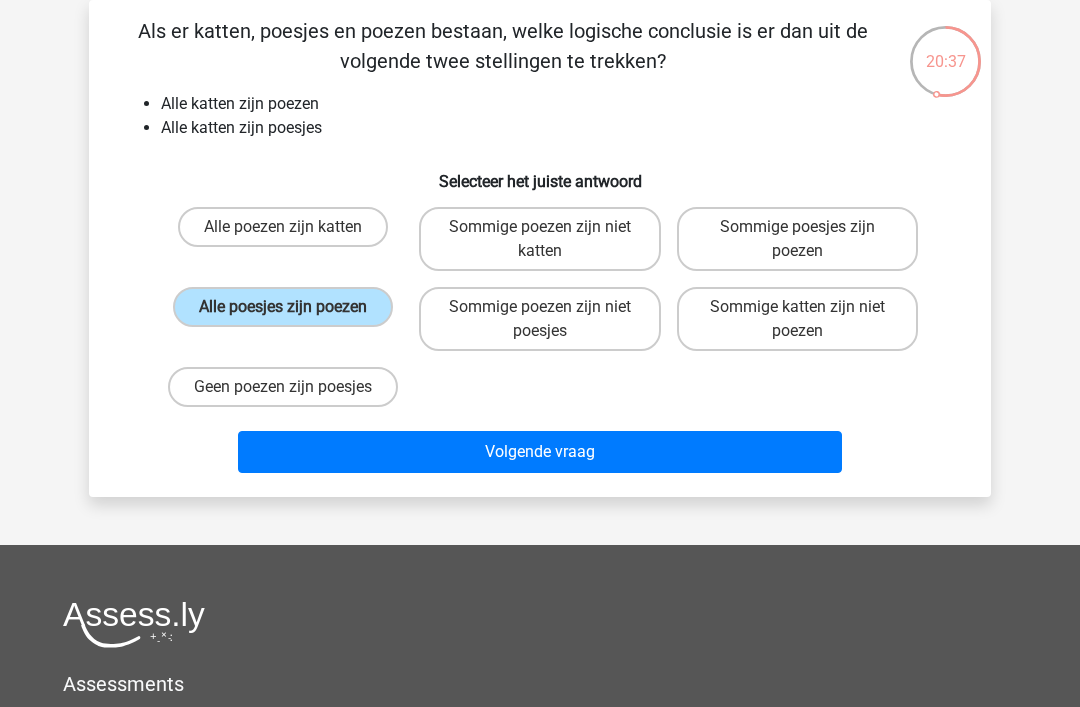 click on "Volgende vraag" at bounding box center [540, 452] 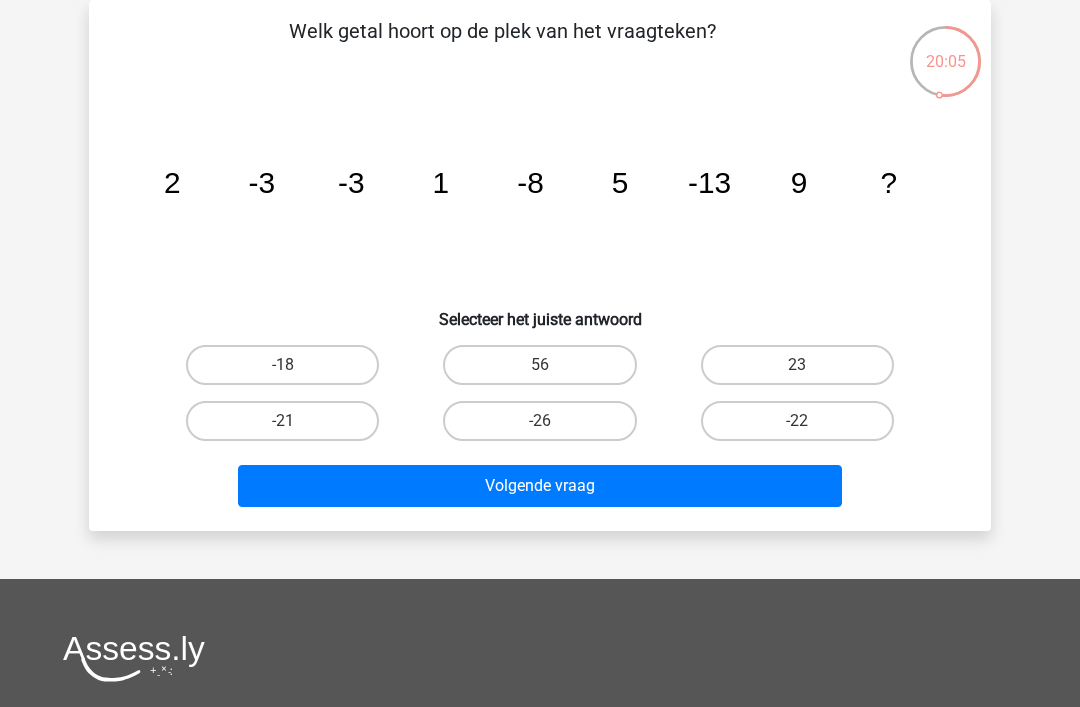 click on "-18" at bounding box center [282, 365] 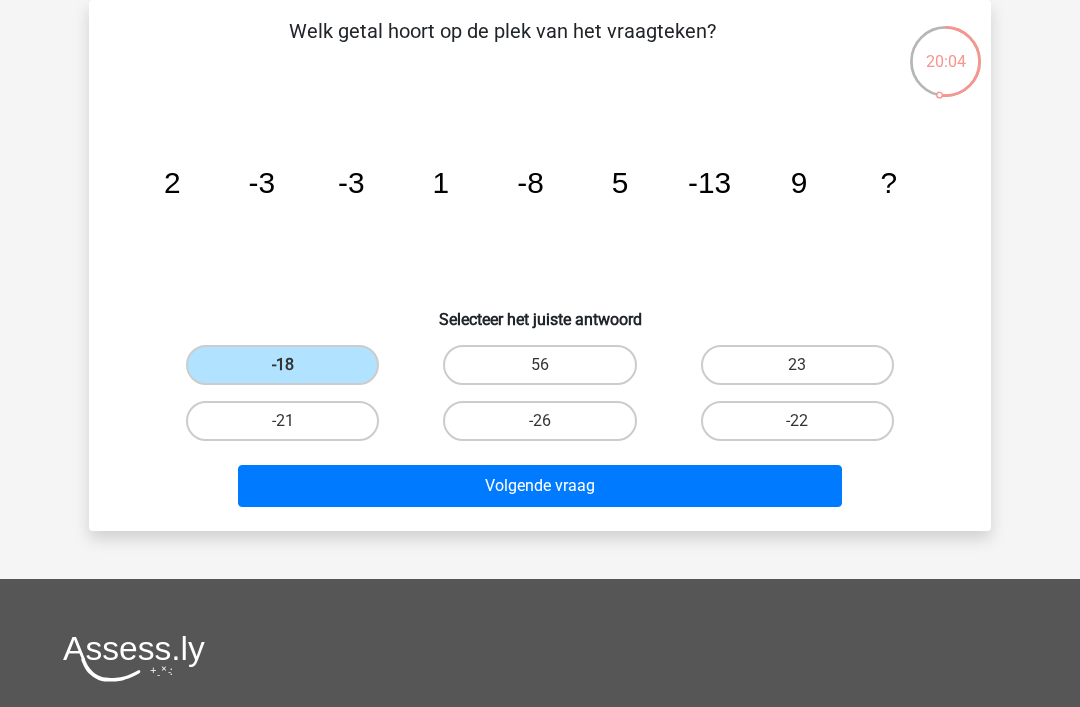 click on "Volgende vraag" at bounding box center (540, 486) 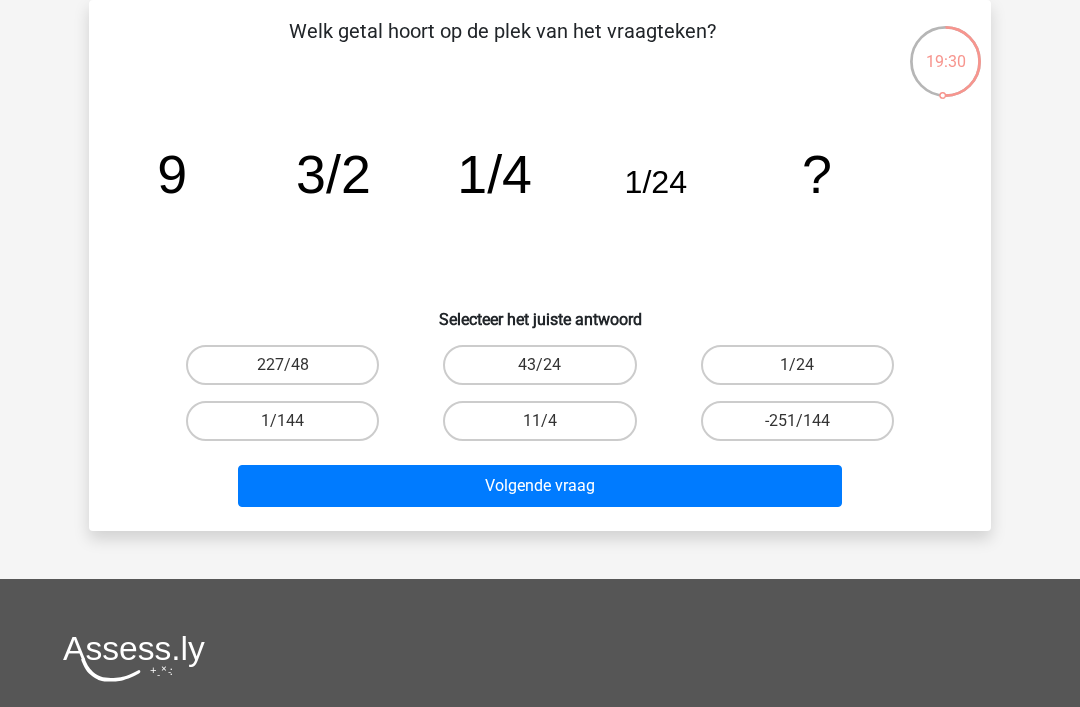 click on "1/144" at bounding box center [282, 421] 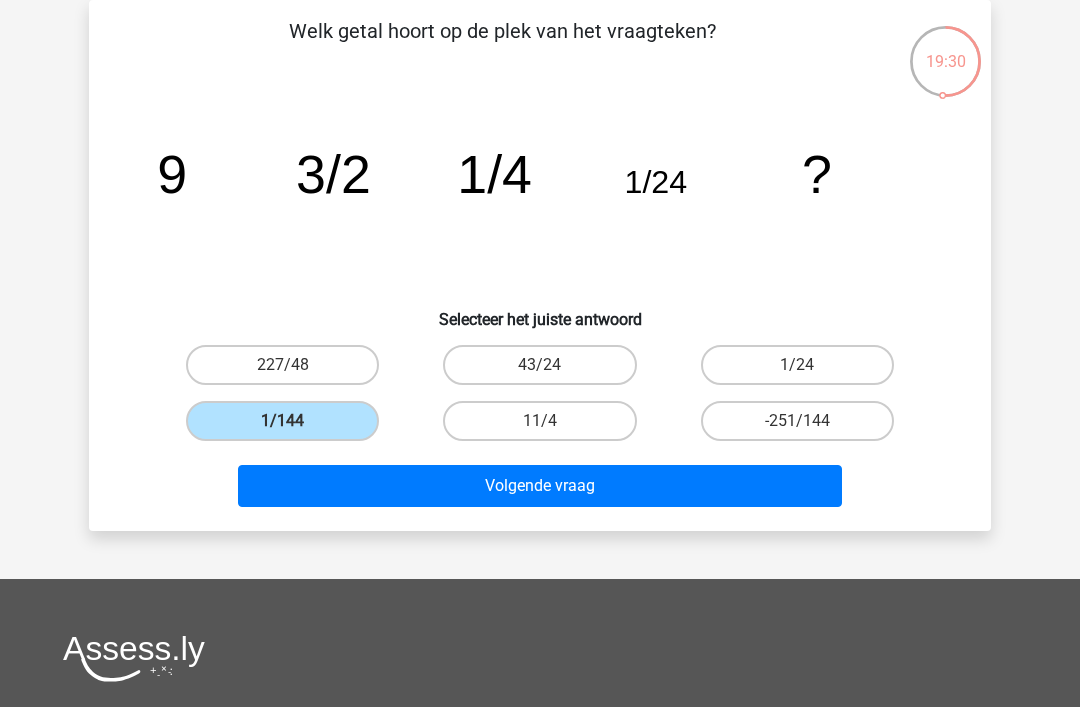 click on "Volgende vraag" at bounding box center (540, 486) 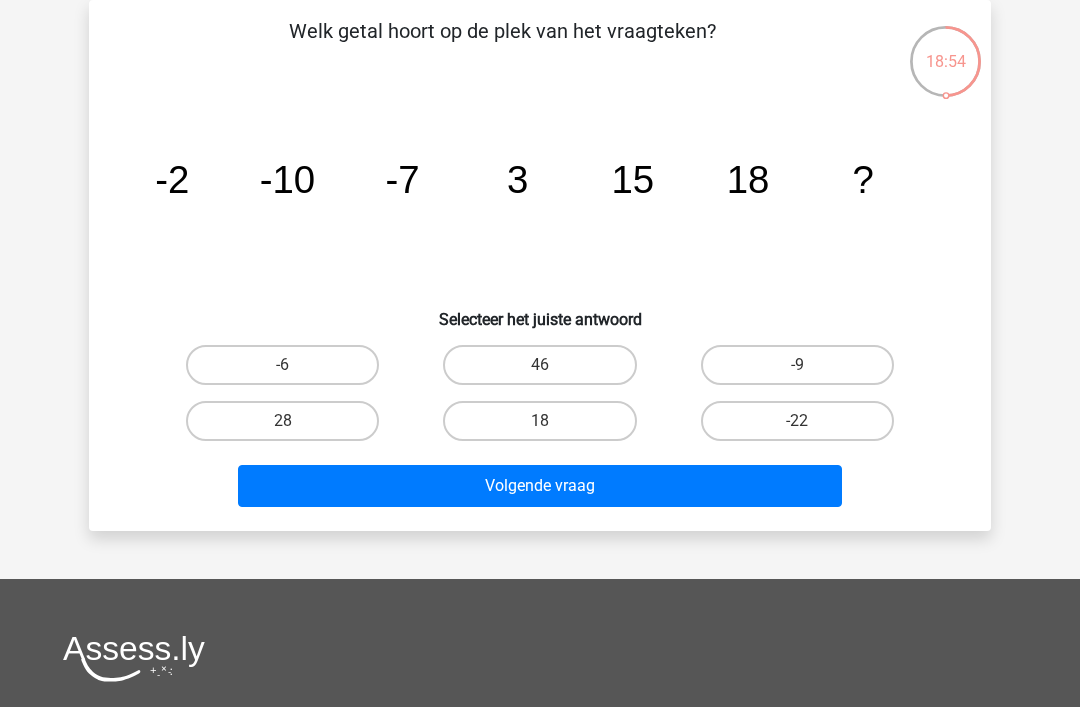 click on "46" at bounding box center [539, 365] 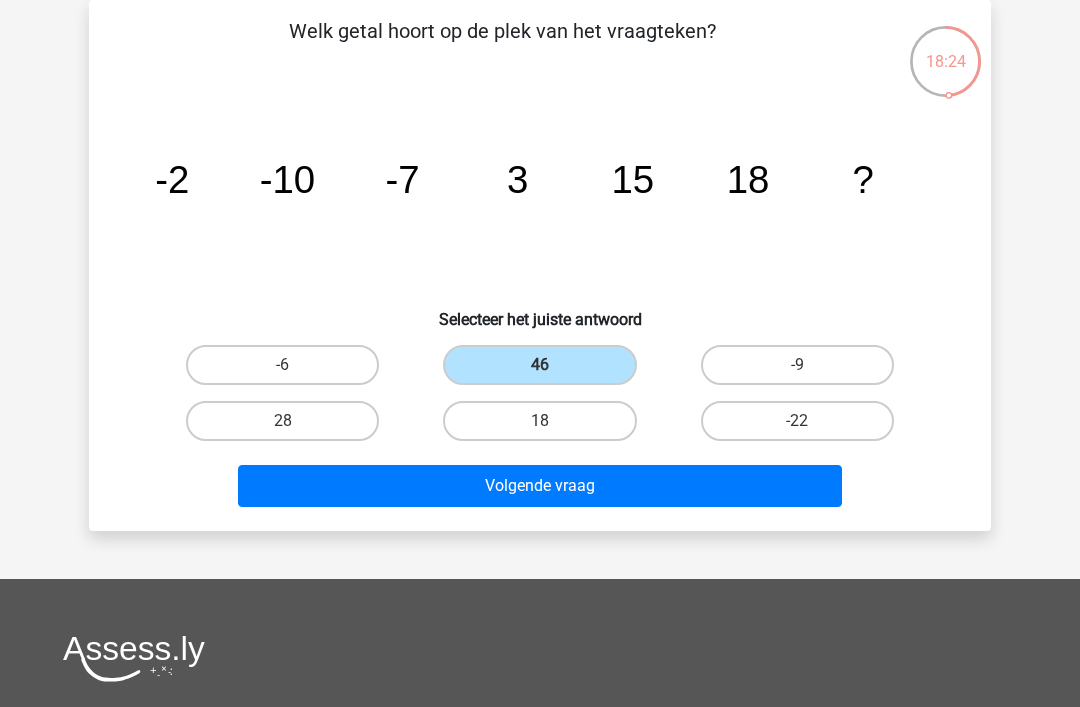 click on "Volgende vraag" at bounding box center (540, 486) 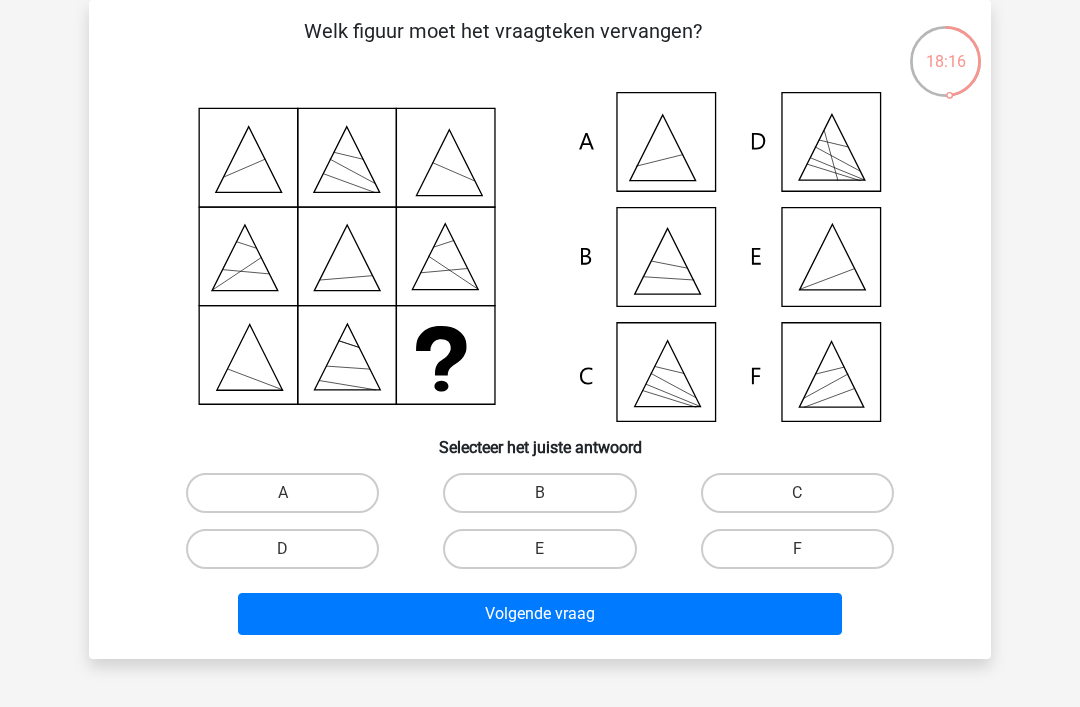 click on "A" at bounding box center (282, 493) 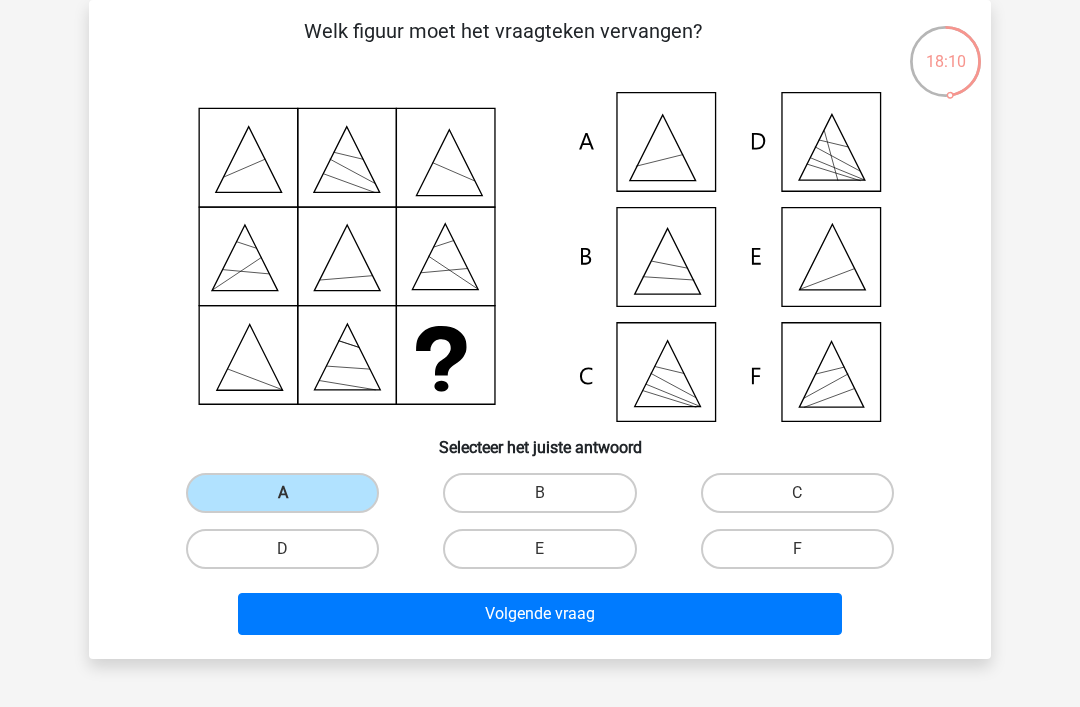 click on "Volgende vraag" at bounding box center (540, 614) 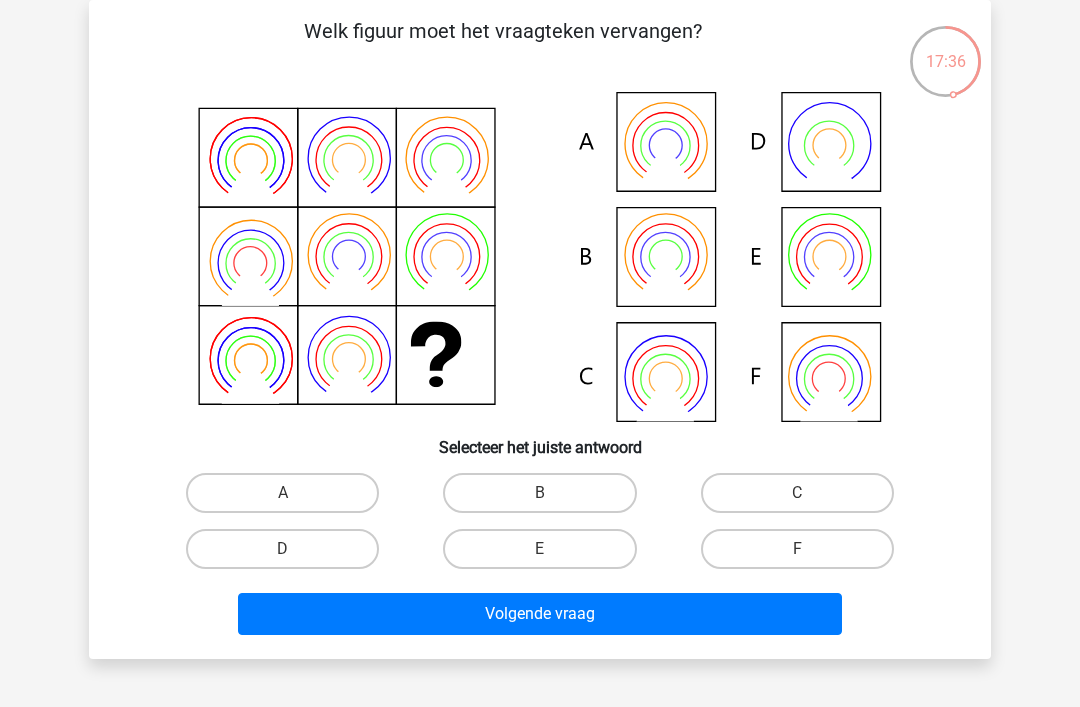 click on "B" at bounding box center [539, 493] 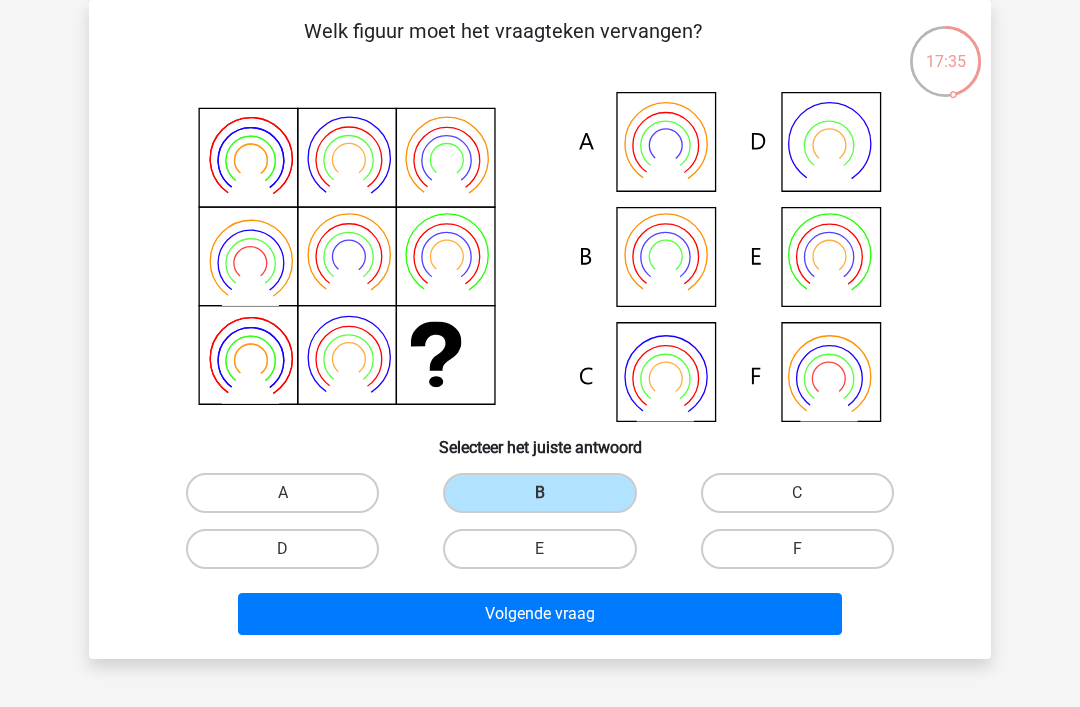 click on "Volgende vraag" at bounding box center [540, 614] 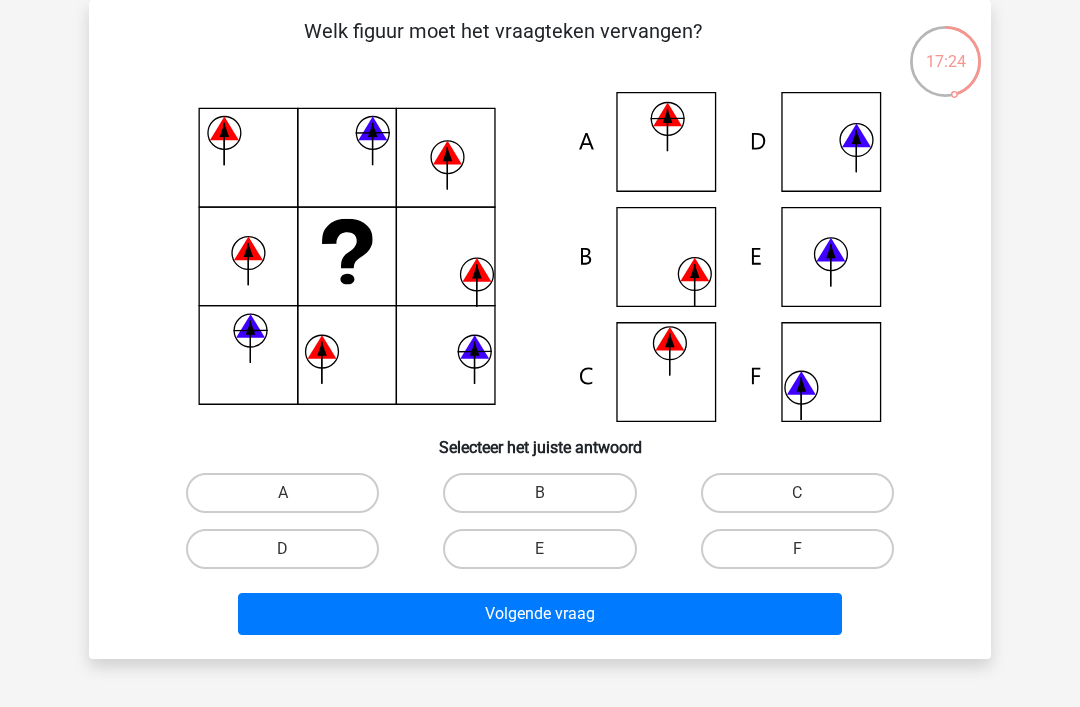 click on "F" at bounding box center [797, 549] 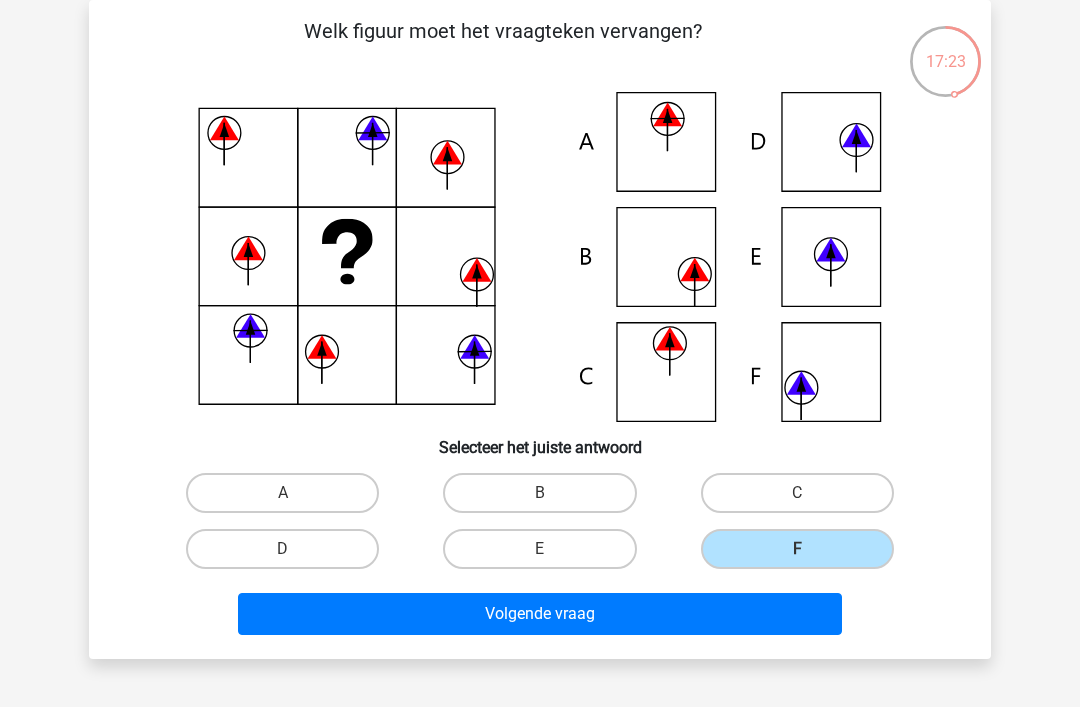 click on "Volgende vraag" at bounding box center (540, 614) 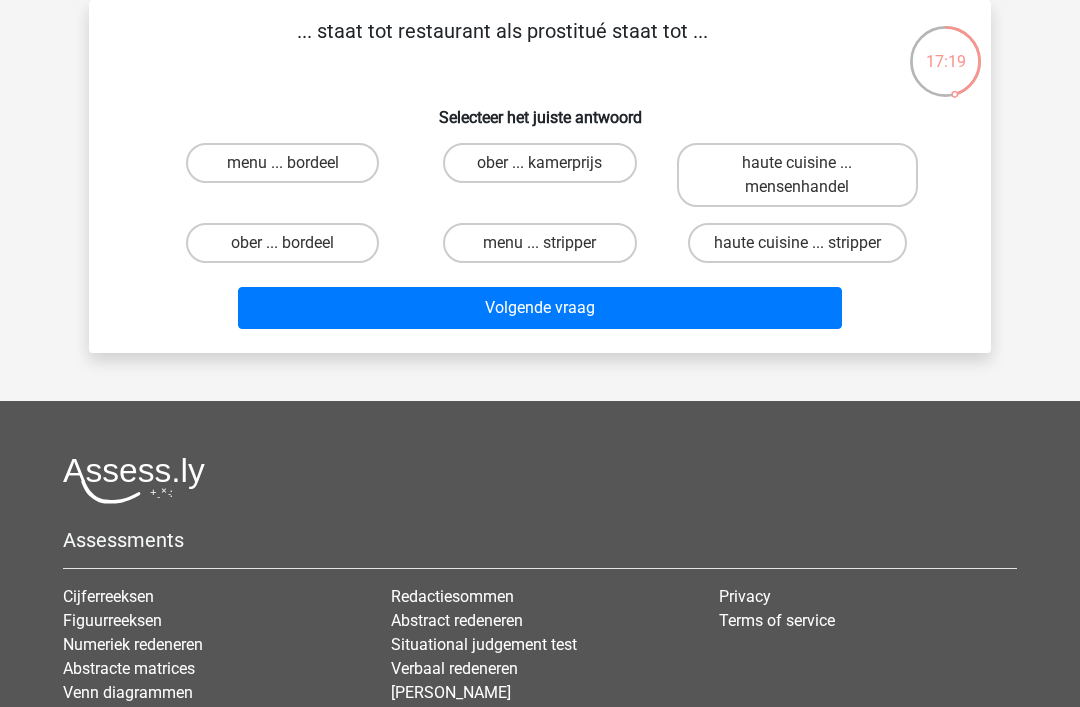 click on "ober ... bordeel" at bounding box center (282, 243) 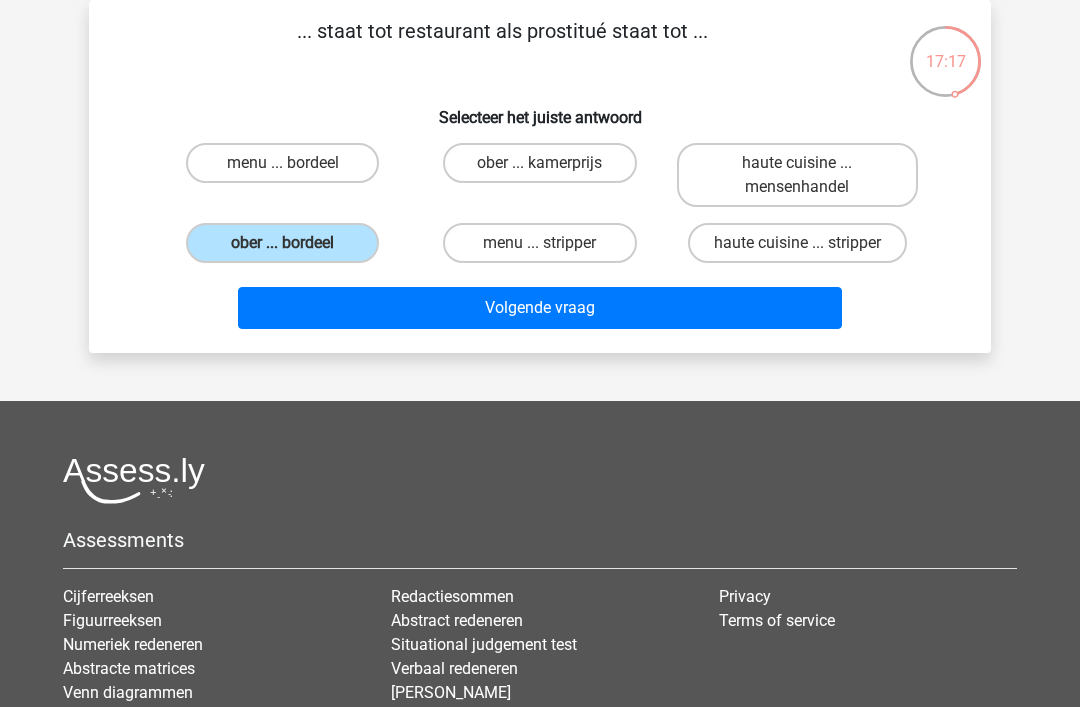 click on "Volgende vraag" at bounding box center (540, 308) 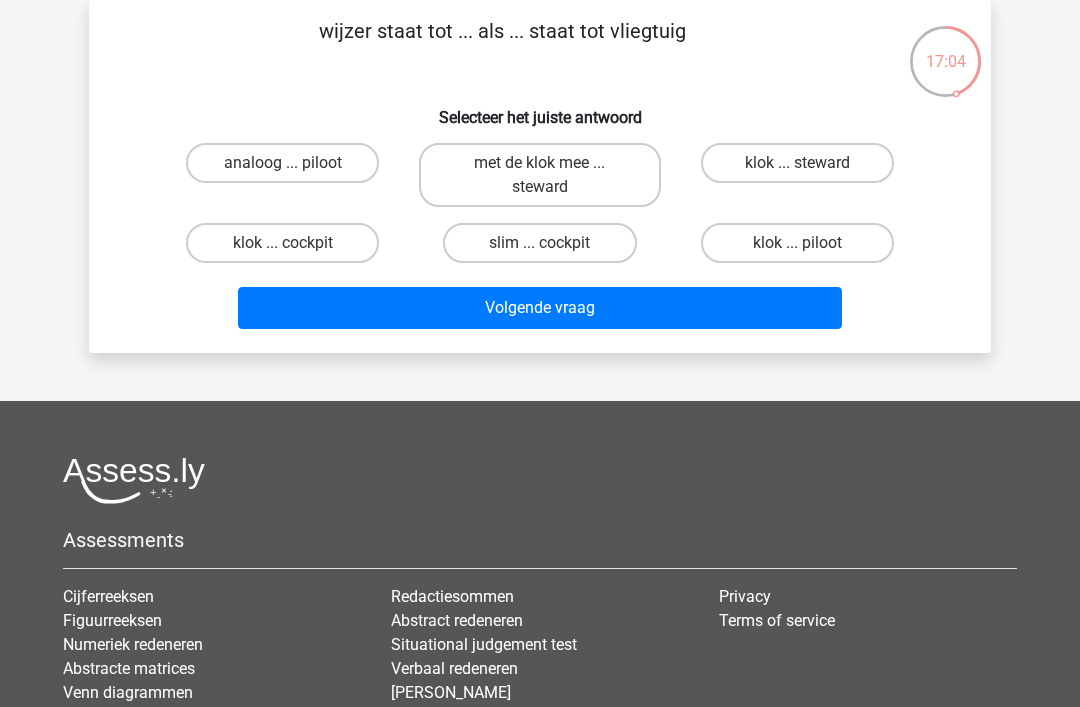 click on "klok ... cockpit" at bounding box center [282, 243] 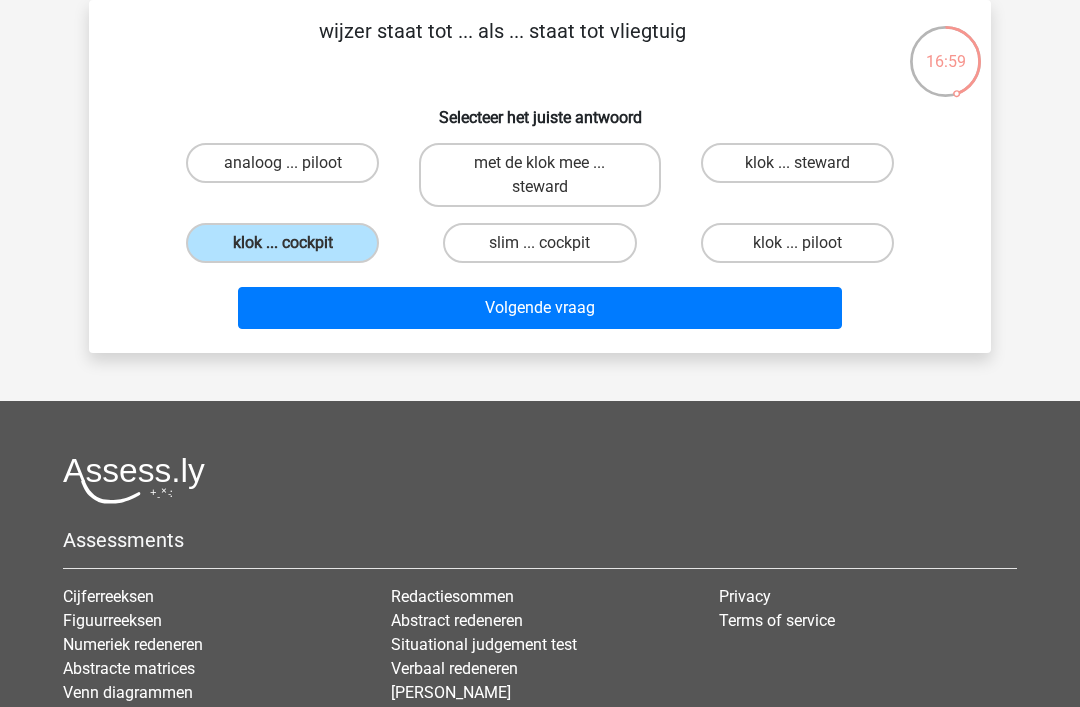 click on "Volgende vraag" at bounding box center [540, 308] 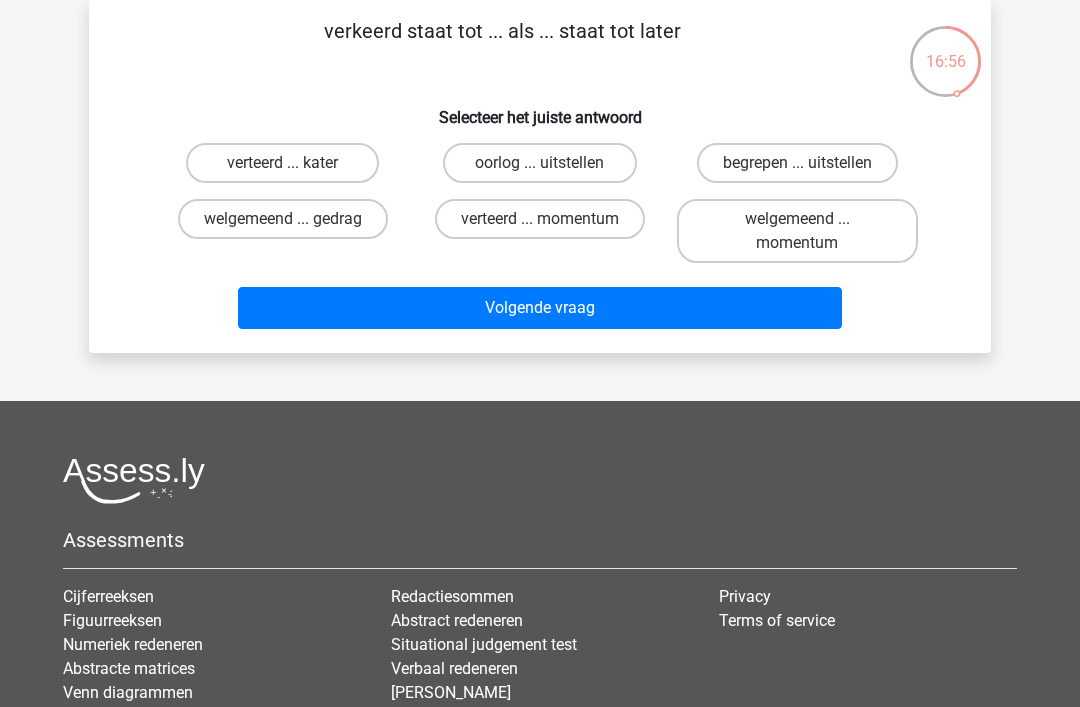 click on "verteerd ... kater" at bounding box center (282, 163) 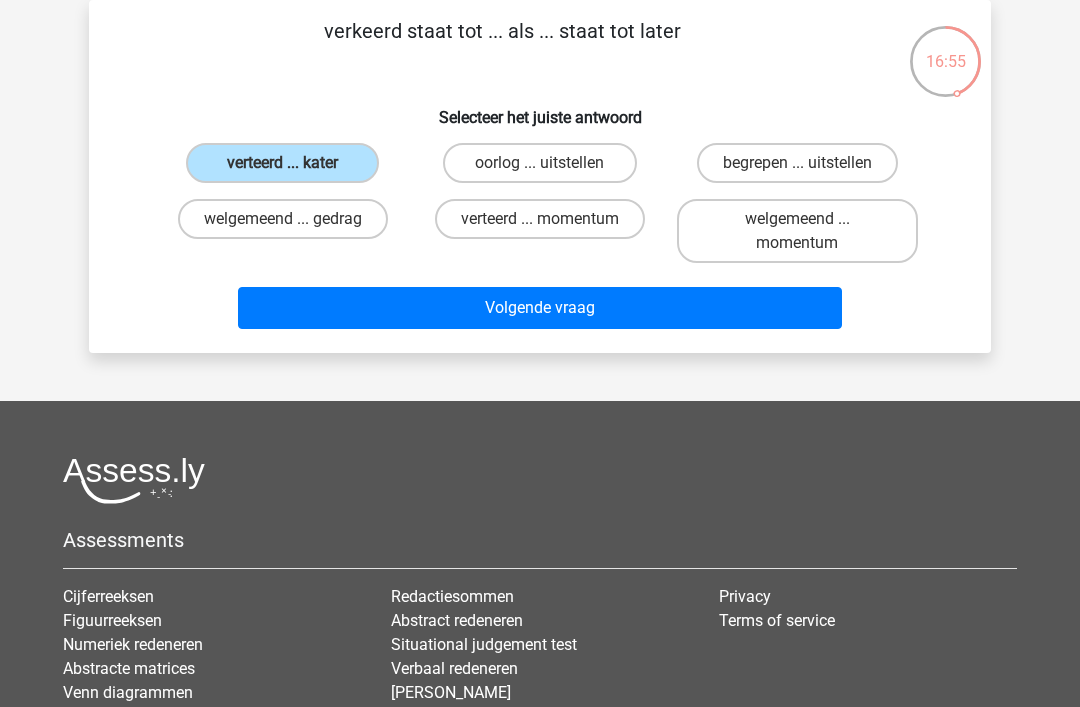 click on "Volgende vraag" at bounding box center [540, 308] 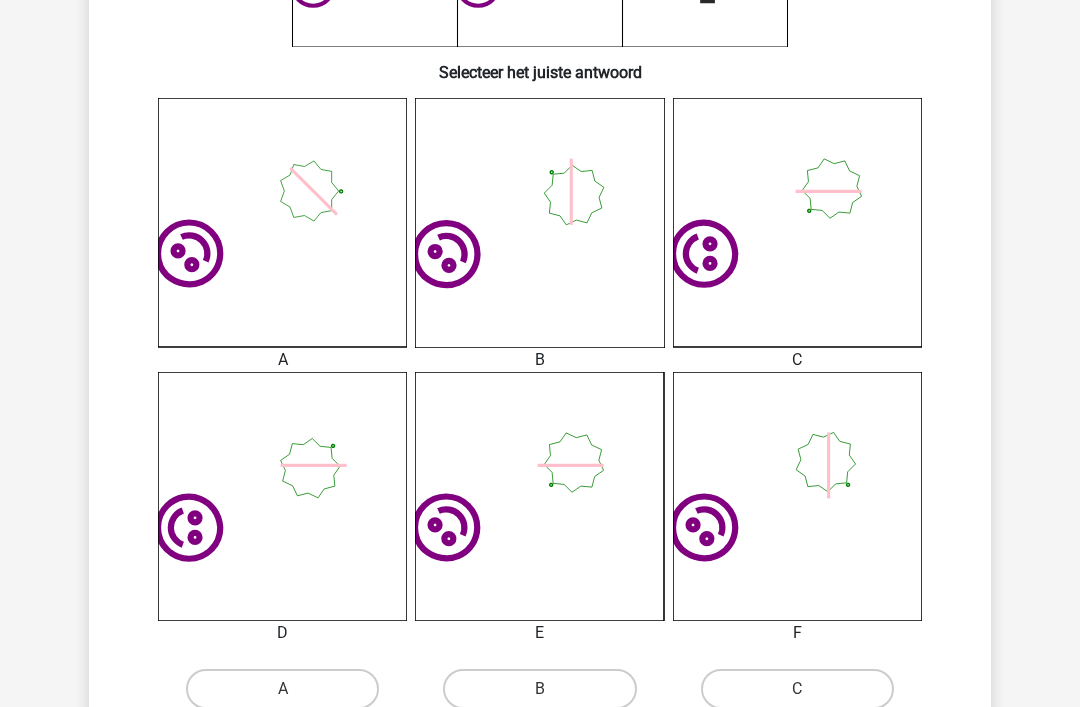 scroll, scrollTop: 506, scrollLeft: 0, axis: vertical 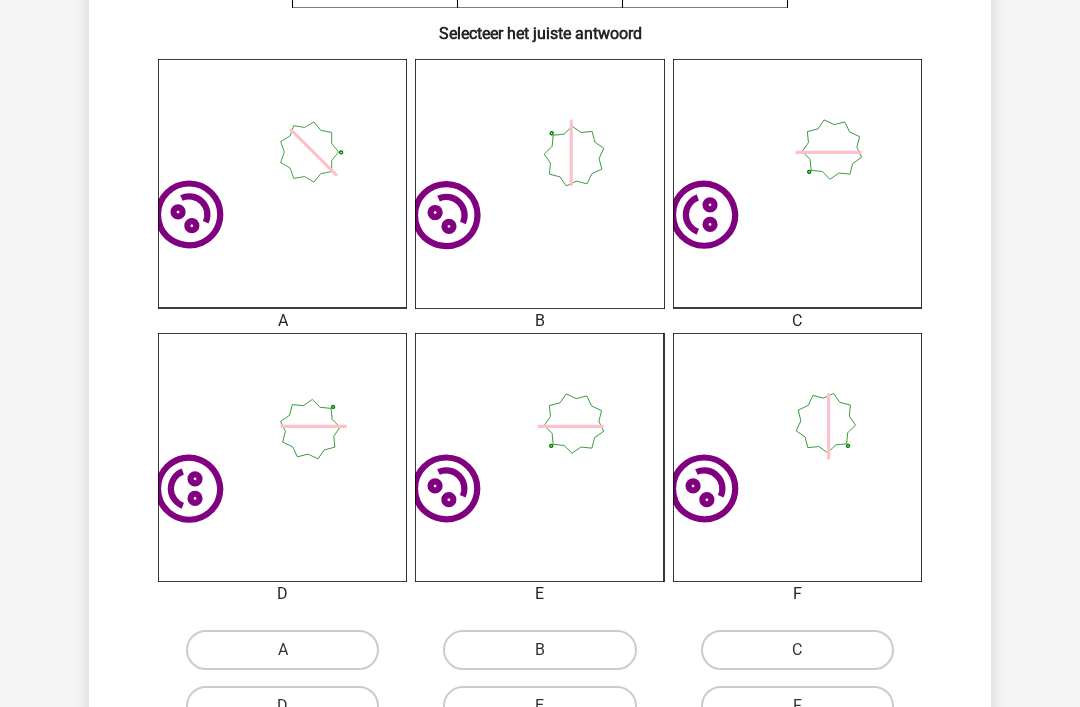 click on "E" at bounding box center (539, 706) 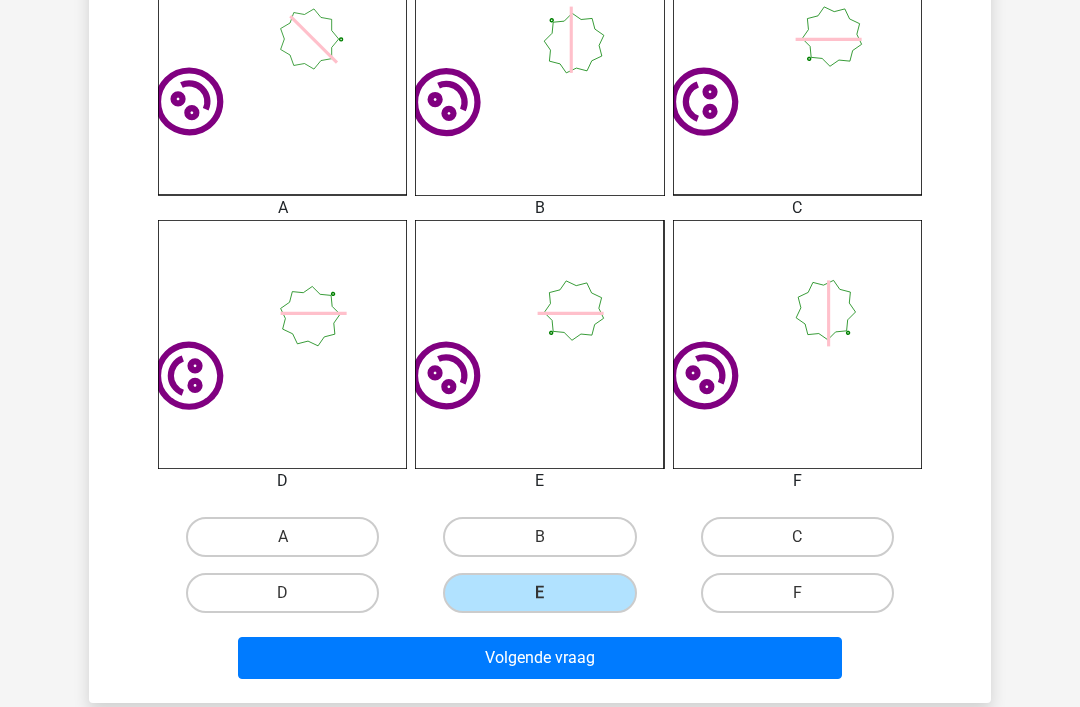 click on "Volgende vraag" at bounding box center (540, 658) 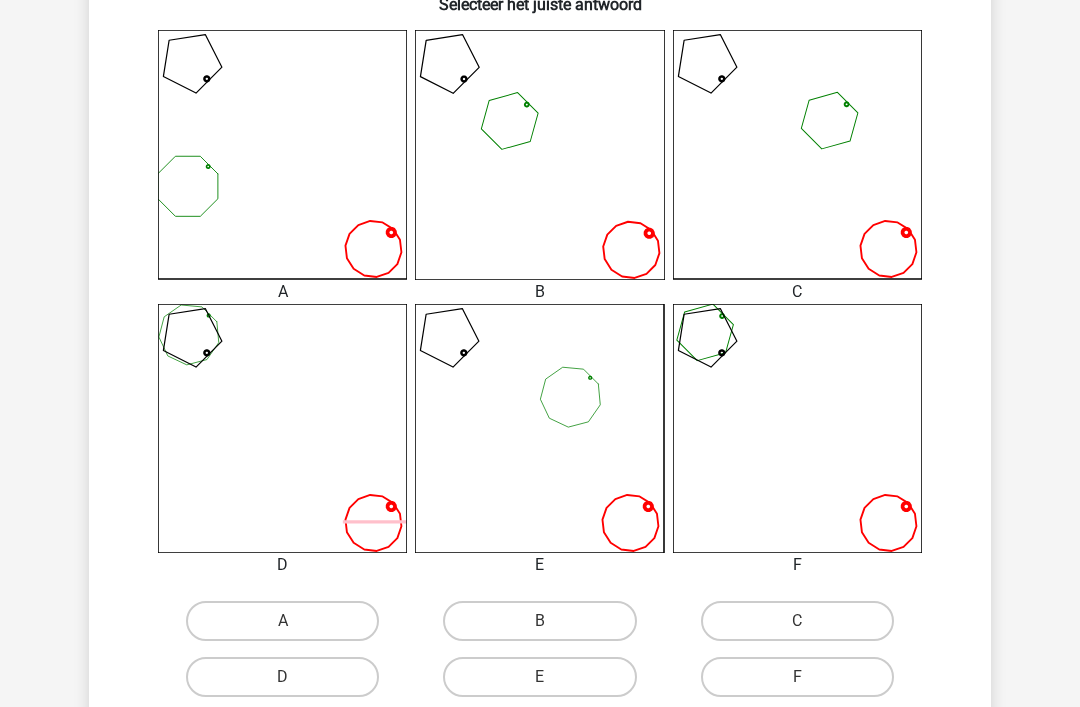 scroll, scrollTop: 533, scrollLeft: 0, axis: vertical 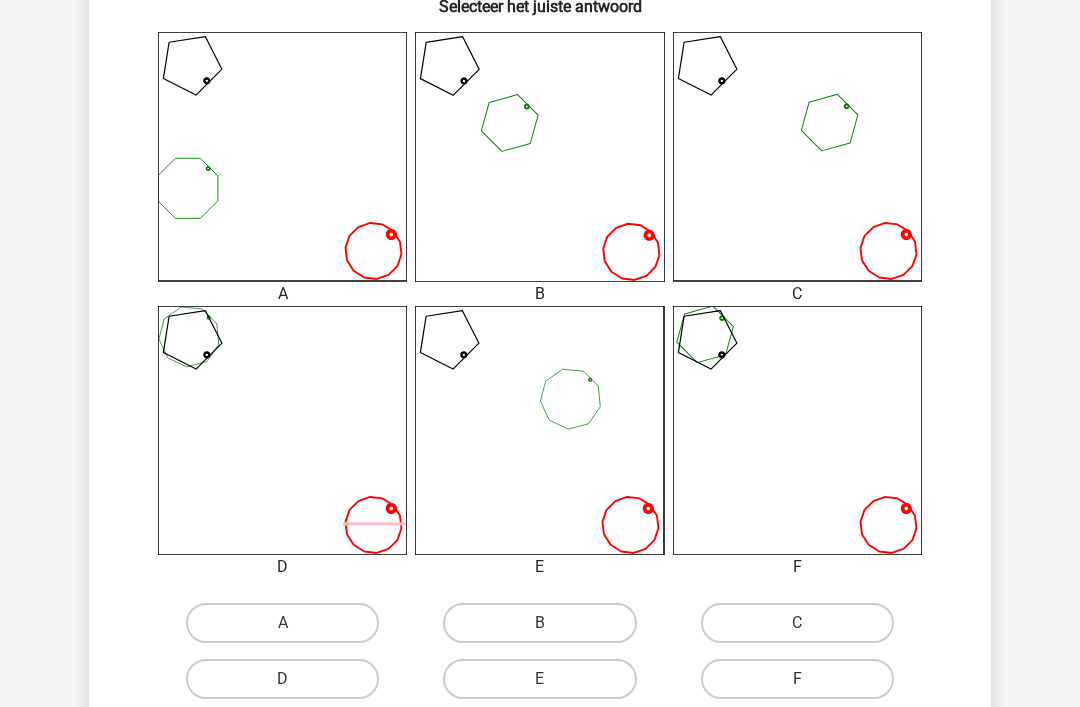 click on "F" at bounding box center (797, 679) 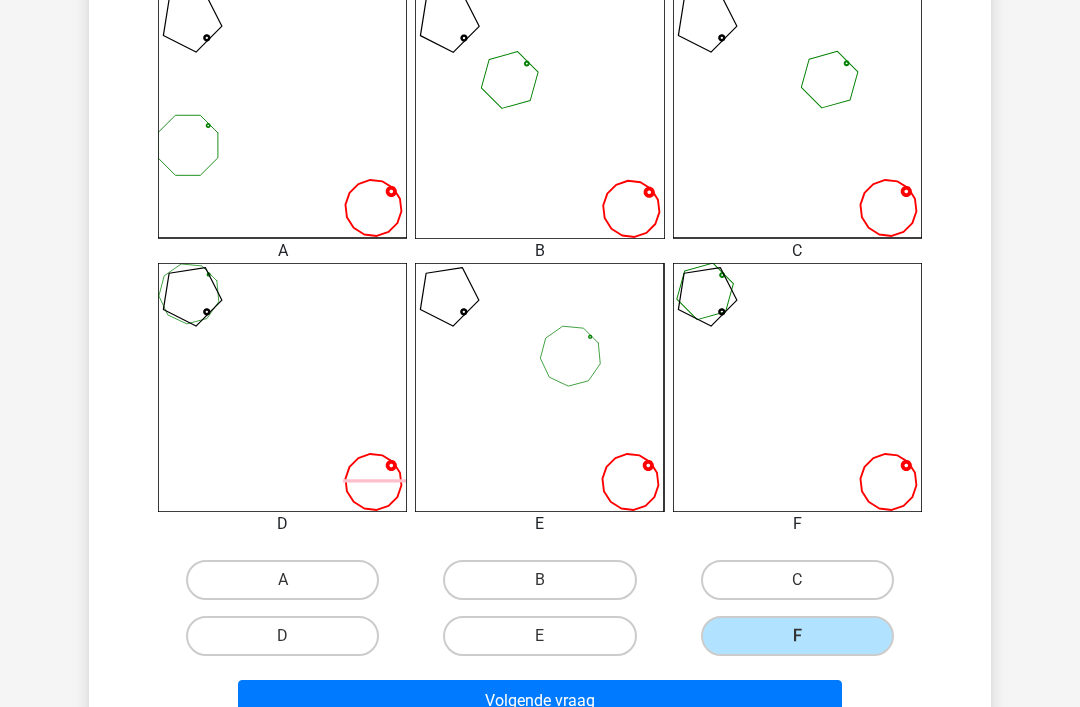 scroll, scrollTop: 603, scrollLeft: 0, axis: vertical 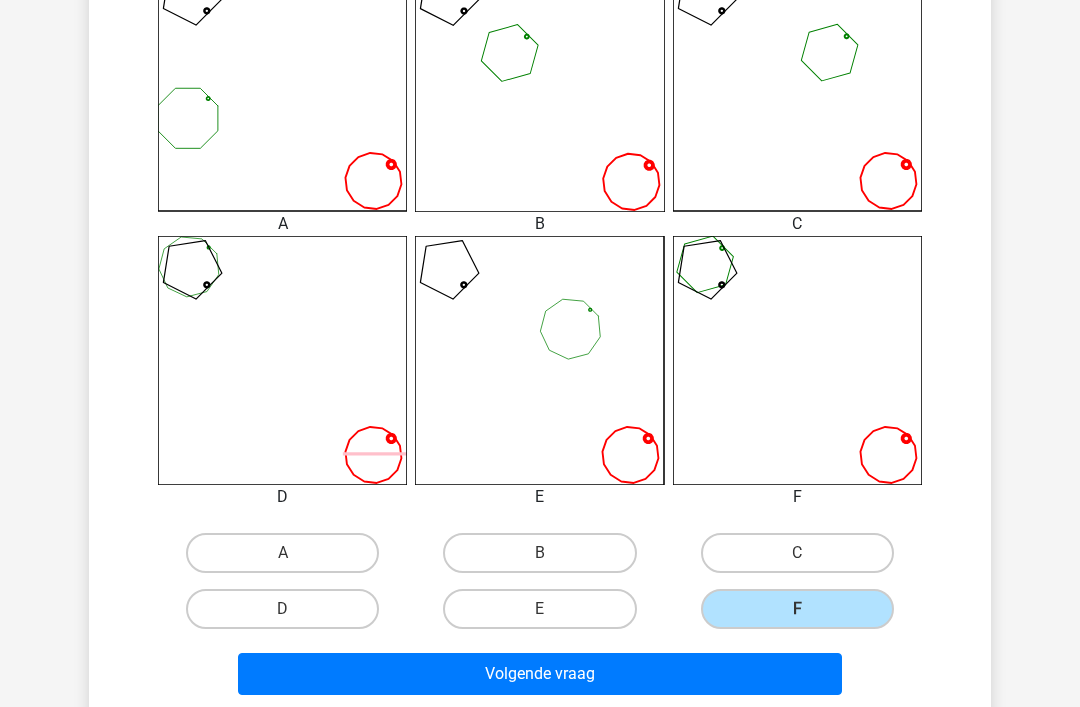 click on "Volgende vraag" at bounding box center (540, 674) 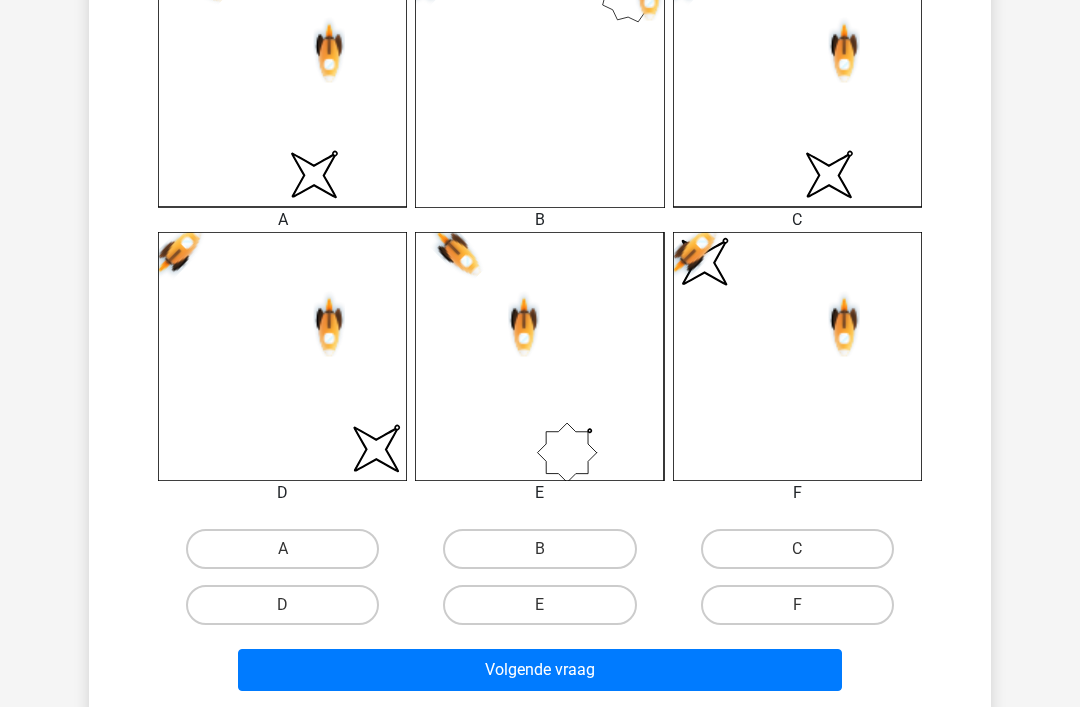 scroll, scrollTop: 605, scrollLeft: 0, axis: vertical 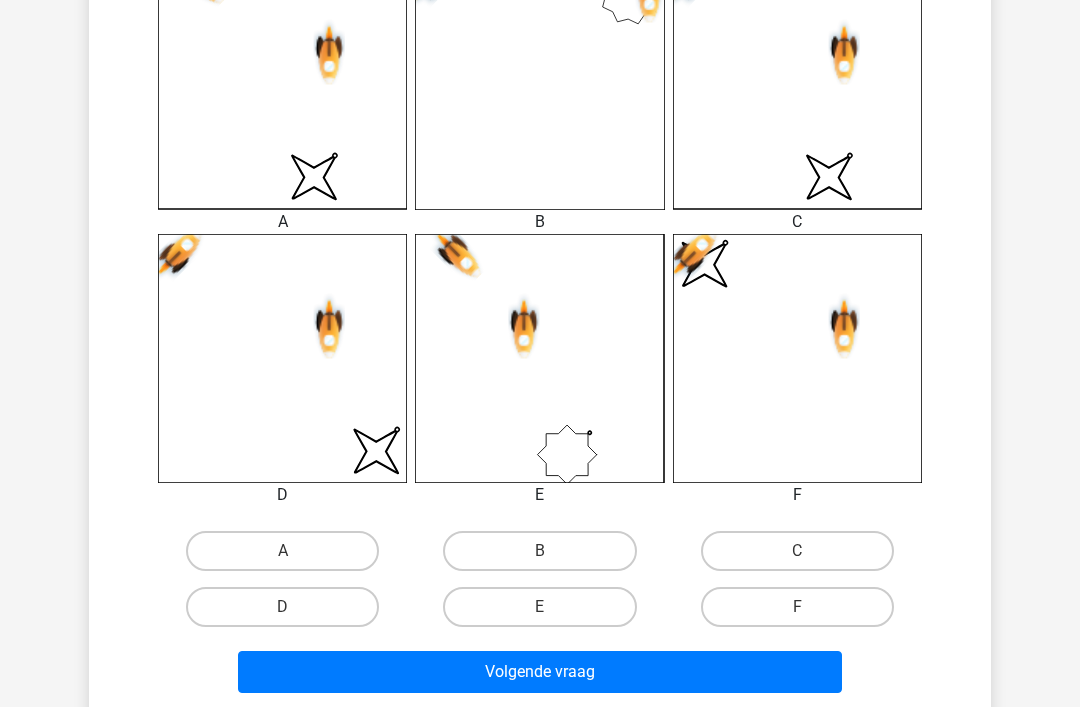 click on "D" at bounding box center (282, 607) 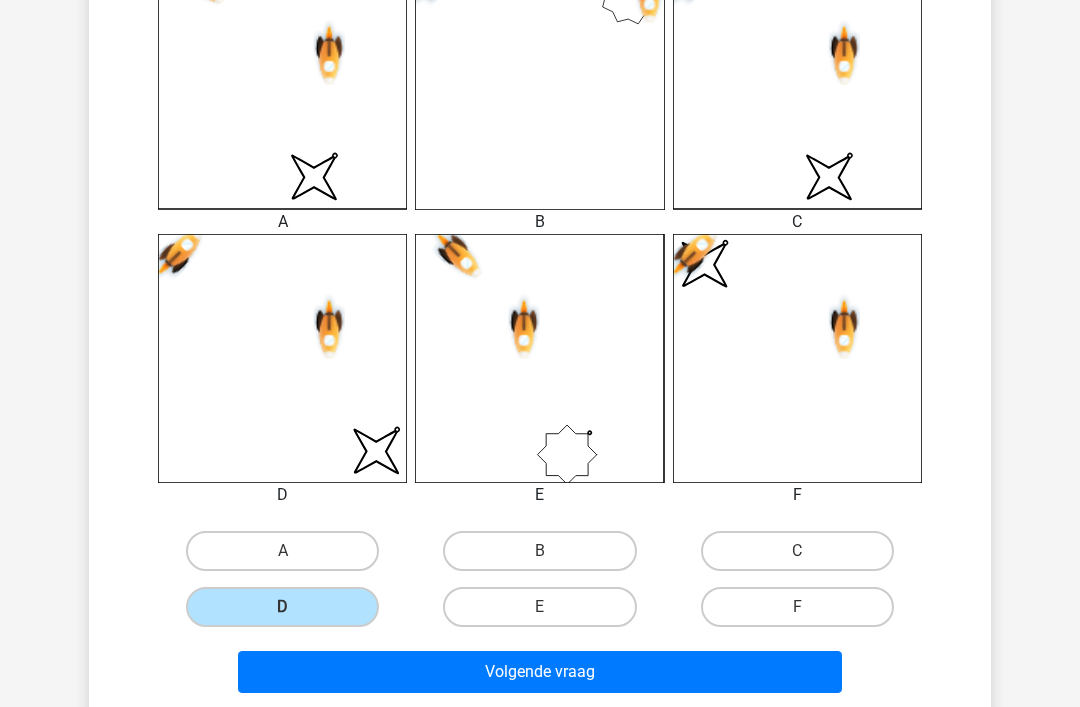 click on "Volgende vraag" at bounding box center (540, 672) 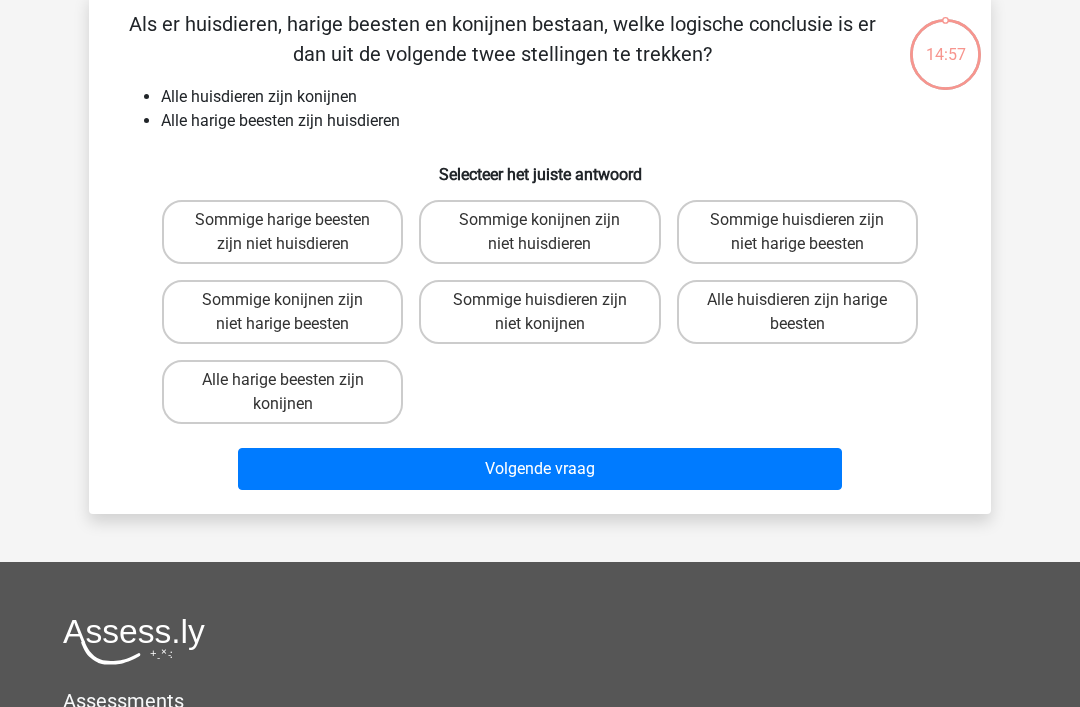 scroll, scrollTop: 92, scrollLeft: 0, axis: vertical 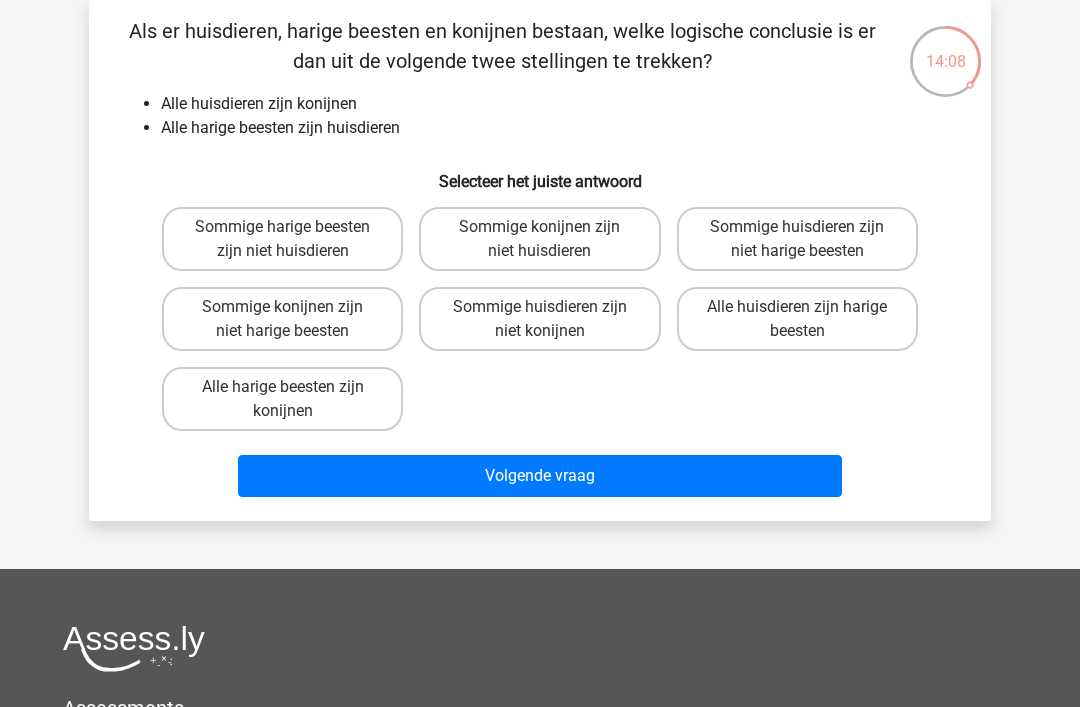 click on "Sommige konijnen zijn niet harige beesten" at bounding box center (282, 319) 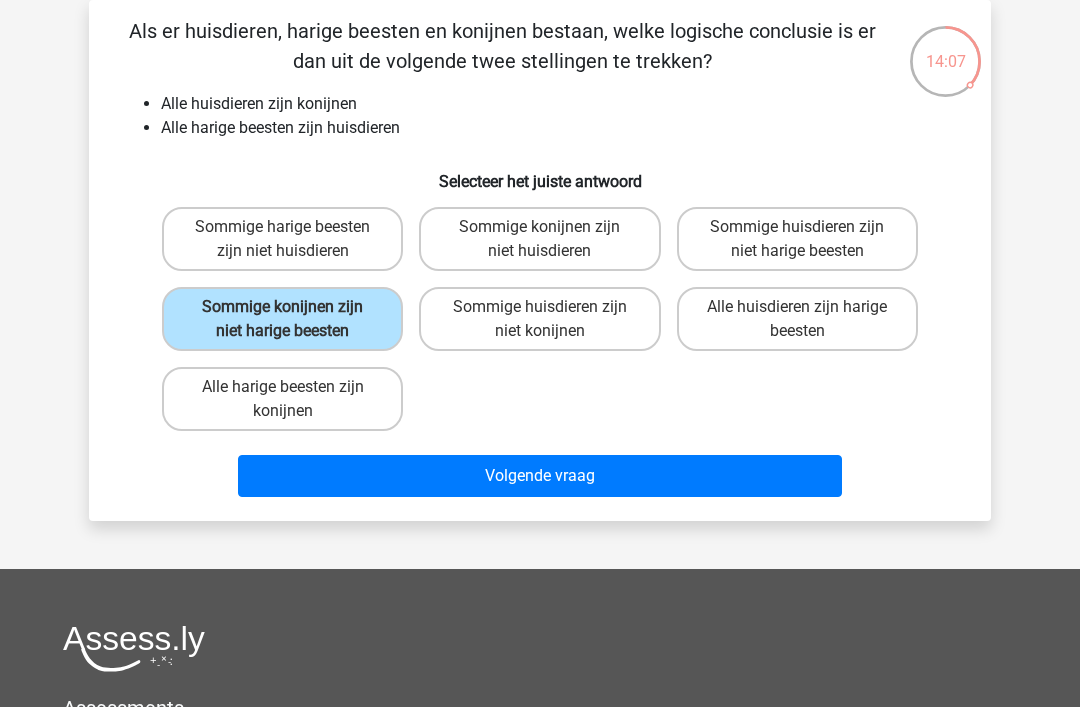 click on "Volgende vraag" at bounding box center (540, 476) 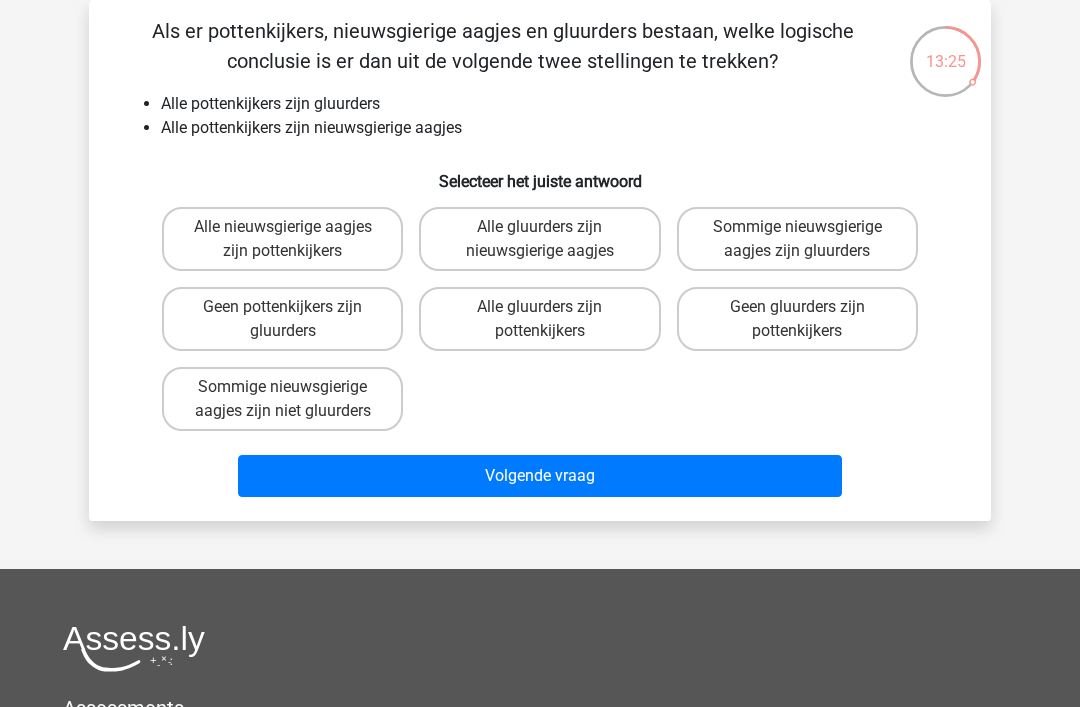 click on "Sommige nieuwsgierige aagjes zijn niet gluurders" at bounding box center [282, 399] 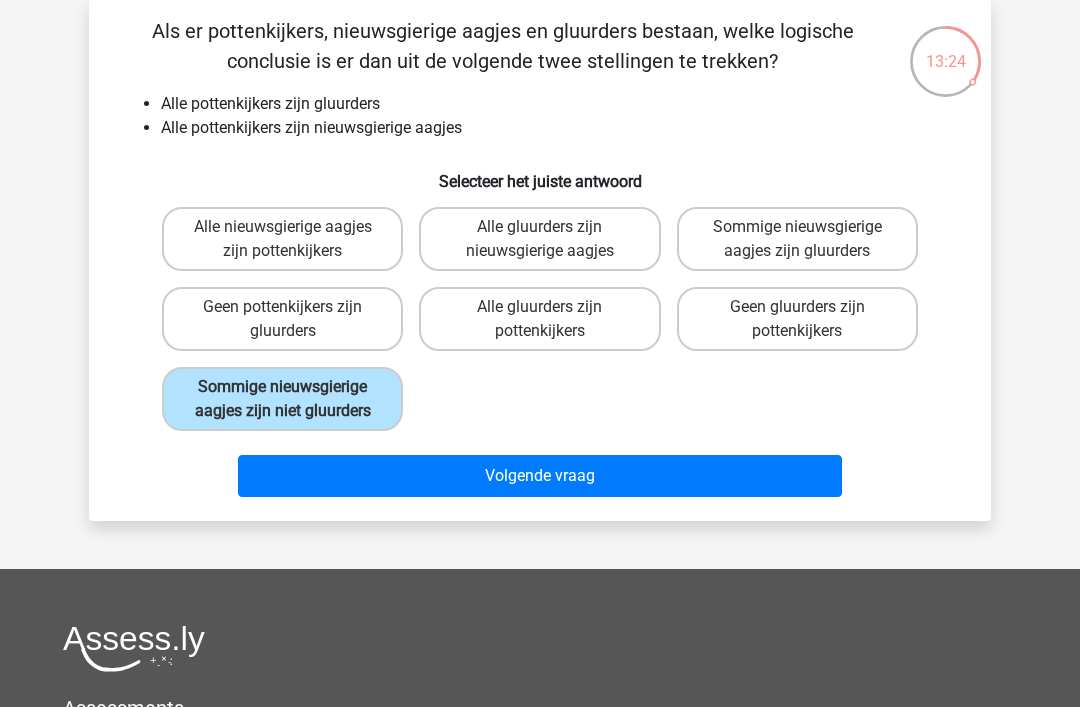 click on "Volgende vraag" at bounding box center (540, 476) 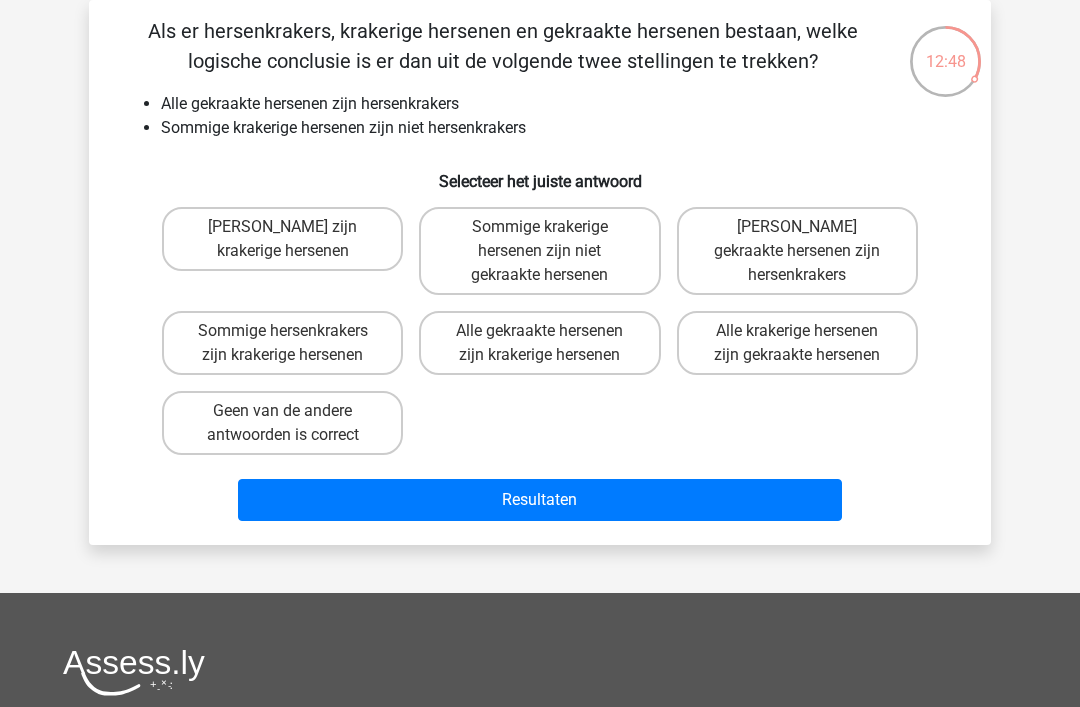 click on "Geen van de andere antwoorden is correct" at bounding box center (282, 423) 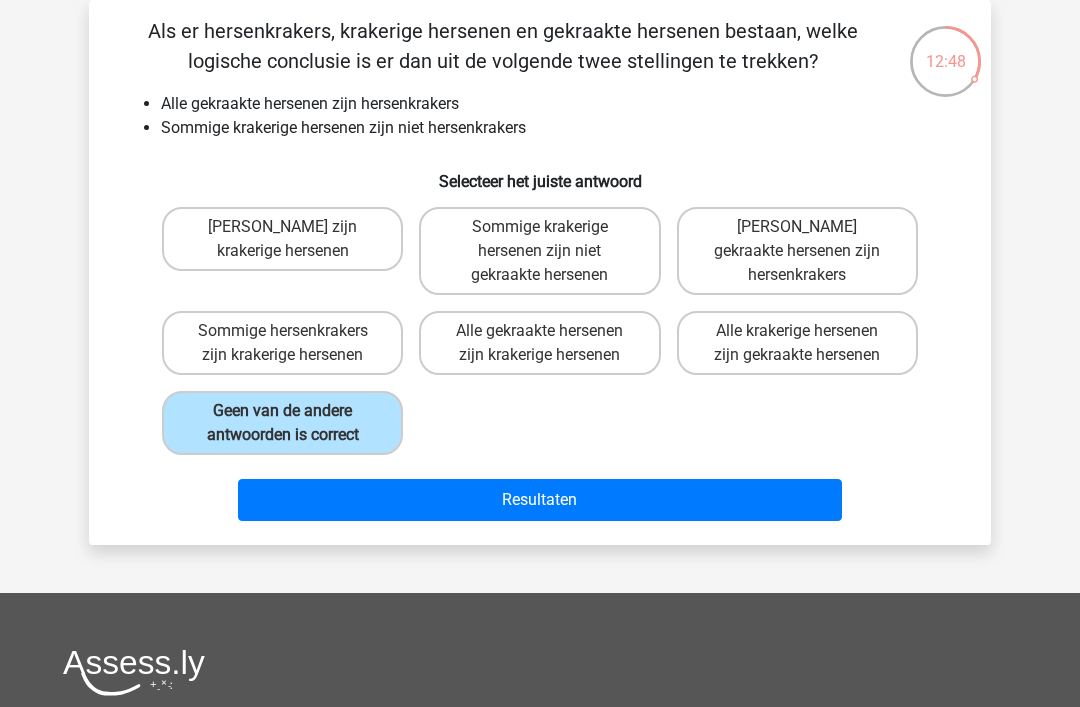 click on "Resultaten" at bounding box center (540, 500) 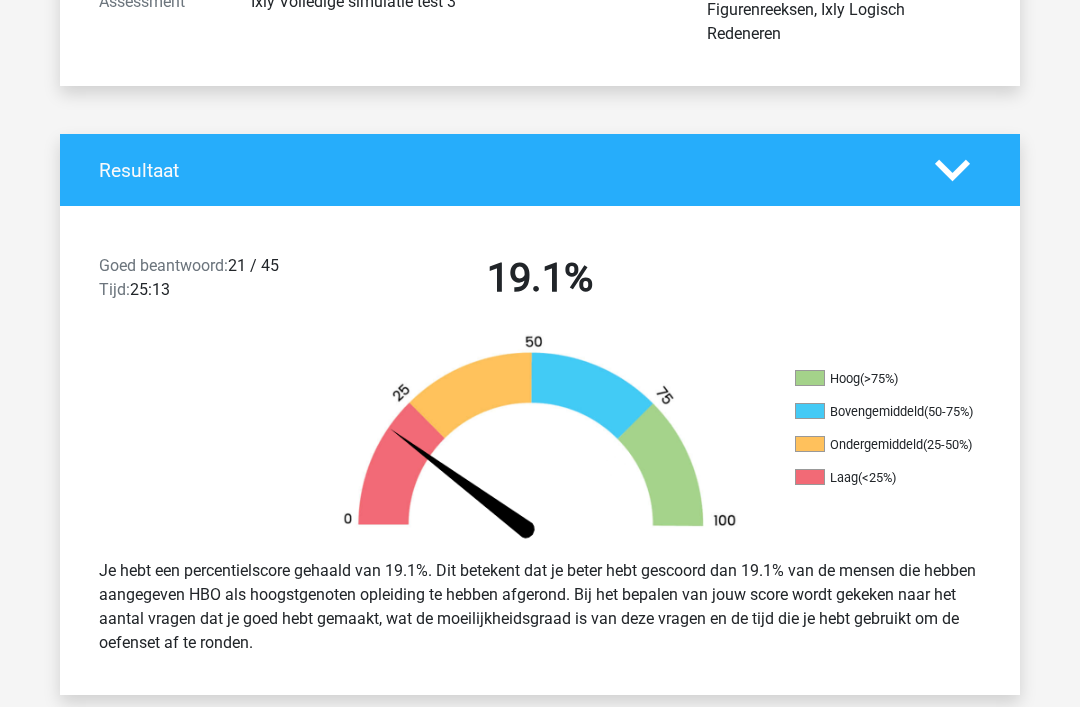 scroll, scrollTop: 334, scrollLeft: 0, axis: vertical 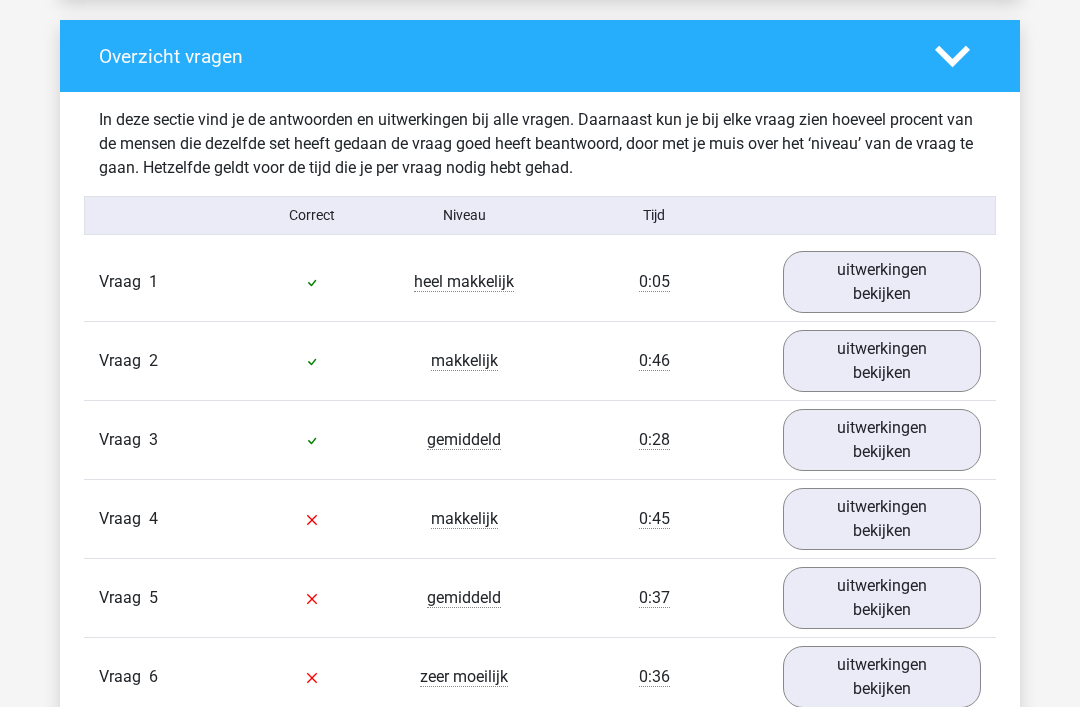 click on "uitwerkingen bekijken" at bounding box center (882, 519) 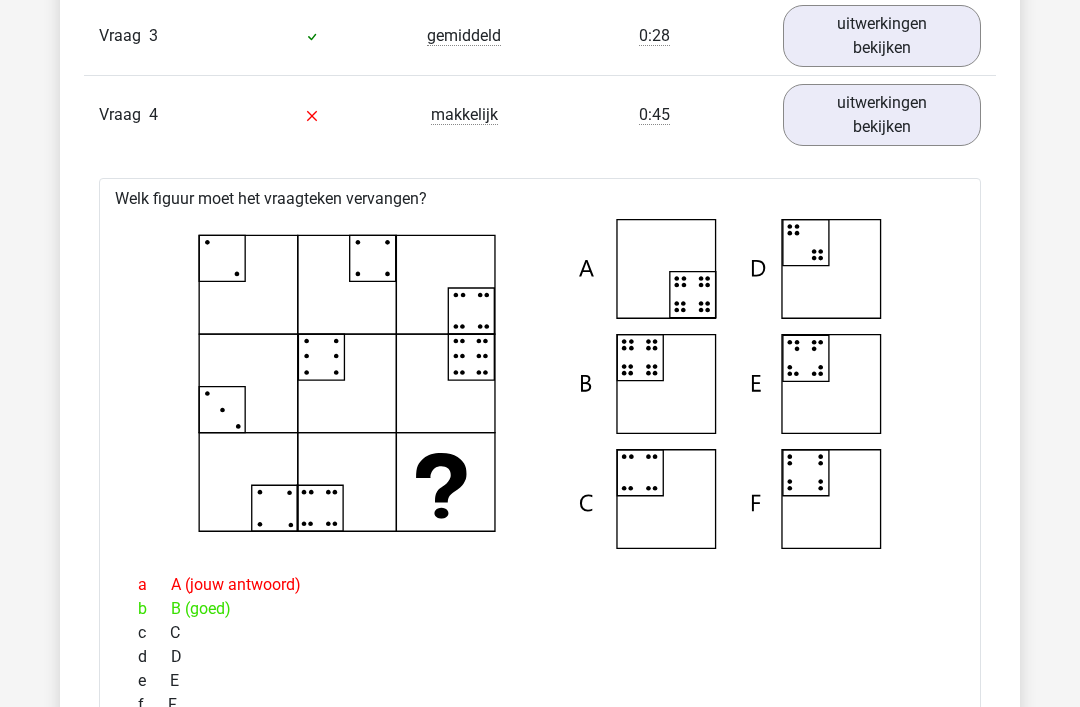 scroll, scrollTop: 2500, scrollLeft: 0, axis: vertical 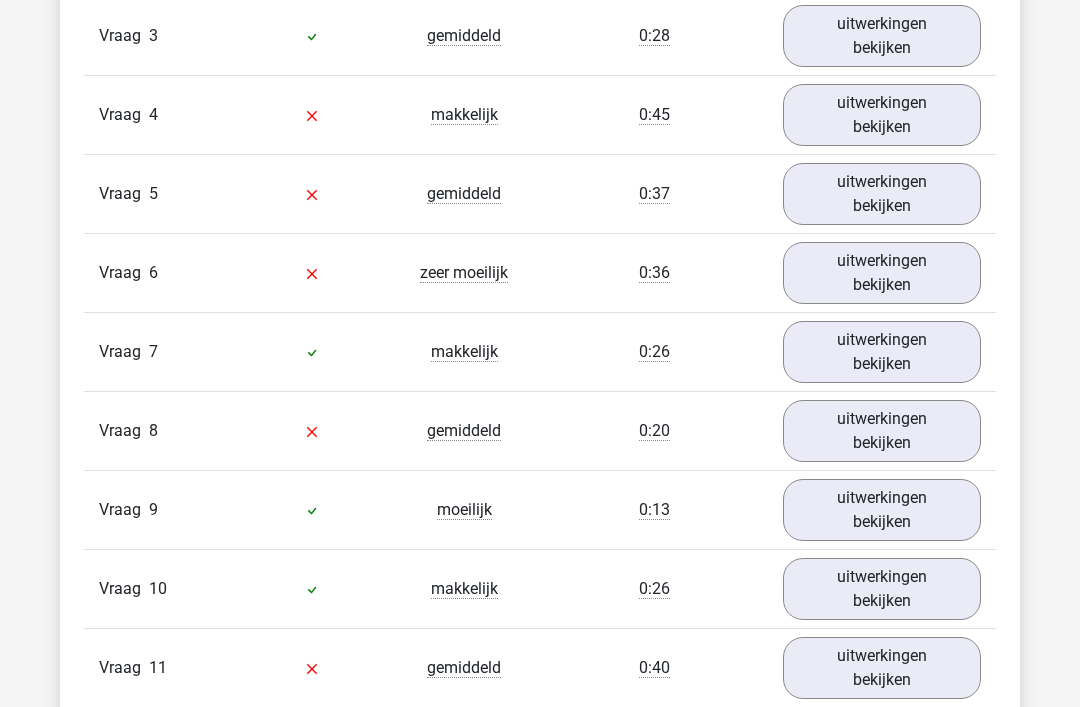 click on "uitwerkingen bekijken" at bounding box center [882, 194] 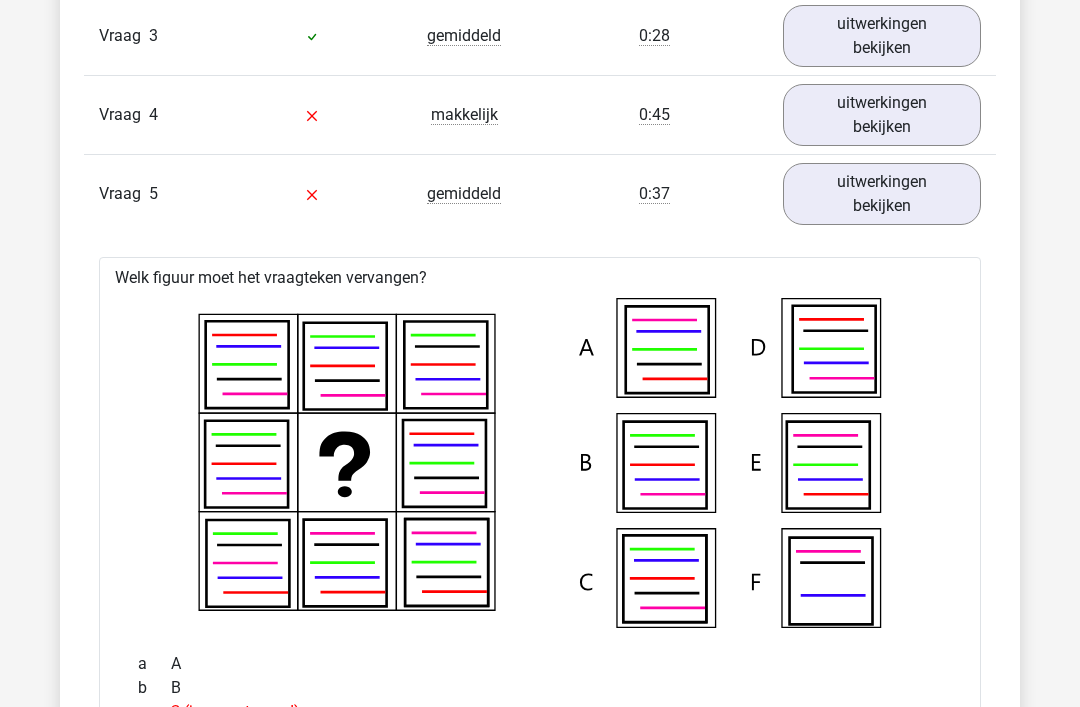 click on "uitwerkingen bekijken" at bounding box center [882, 194] 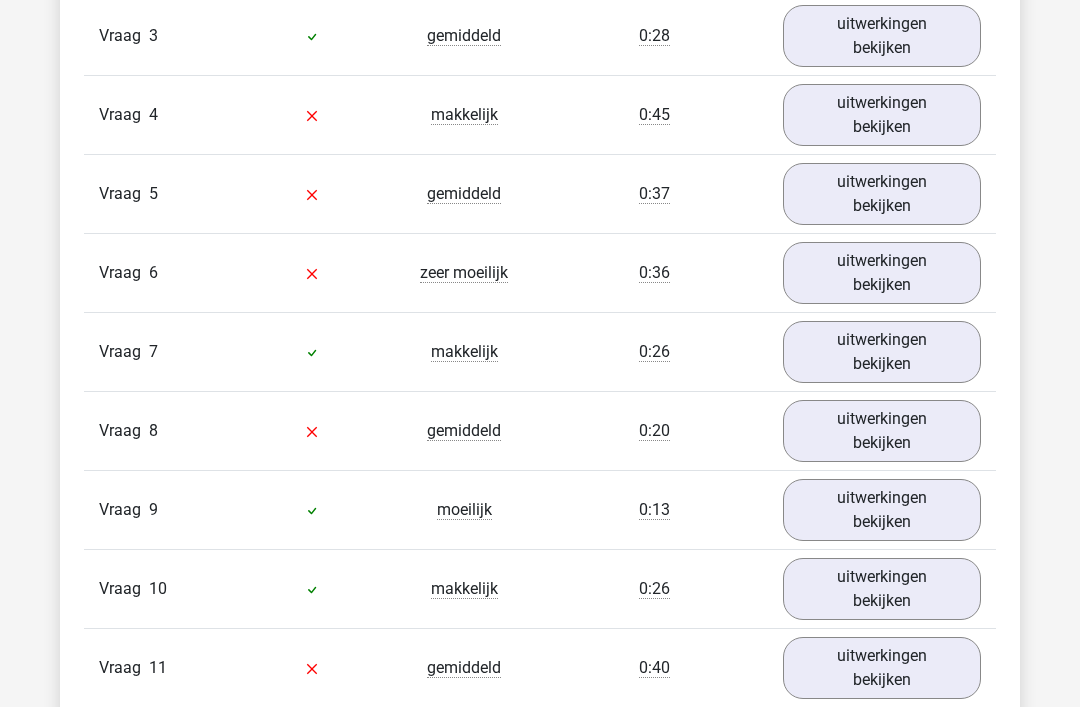 click on "uitwerkingen bekijken" at bounding box center (882, 273) 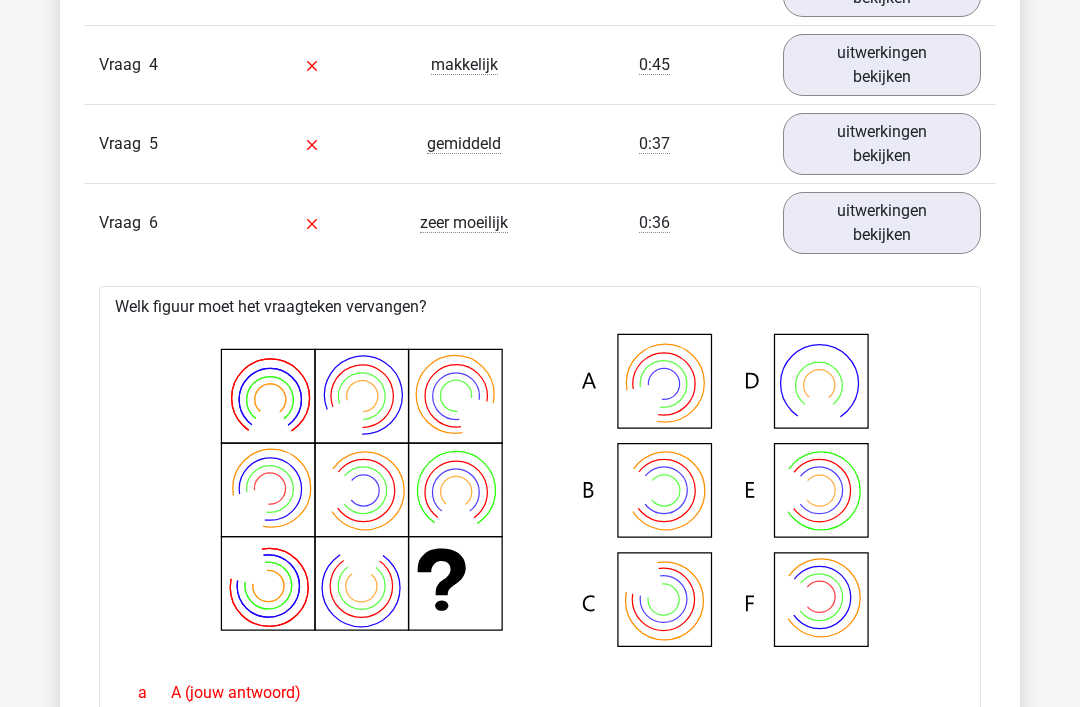scroll, scrollTop: 2605, scrollLeft: 0, axis: vertical 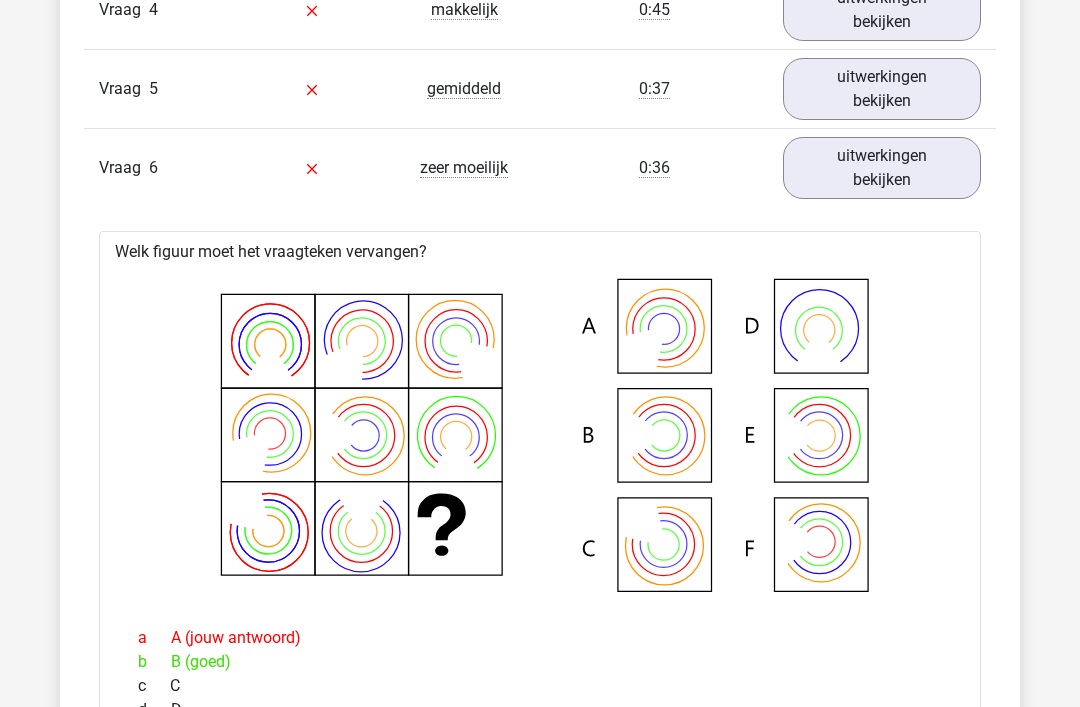 click on "uitwerkingen bekijken" at bounding box center (882, 168) 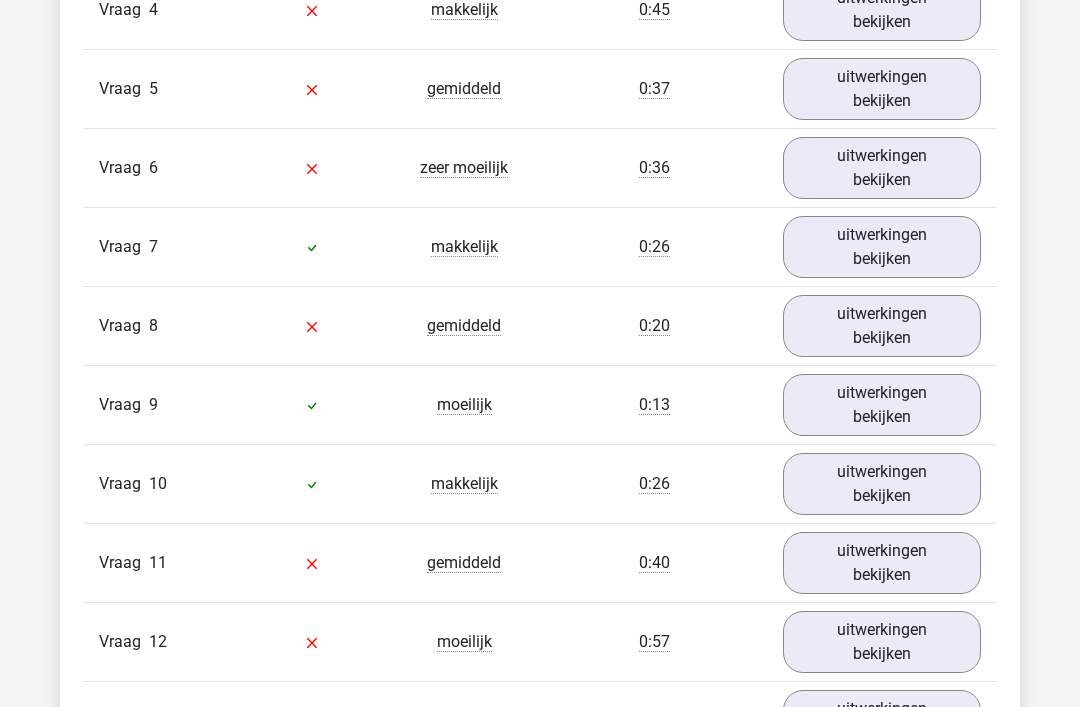 click on "uitwerkingen bekijken" at bounding box center [882, 247] 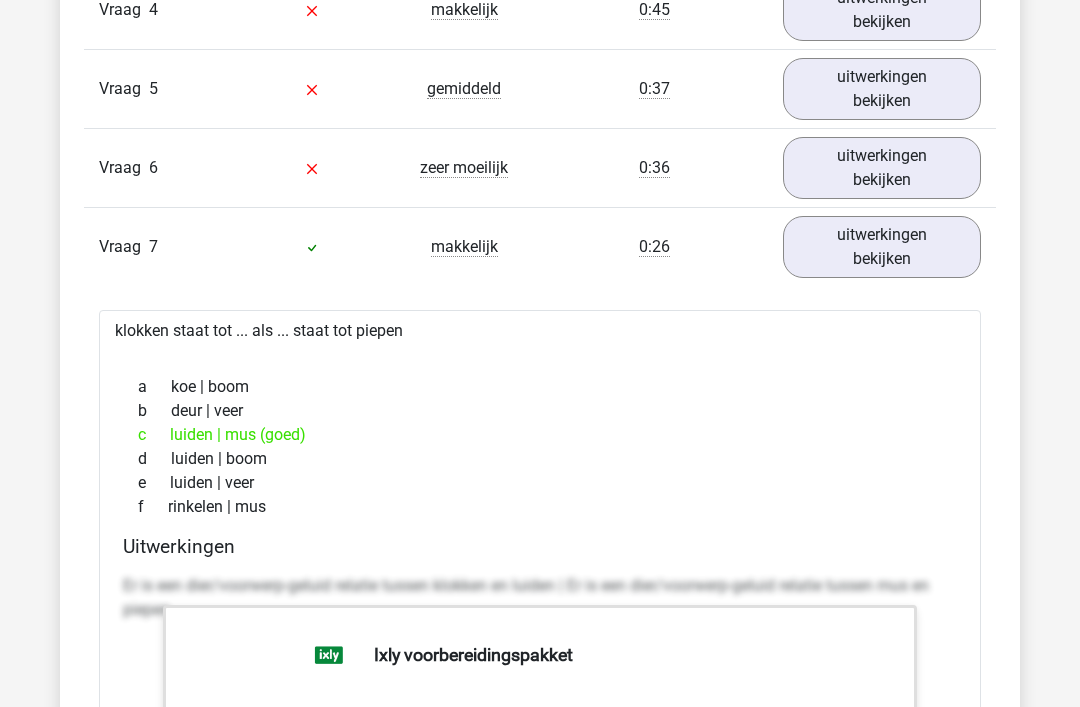 click on "uitwerkingen bekijken" at bounding box center (882, 247) 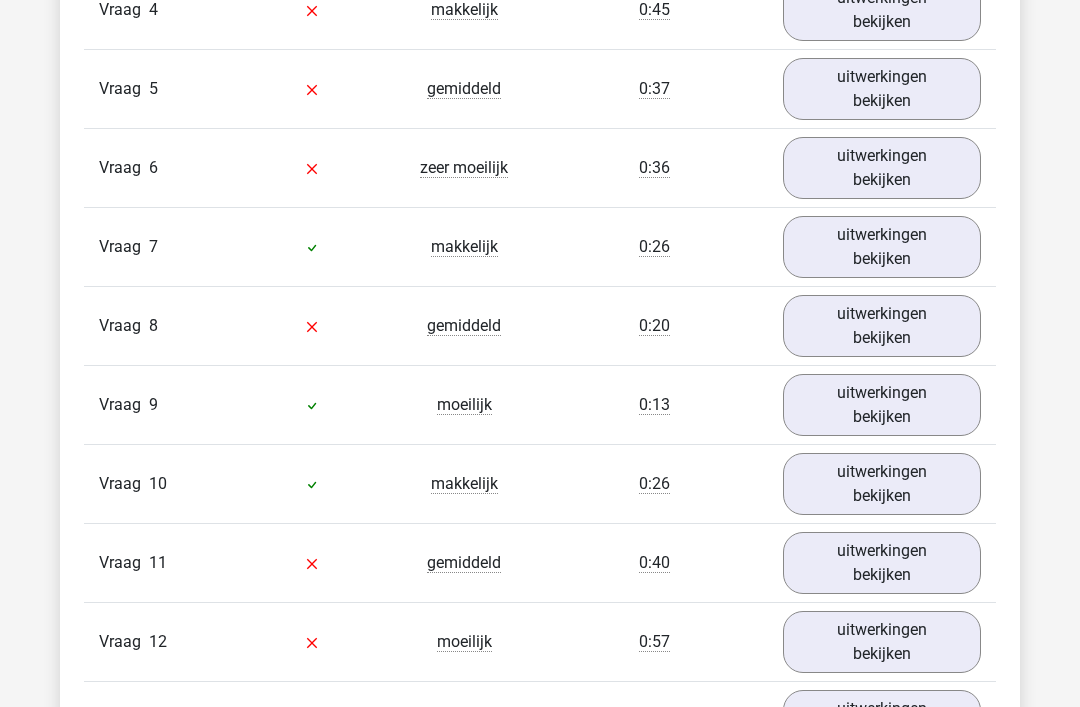 click on "uitwerkingen bekijken" at bounding box center [882, 326] 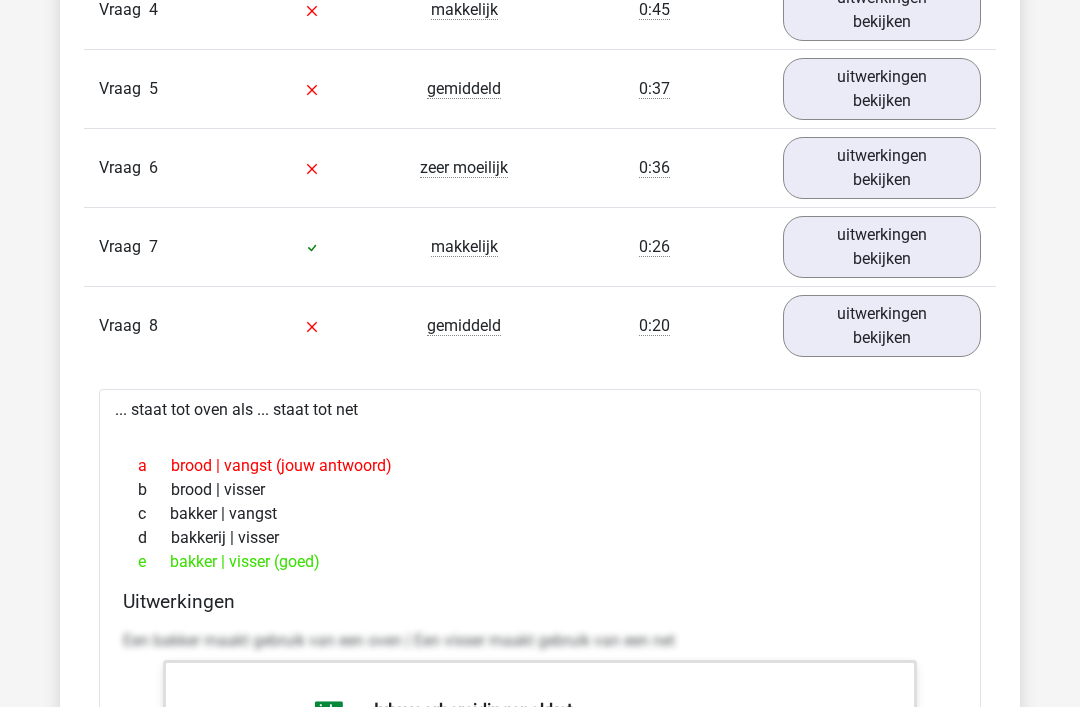 click on "uitwerkingen bekijken" at bounding box center (882, 326) 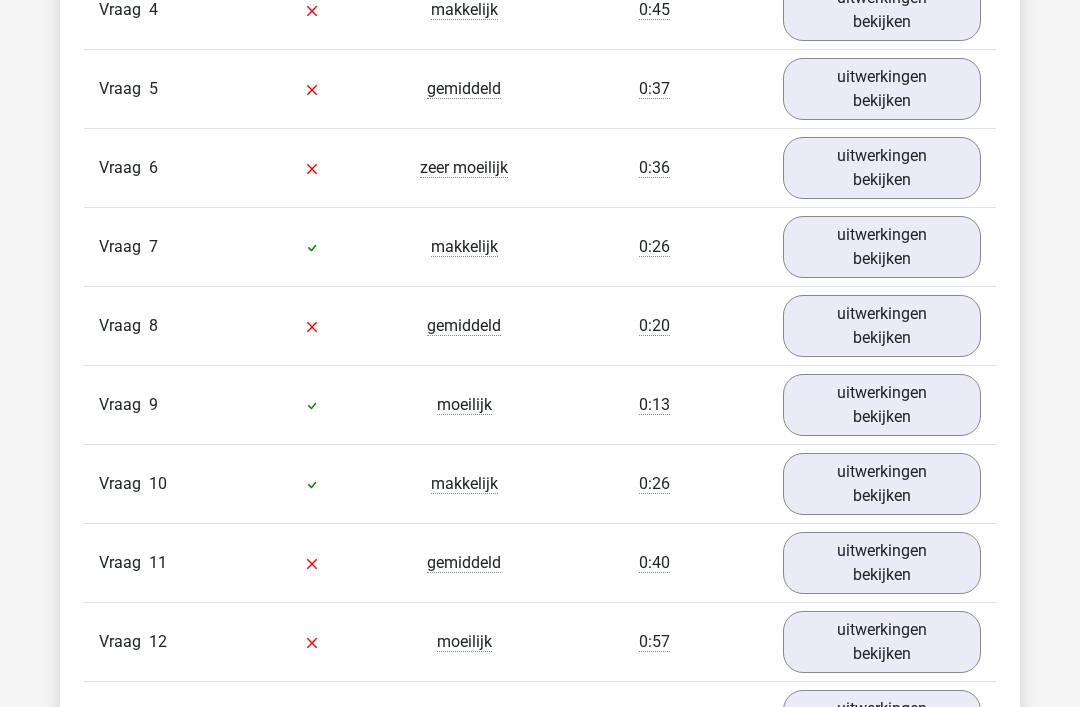 click on "uitwerkingen bekijken" at bounding box center (882, 563) 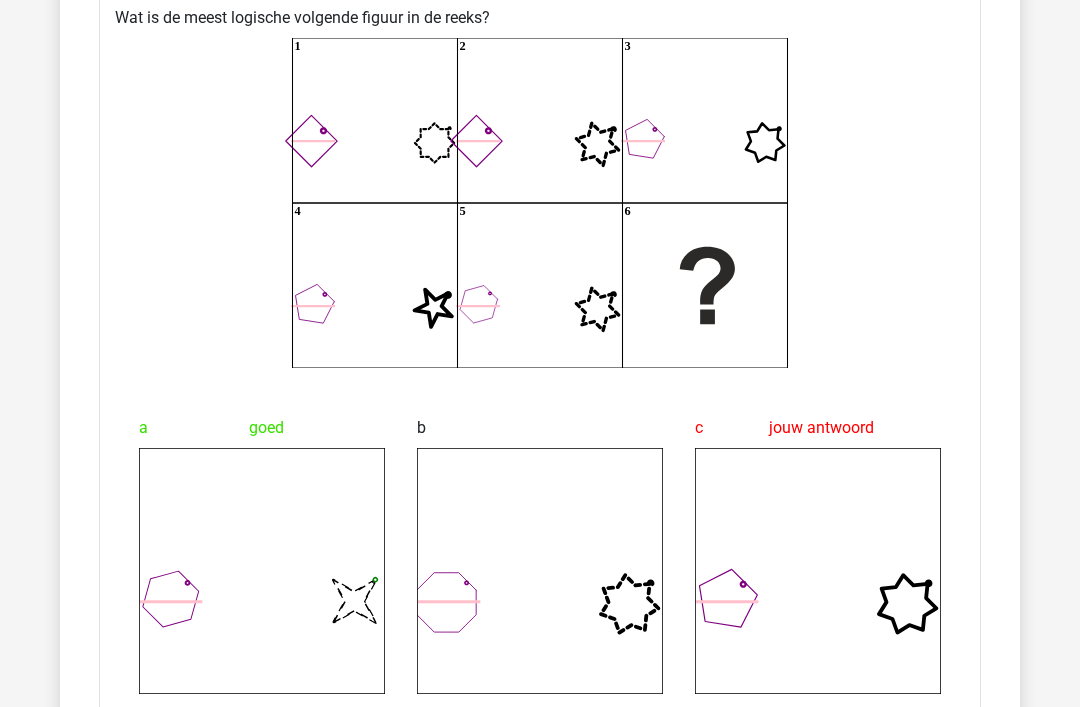 scroll, scrollTop: 3234, scrollLeft: 0, axis: vertical 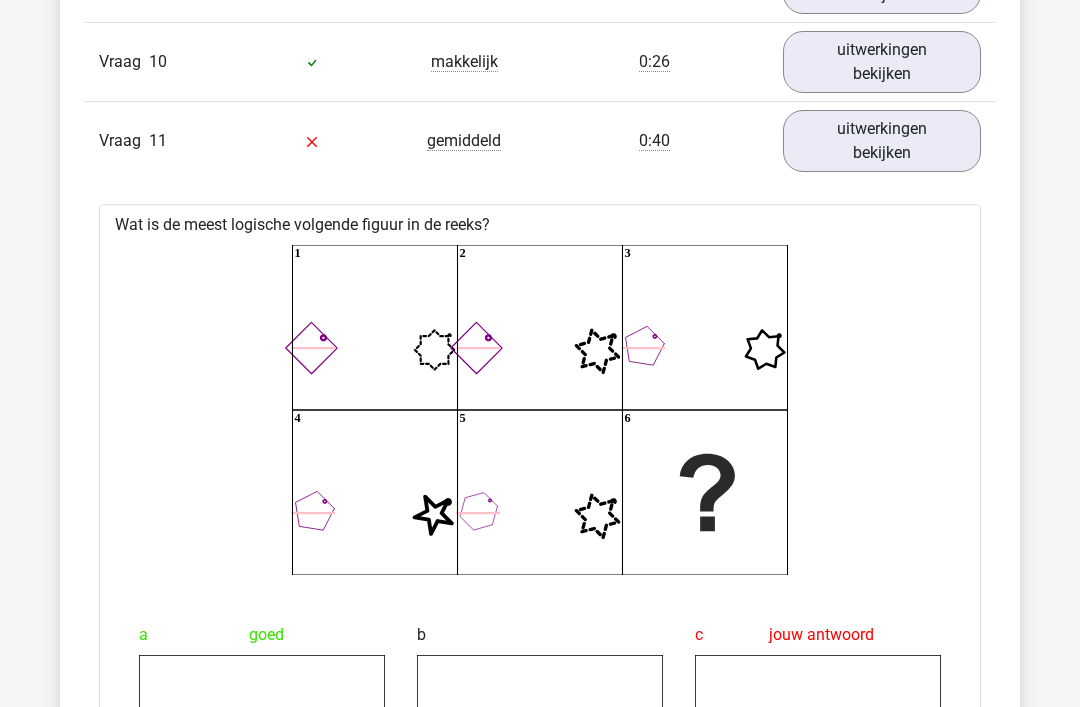 click on "uitwerkingen bekijken" at bounding box center [882, 142] 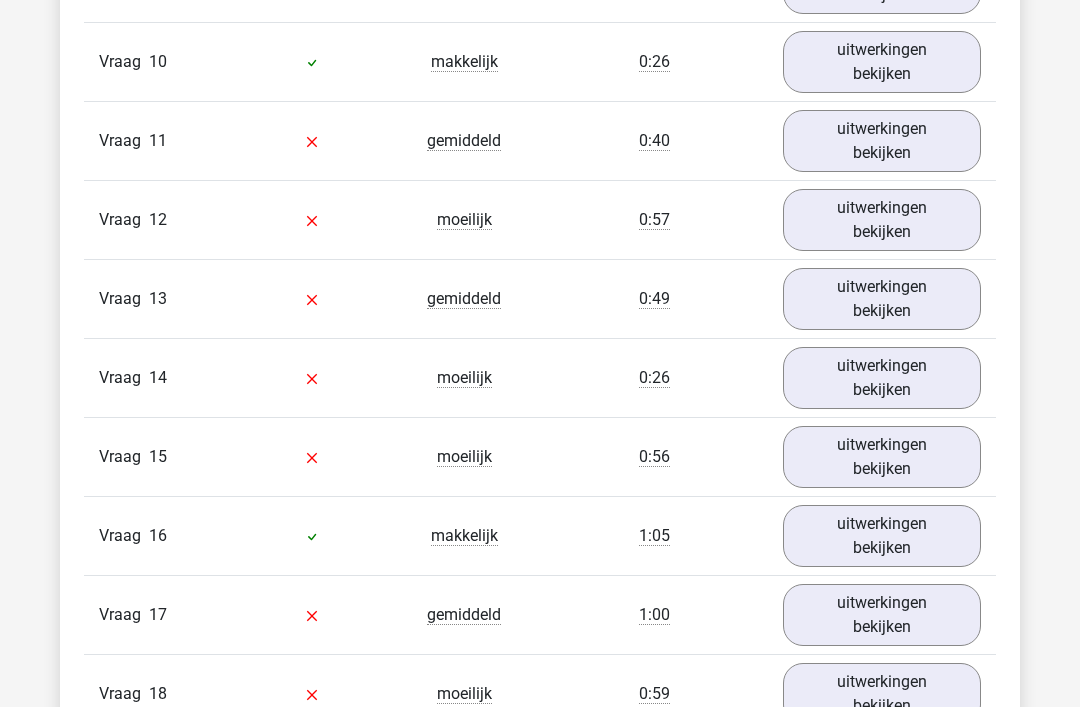 click on "uitwerkingen bekijken" at bounding box center (882, 299) 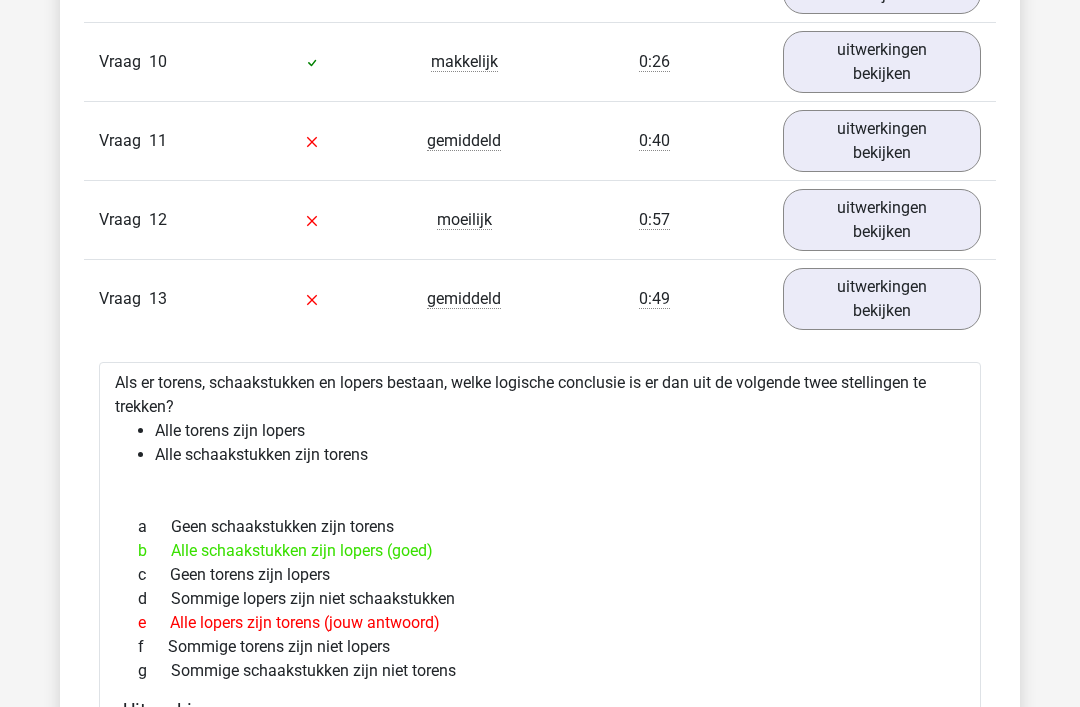 click on "uitwerkingen bekijken" at bounding box center (882, 299) 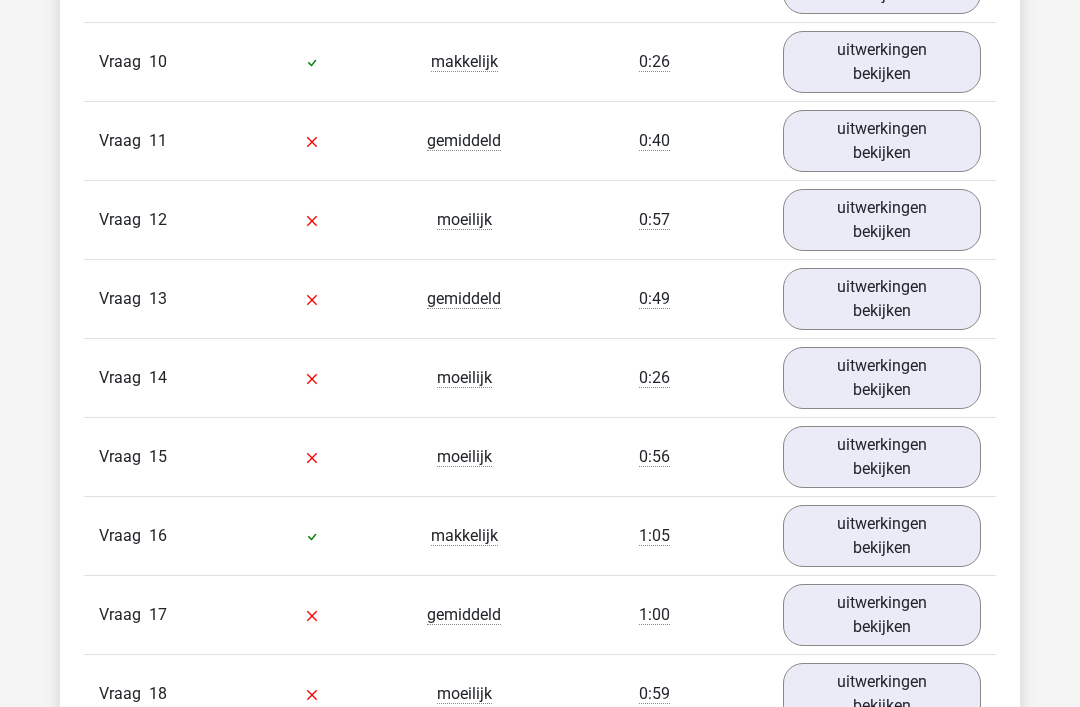 click on "uitwerkingen bekijken" at bounding box center (882, 378) 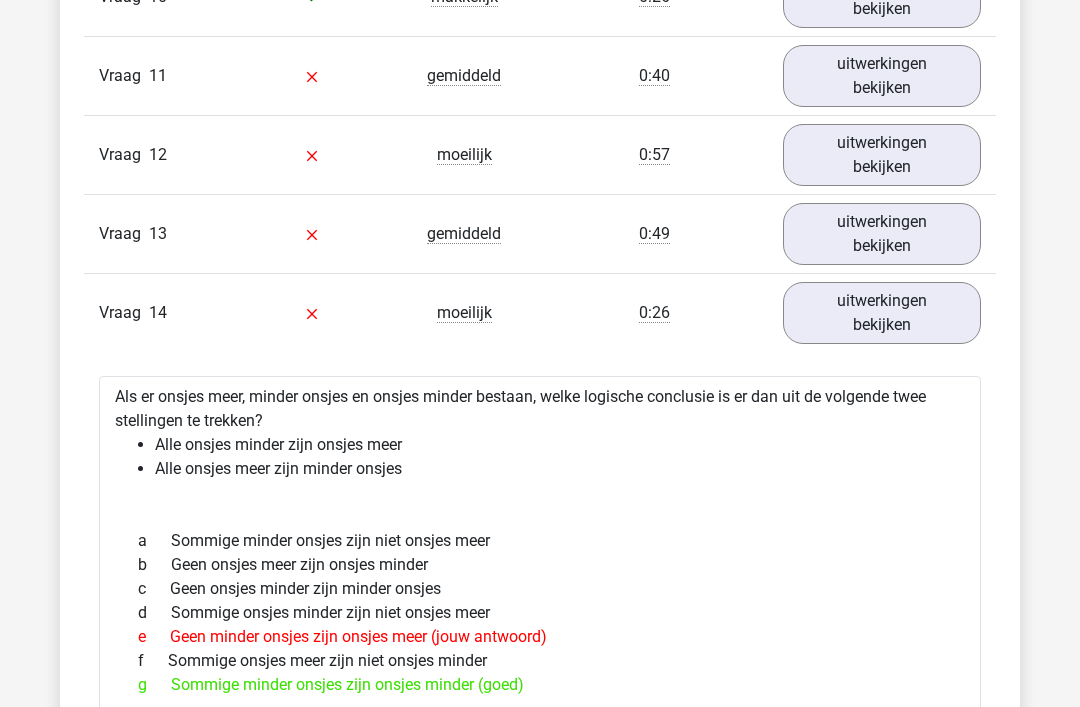 scroll, scrollTop: 3093, scrollLeft: 0, axis: vertical 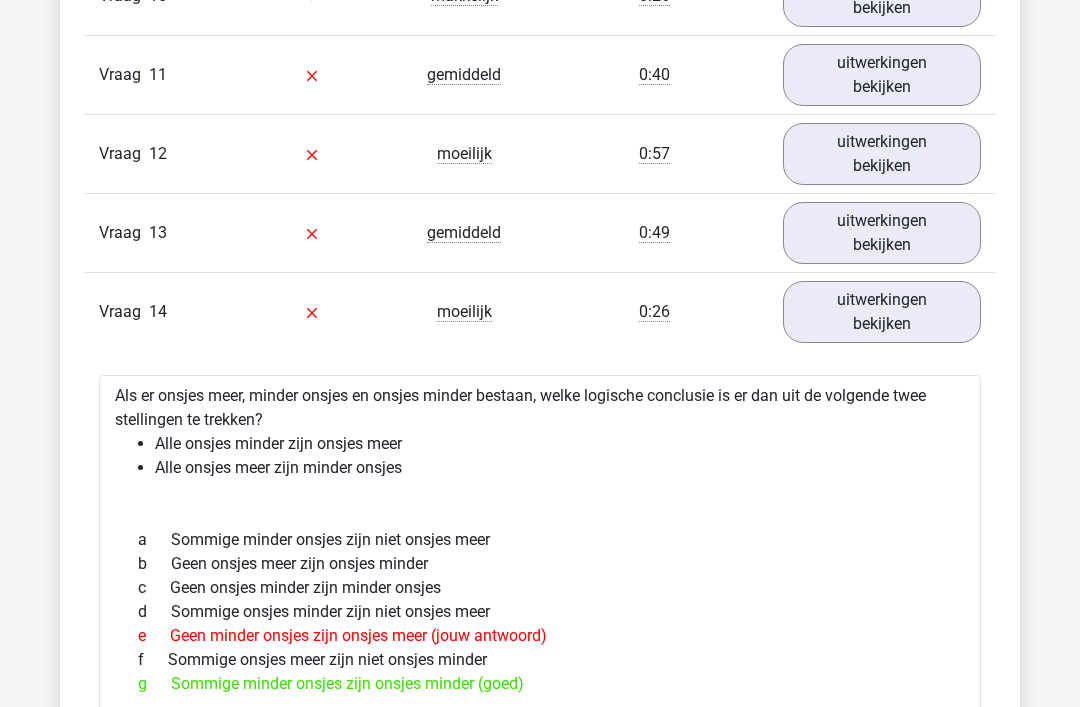 click on "uitwerkingen bekijken" at bounding box center [882, 312] 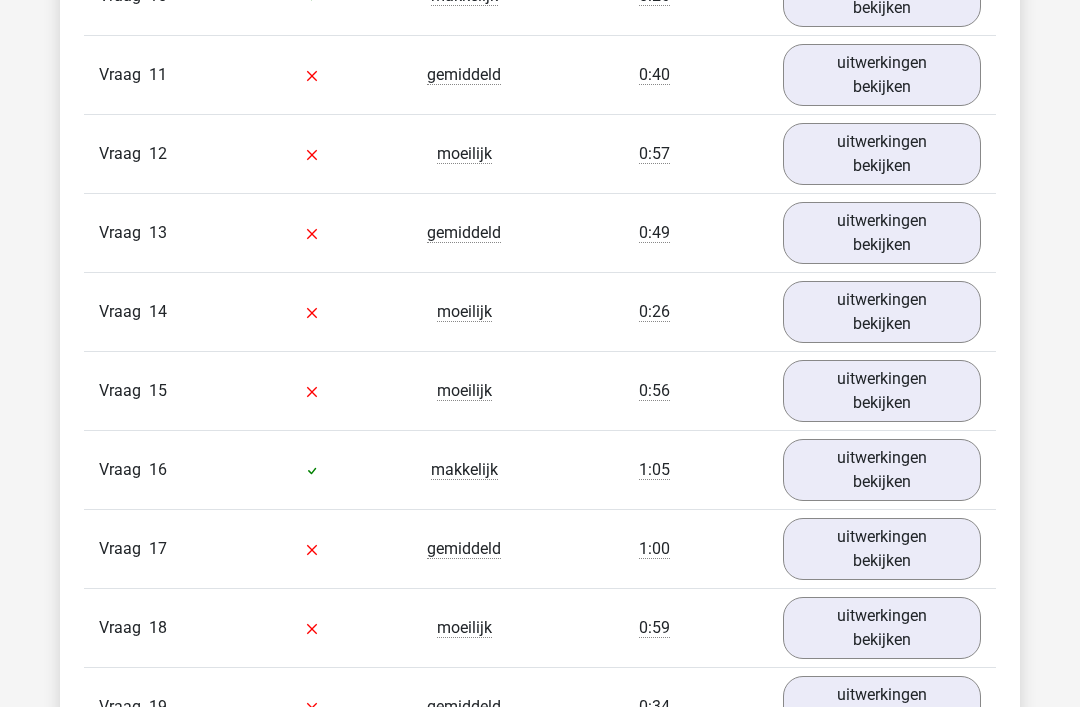 click on "uitwerkingen bekijken" at bounding box center (882, 470) 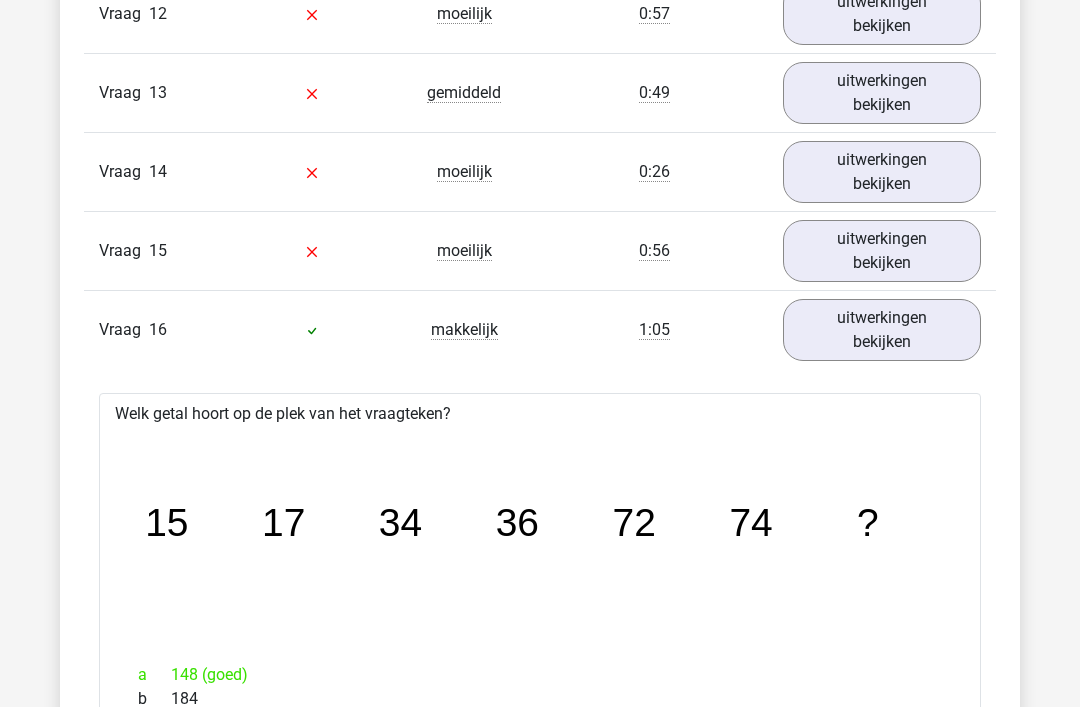 scroll, scrollTop: 3233, scrollLeft: 0, axis: vertical 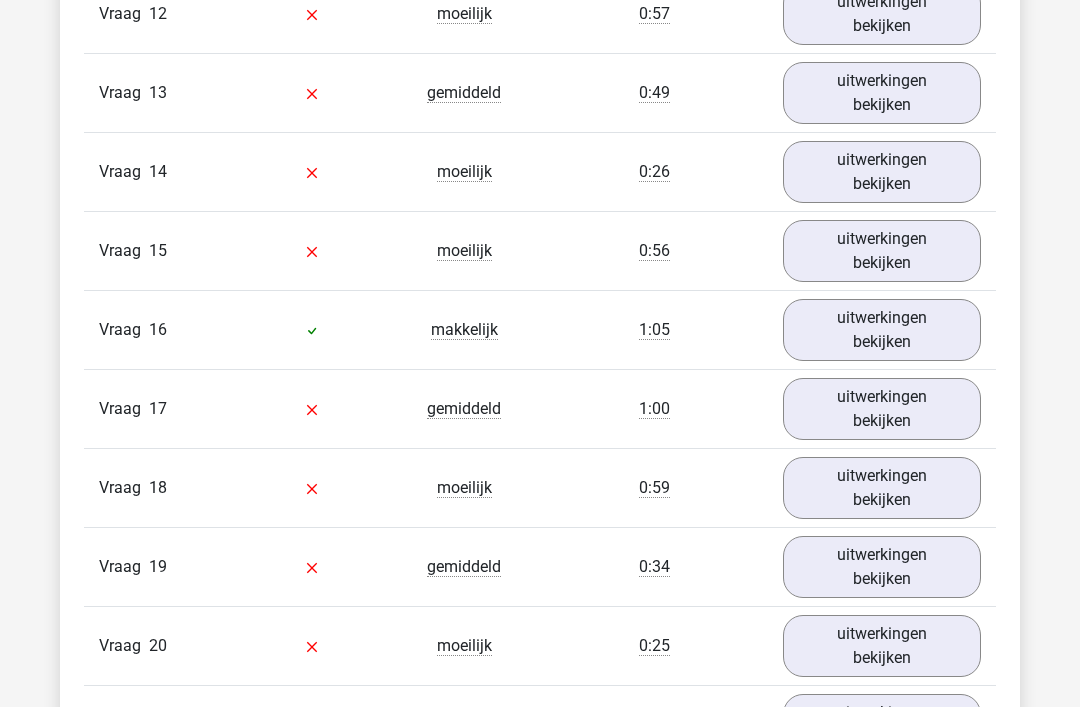 click on "uitwerkingen bekijken" at bounding box center [882, 409] 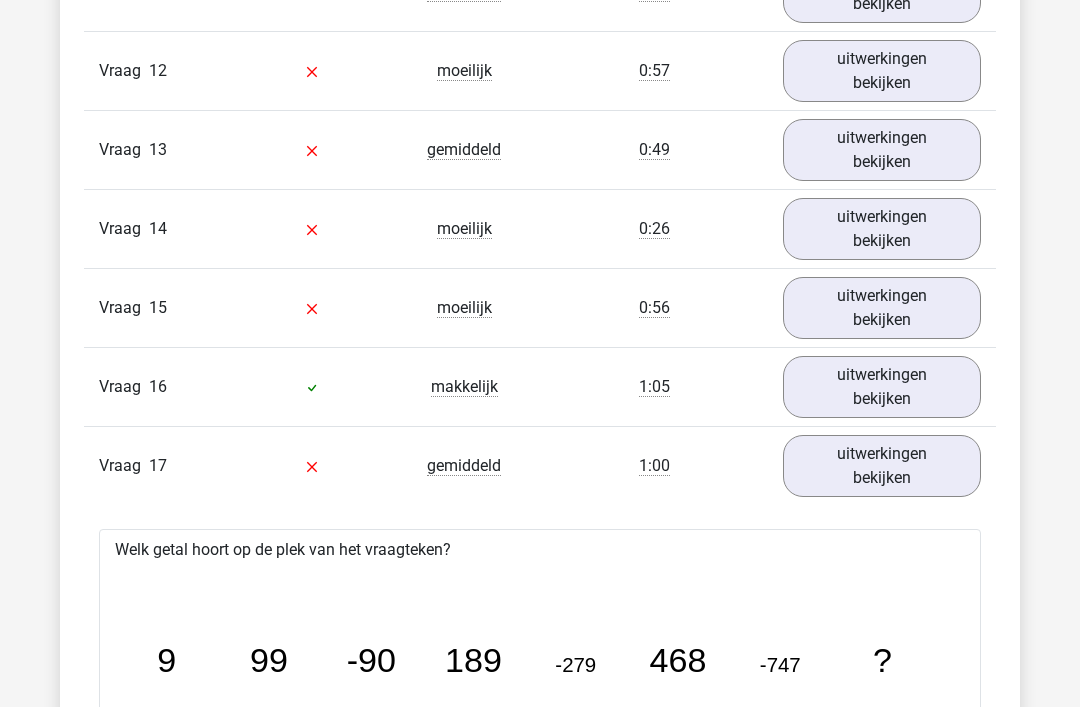 scroll, scrollTop: 3181, scrollLeft: 0, axis: vertical 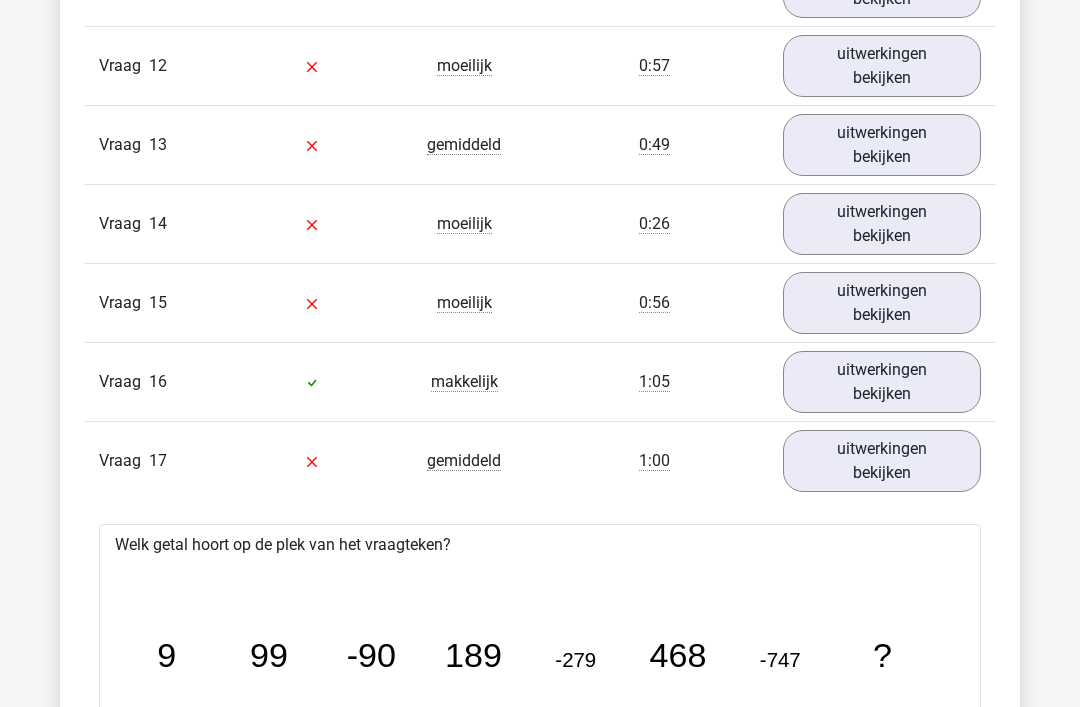 click on "uitwerkingen bekijken" at bounding box center (882, 461) 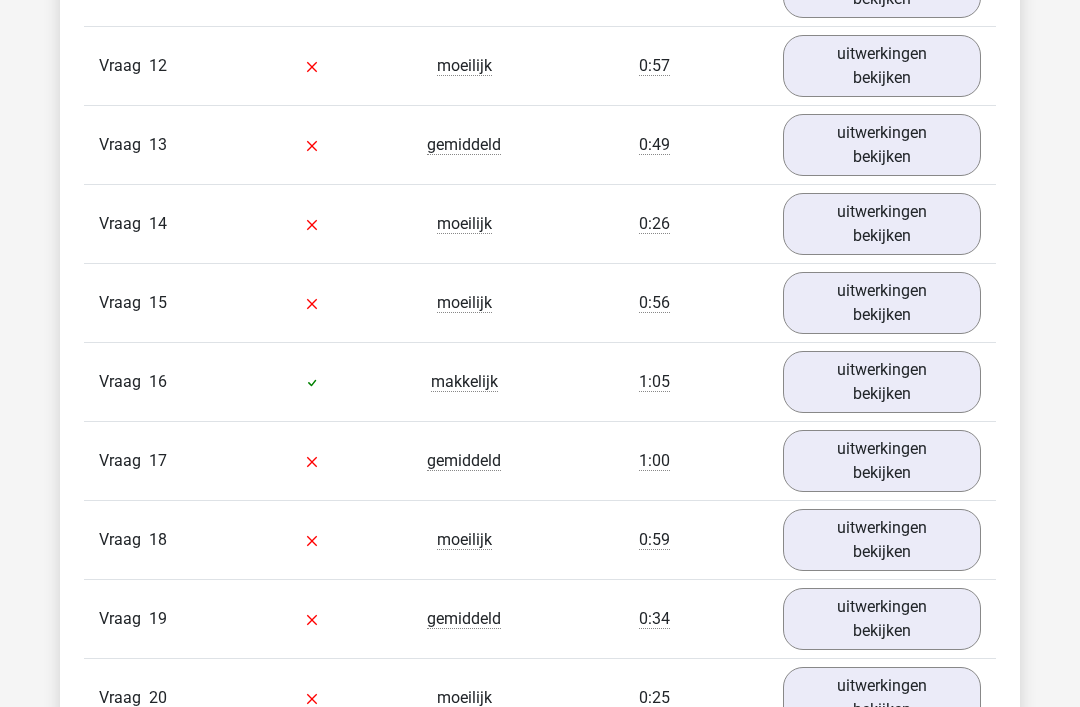 click on "uitwerkingen bekijken" at bounding box center [882, 540] 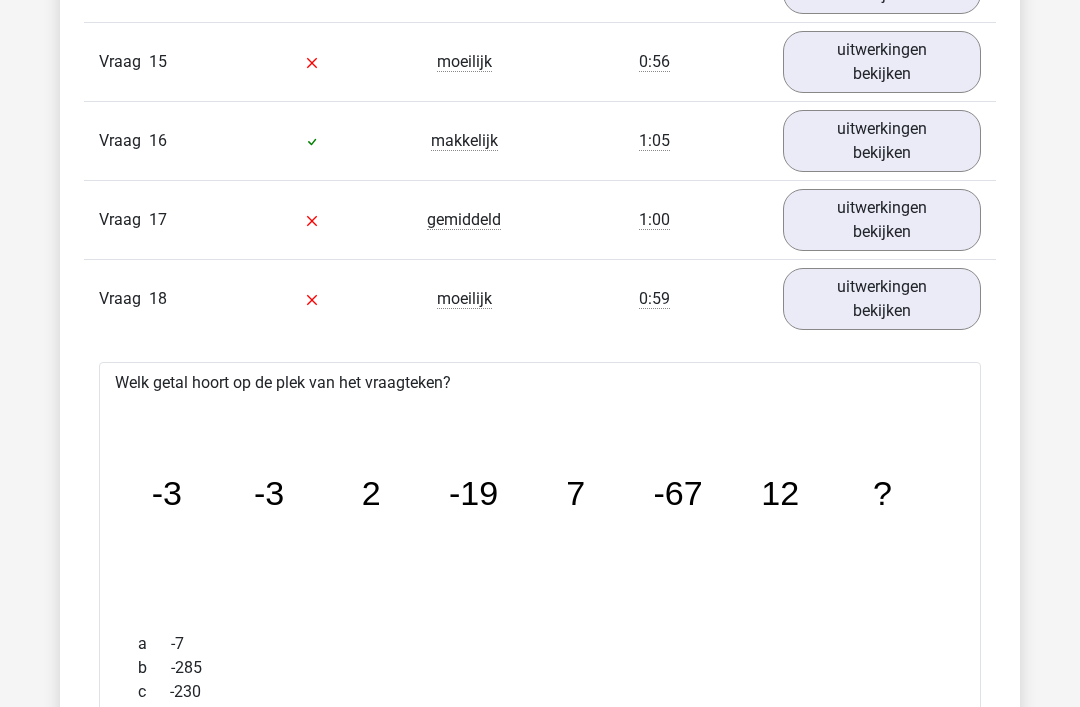 scroll, scrollTop: 3423, scrollLeft: 0, axis: vertical 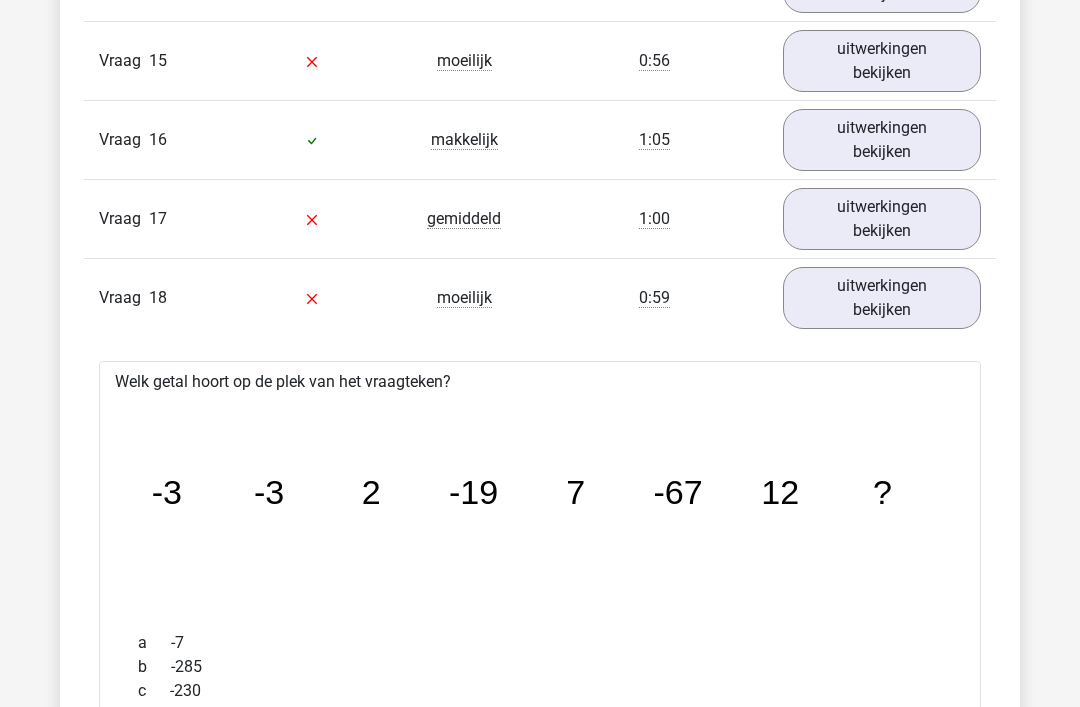 click on "uitwerkingen bekijken" at bounding box center (882, 298) 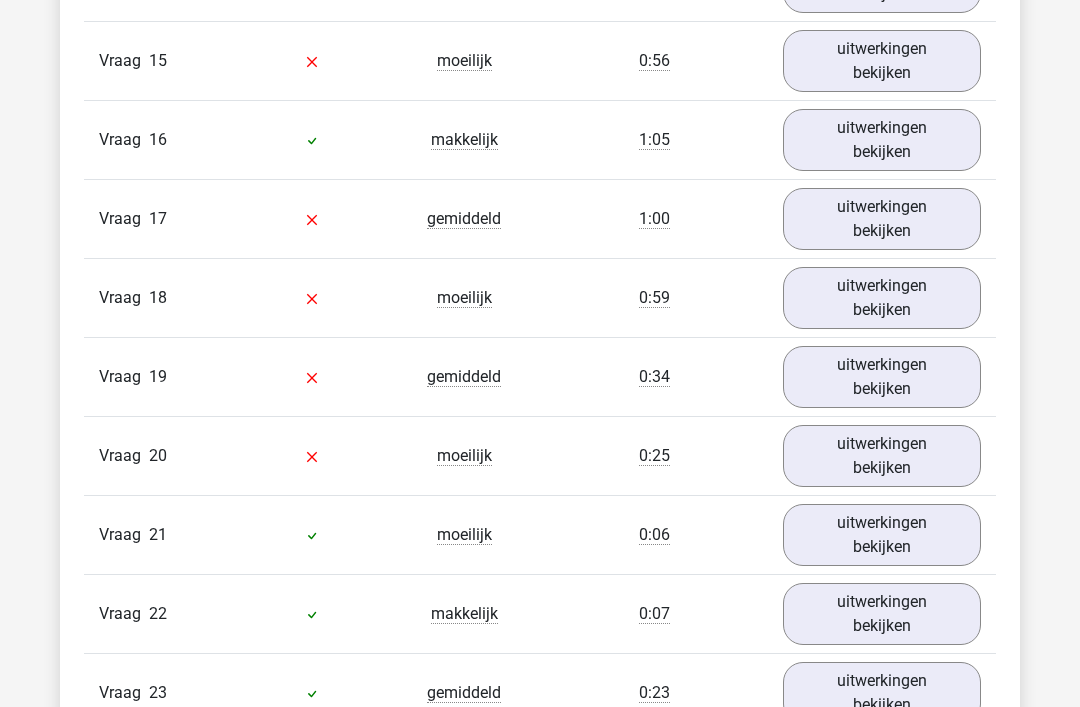 click on "uitwerkingen bekijken" at bounding box center (882, 377) 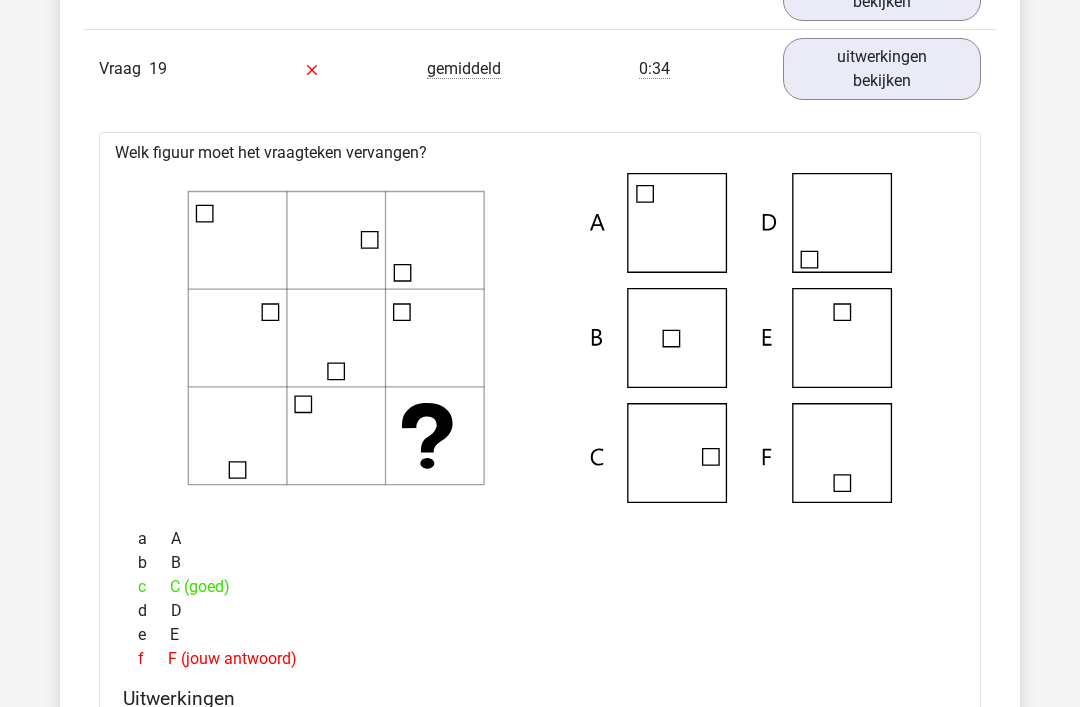 scroll, scrollTop: 3754, scrollLeft: 0, axis: vertical 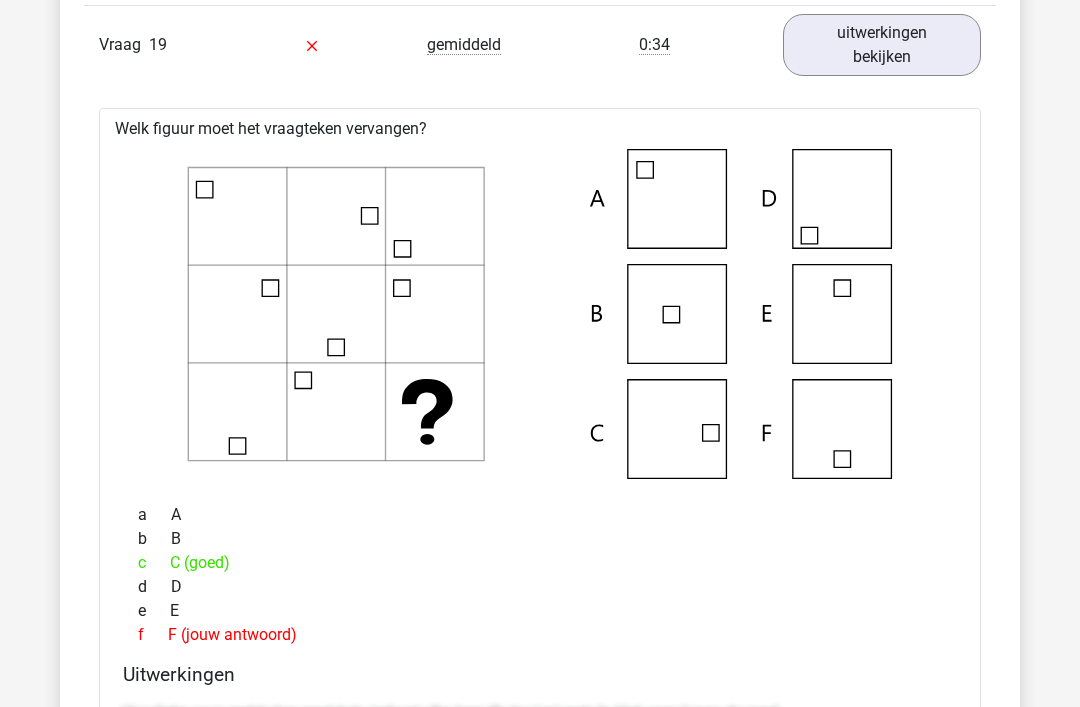 click on "uitwerkingen bekijken" at bounding box center [882, 46] 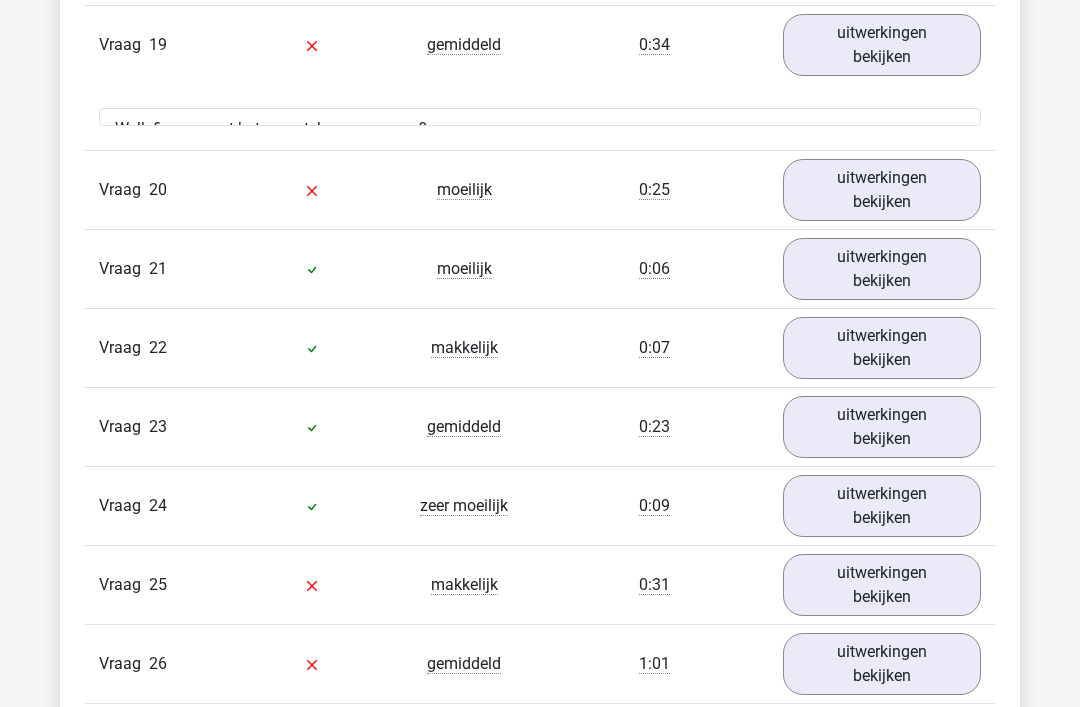 scroll, scrollTop: 3755, scrollLeft: 0, axis: vertical 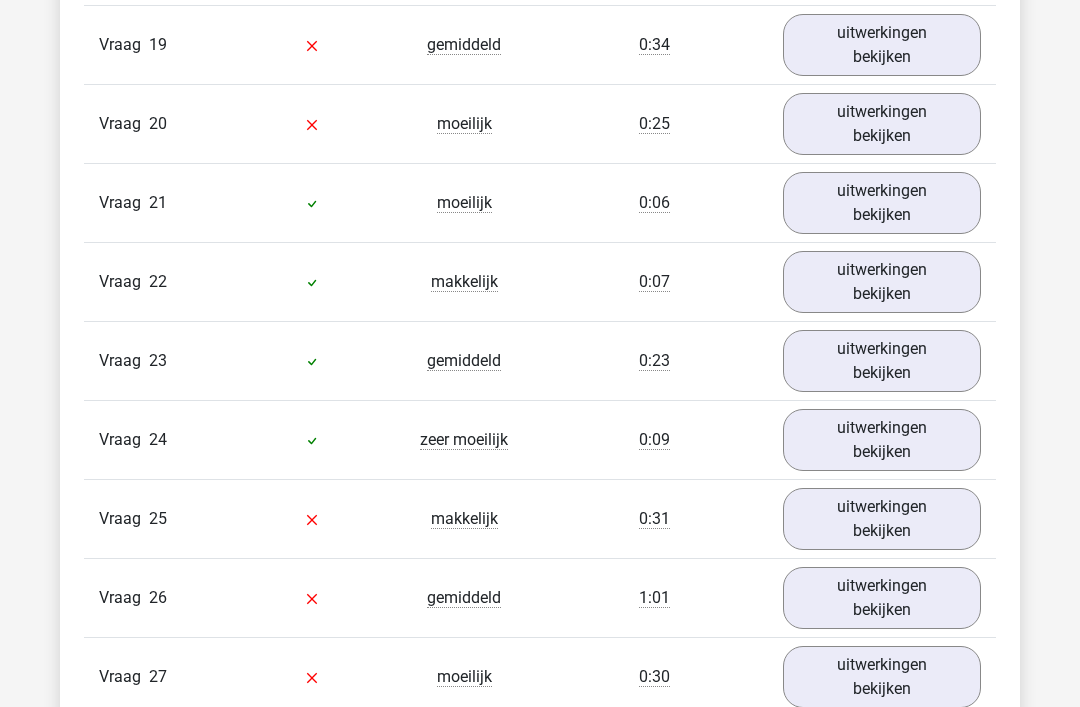 click on "uitwerkingen bekijken" at bounding box center (882, 519) 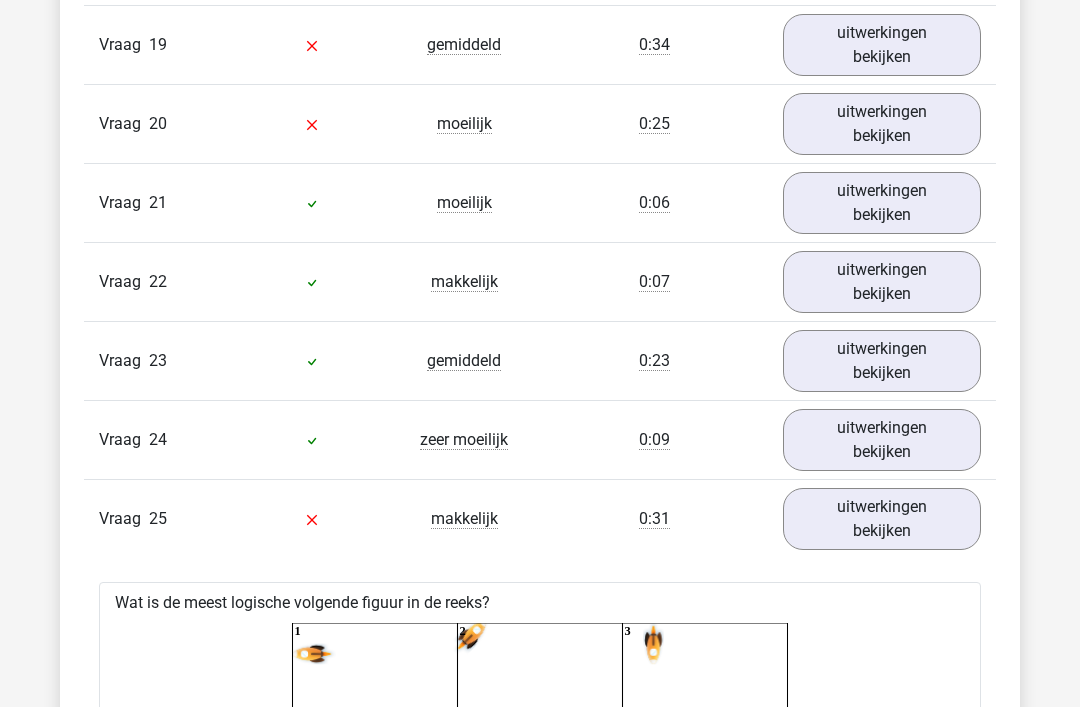 click on "uitwerkingen bekijken" at bounding box center [882, 440] 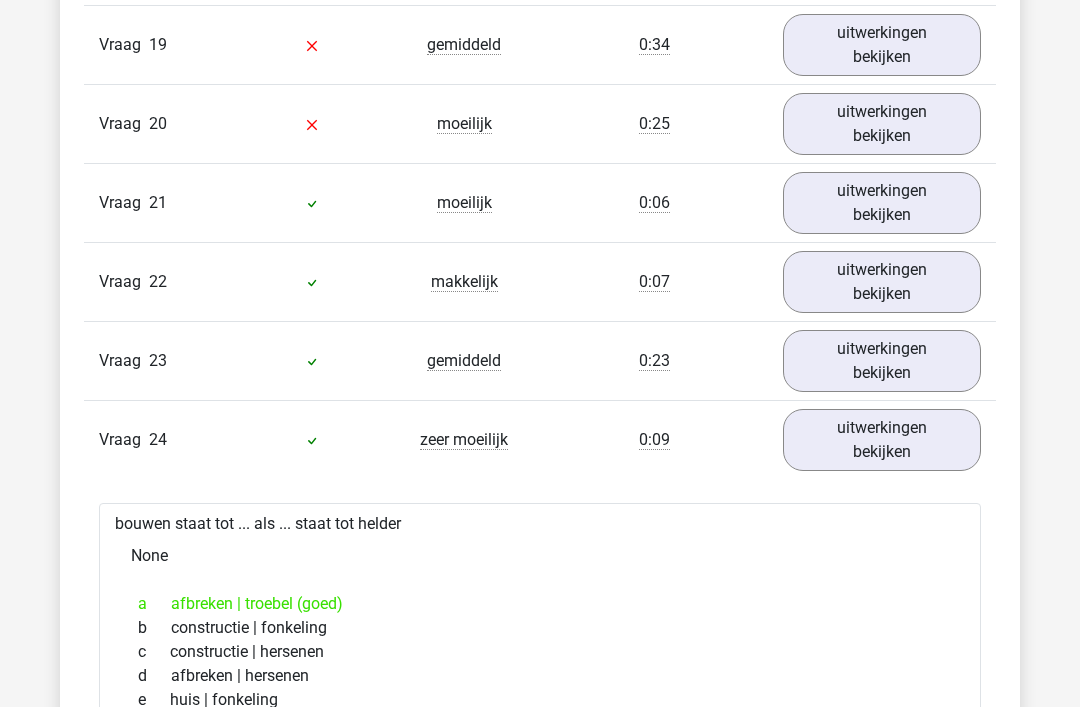 click on "uitwerkingen bekijken" at bounding box center [882, 440] 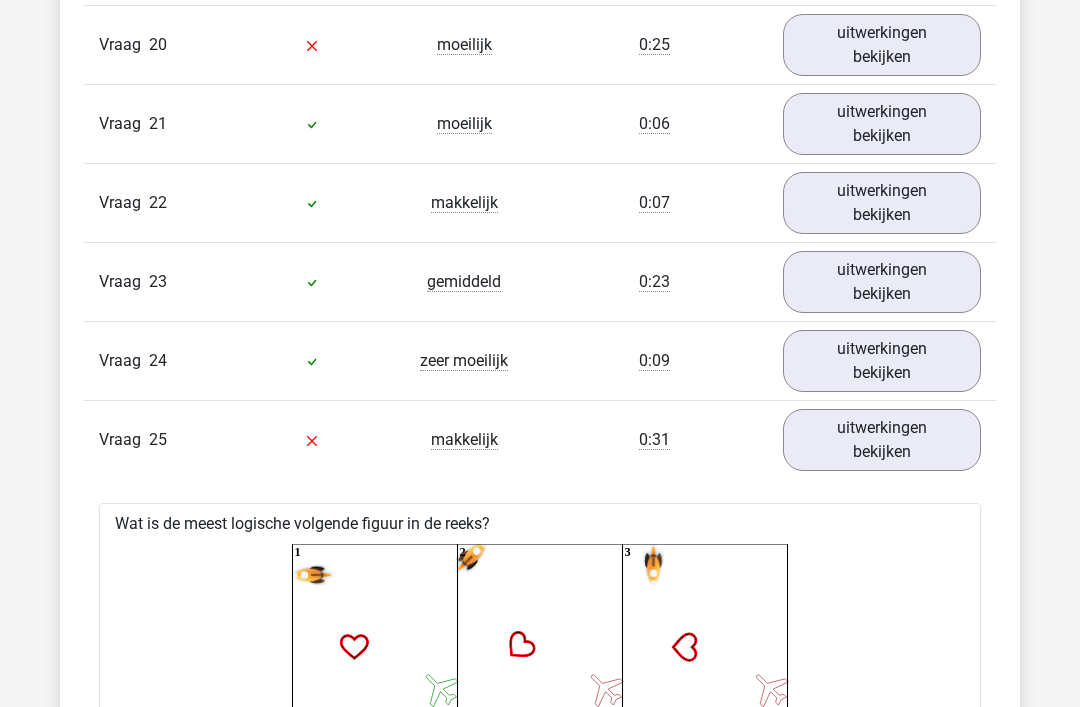 scroll, scrollTop: 3834, scrollLeft: 0, axis: vertical 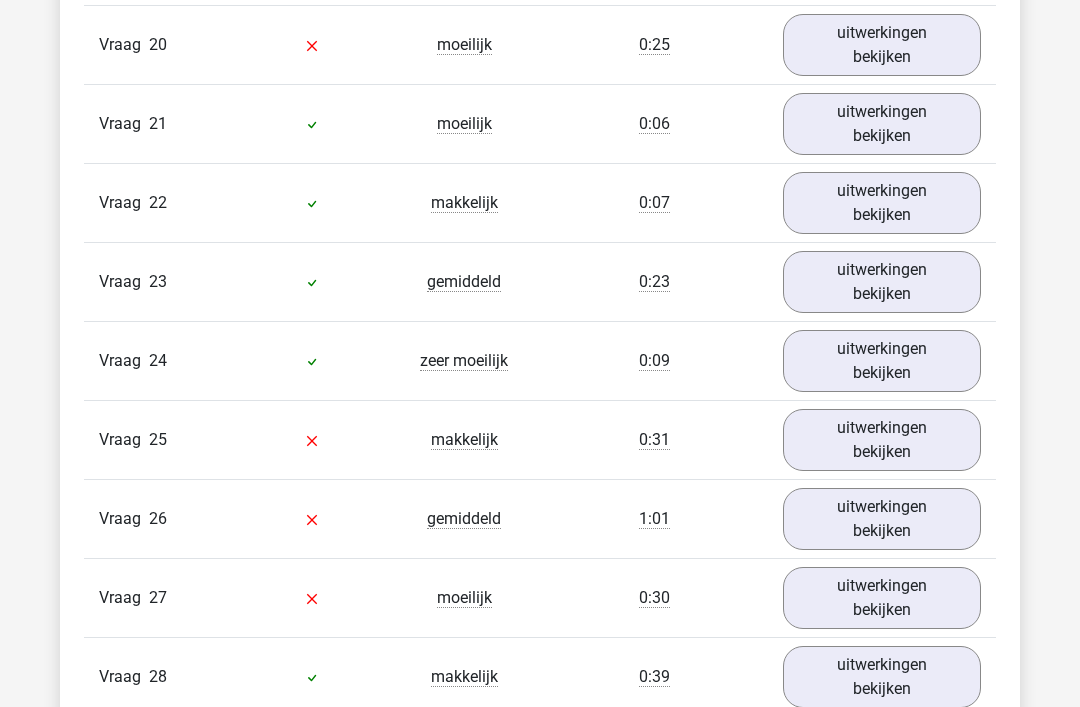 click on "uitwerkingen bekijken" at bounding box center (882, 519) 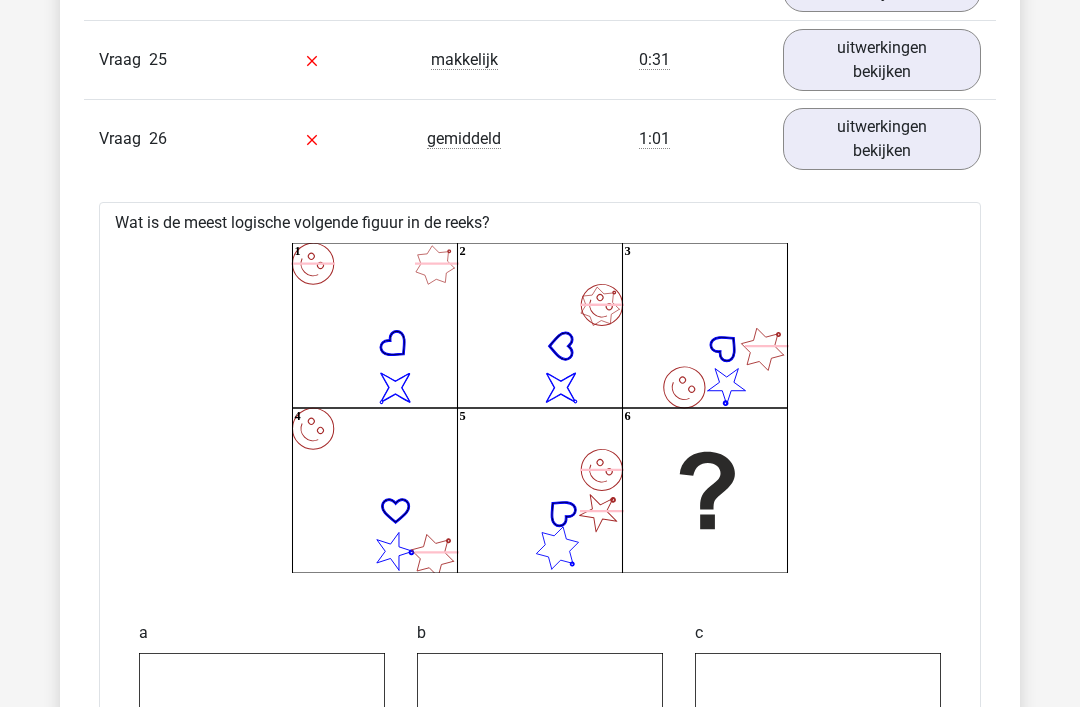scroll, scrollTop: 4213, scrollLeft: 0, axis: vertical 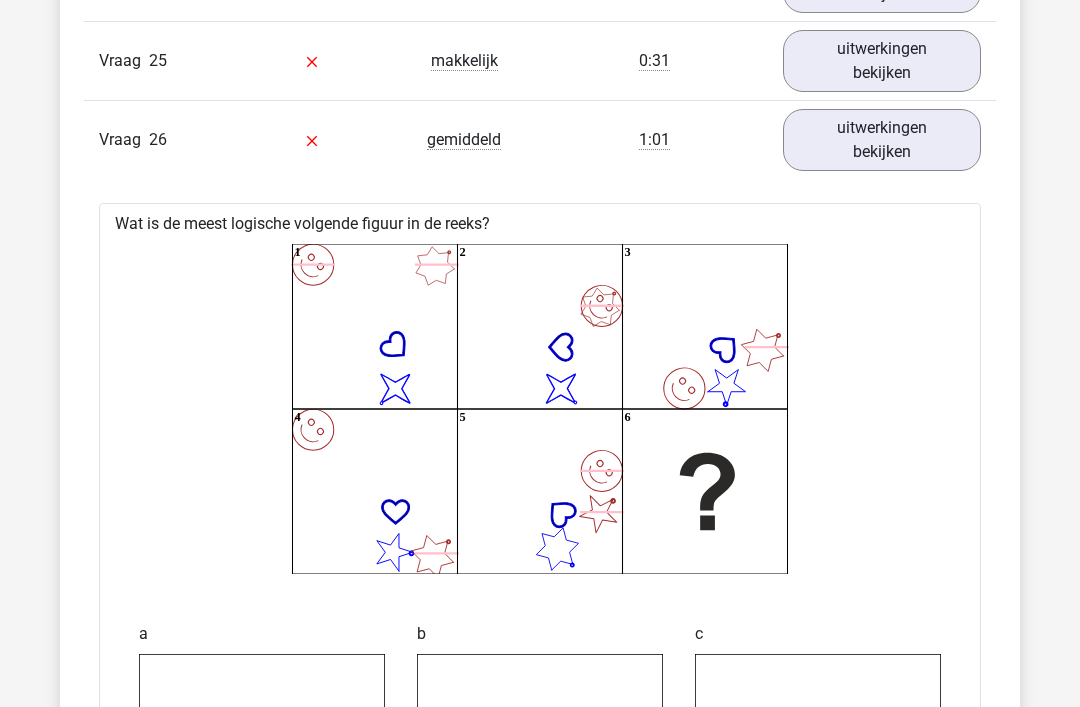 click on "uitwerkingen bekijken" at bounding box center [882, 140] 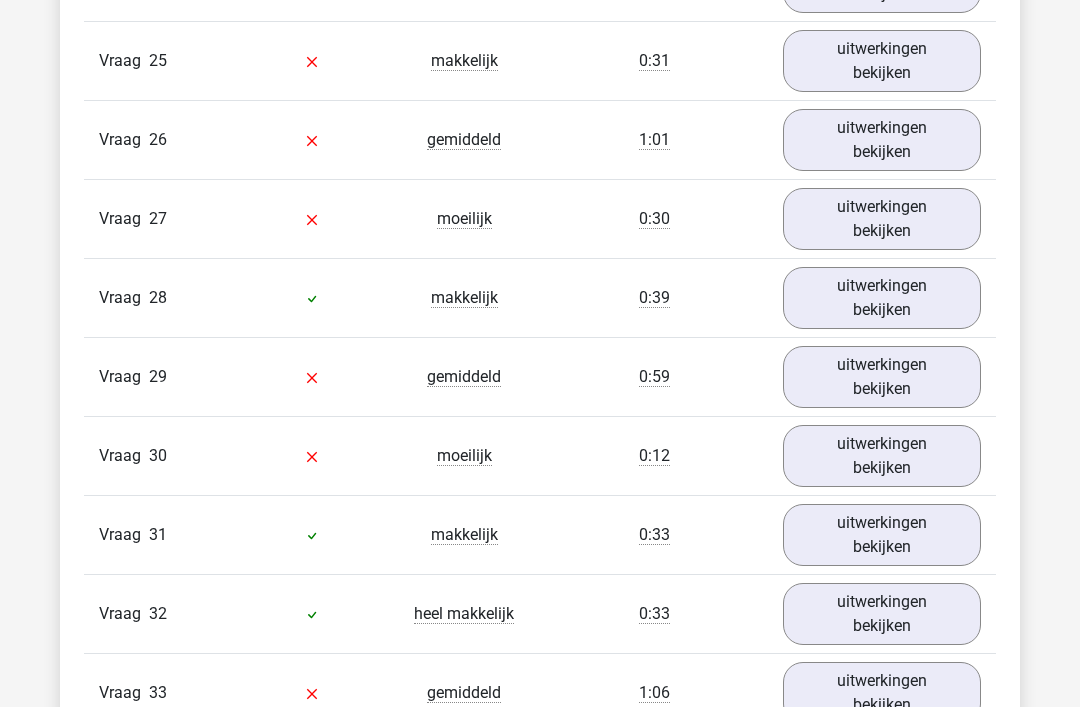 click on "uitwerkingen bekijken" at bounding box center (882, 219) 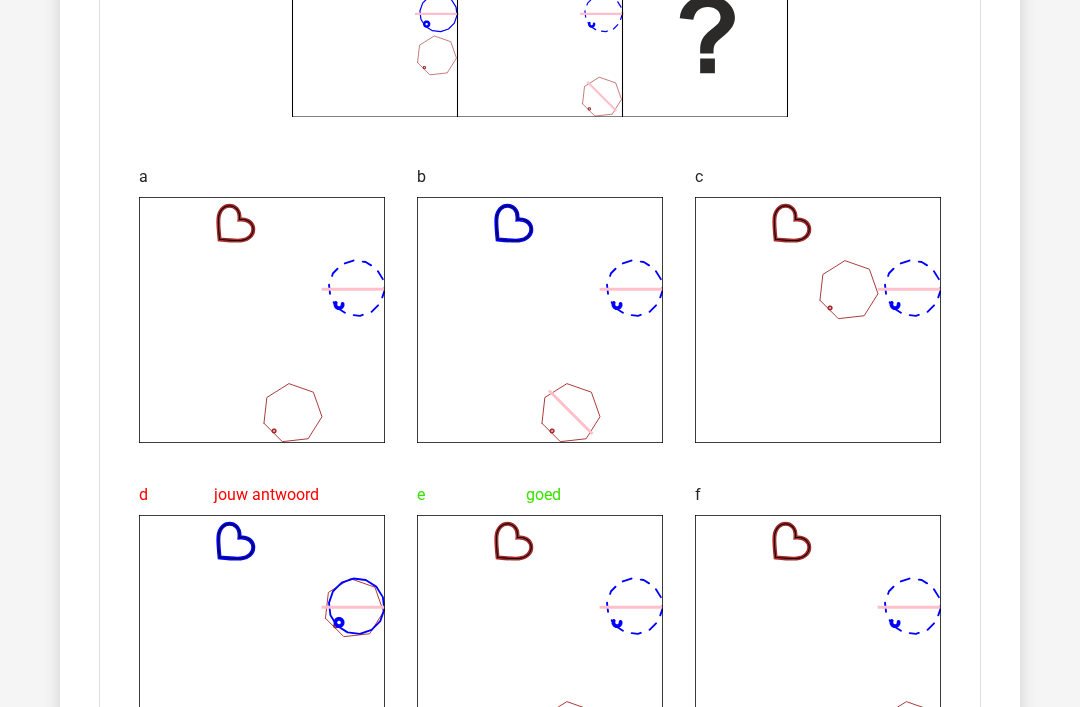scroll, scrollTop: 4756, scrollLeft: 0, axis: vertical 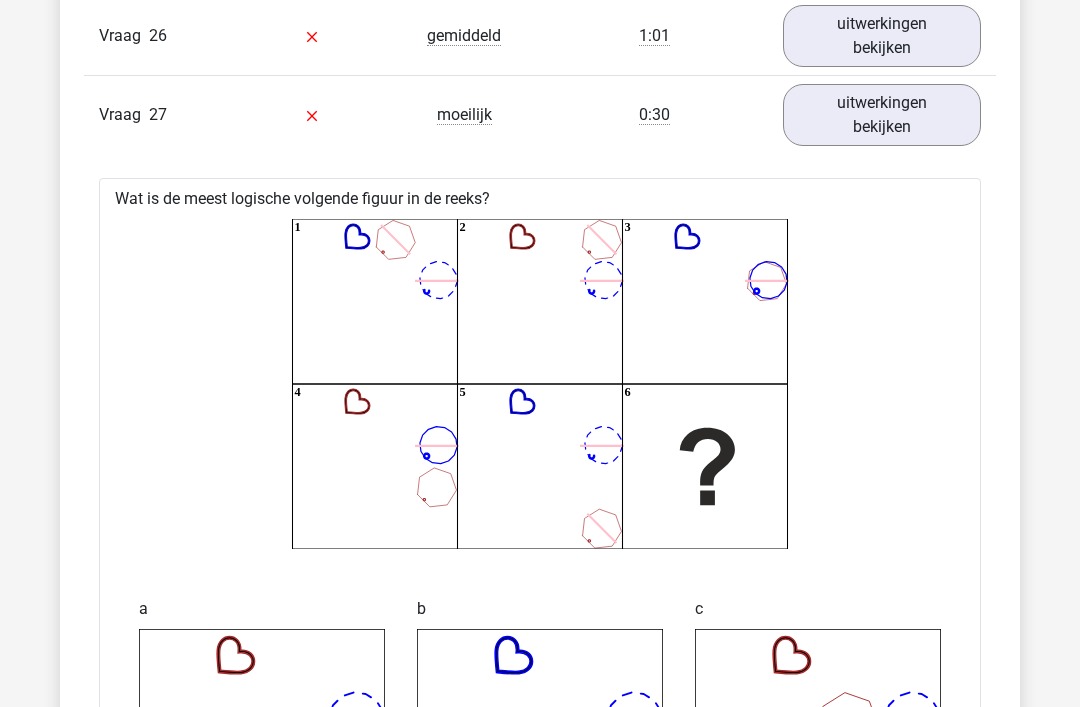 click on "uitwerkingen bekijken" at bounding box center [882, 116] 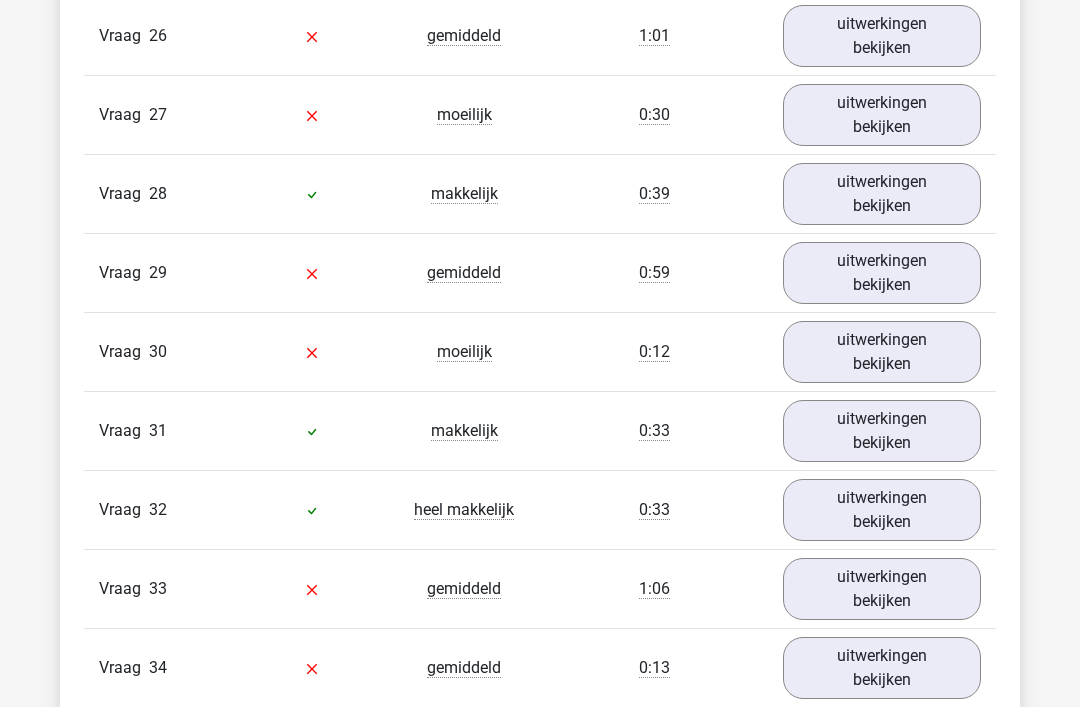click on "uitwerkingen bekijken" at bounding box center (882, 273) 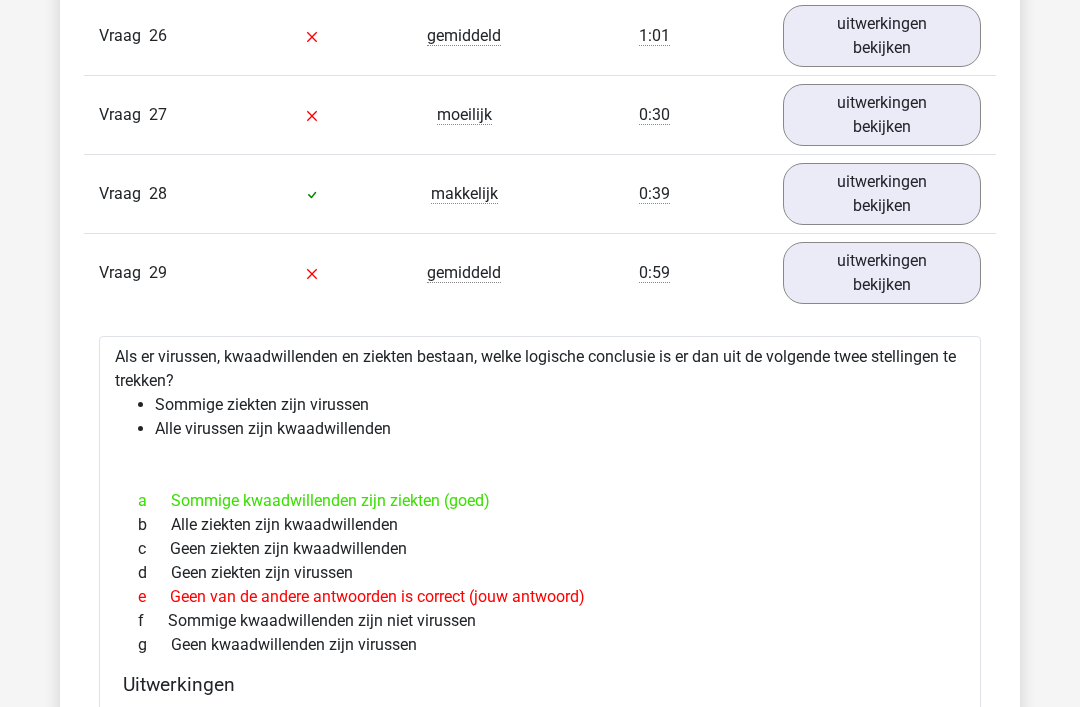 click on "uitwerkingen bekijken" at bounding box center [882, 194] 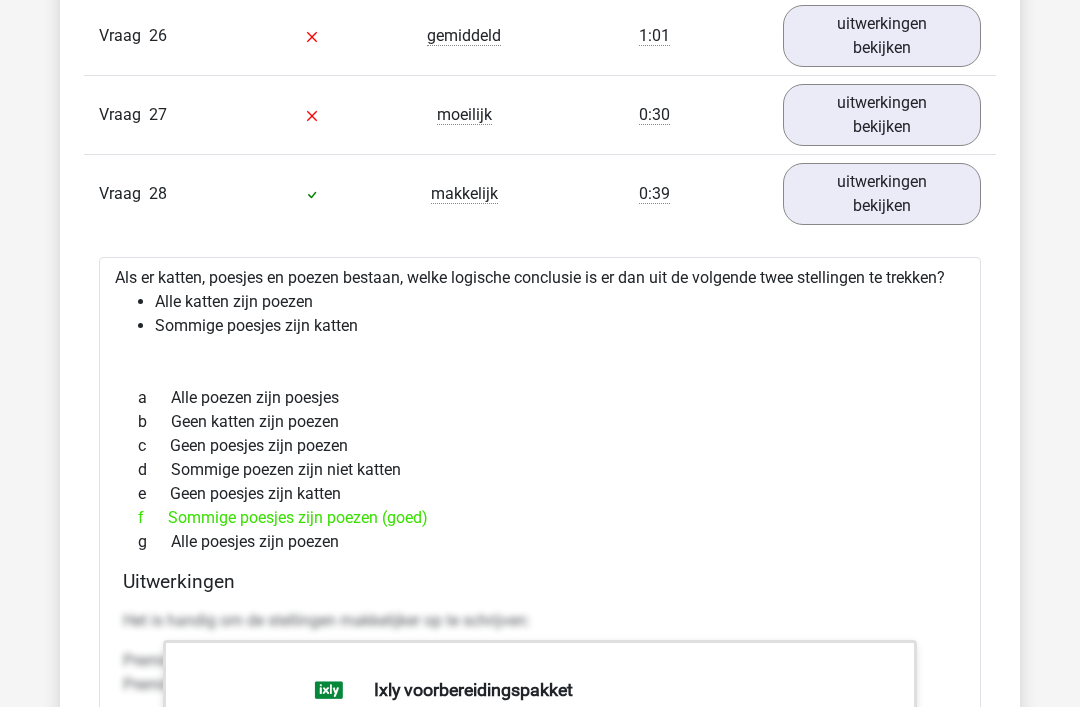 click on "Als er katten, poesjes en poezen bestaan, welke logische conclusie is er dan uit de volgende twee stellingen te trekken? Alle katten zijn poezen Sommige poesjes zijn katten
a
Alle poezen zijn poesjes
b
Geen katten zijn poezen
c
Geen poesjes zijn poezen
d
Sommige poezen zijn niet katten
e
Geen poesjes zijn katten
f
g" at bounding box center [540, 775] 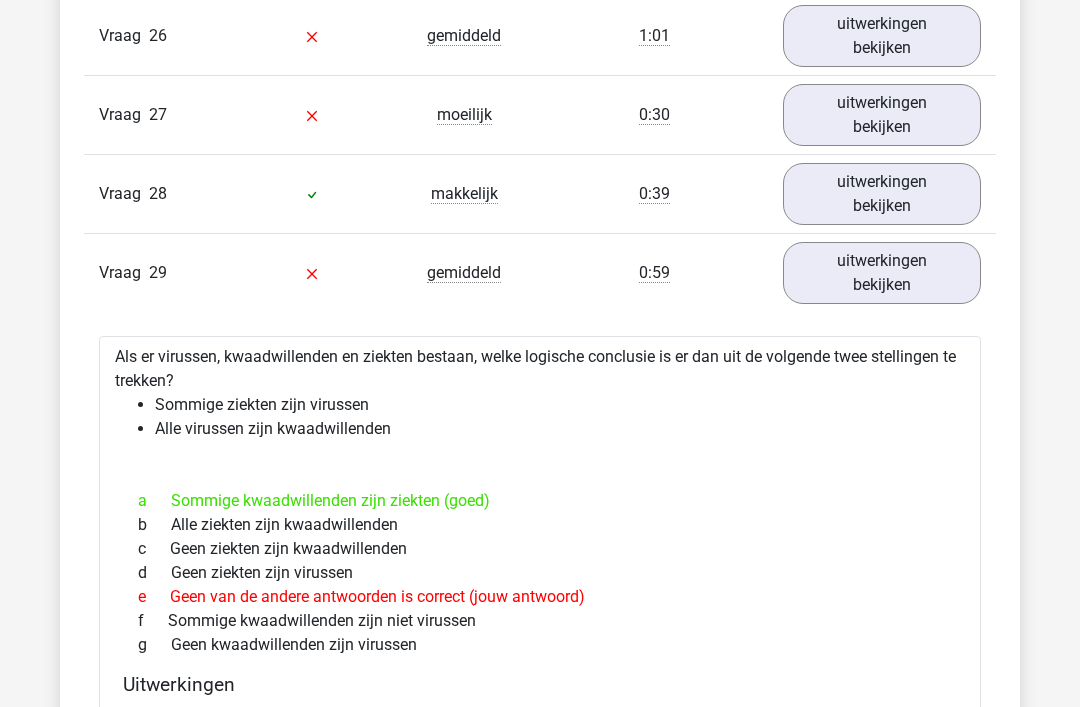 click on "uitwerkingen bekijken" at bounding box center [882, 273] 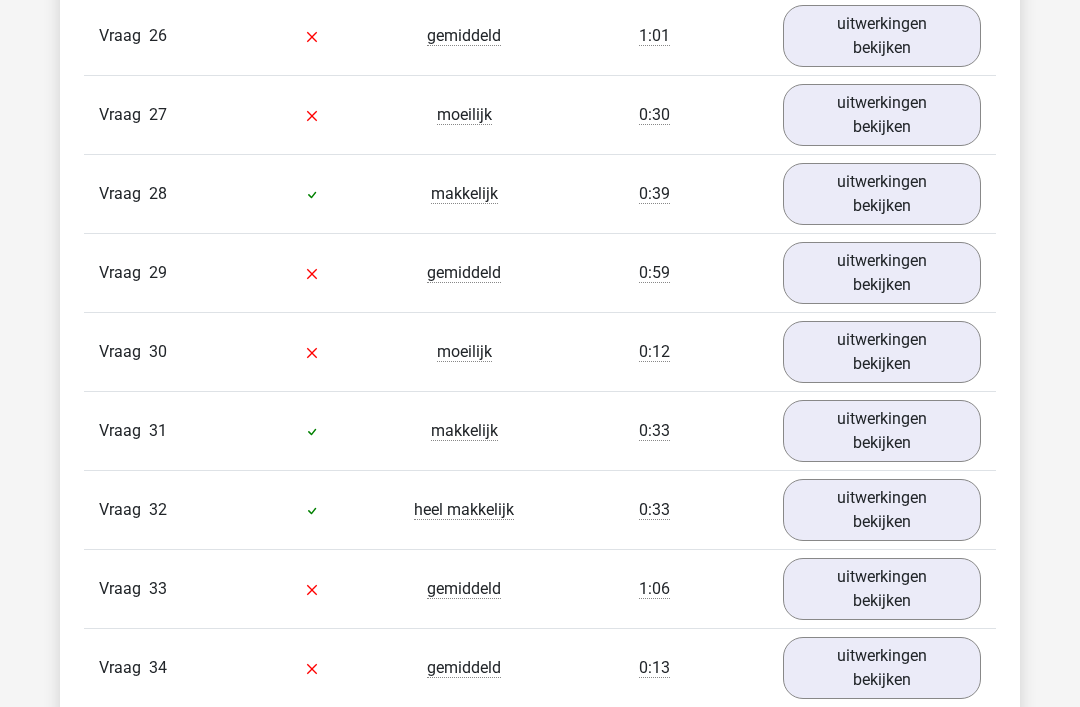 click on "uitwerkingen bekijken" at bounding box center (882, 352) 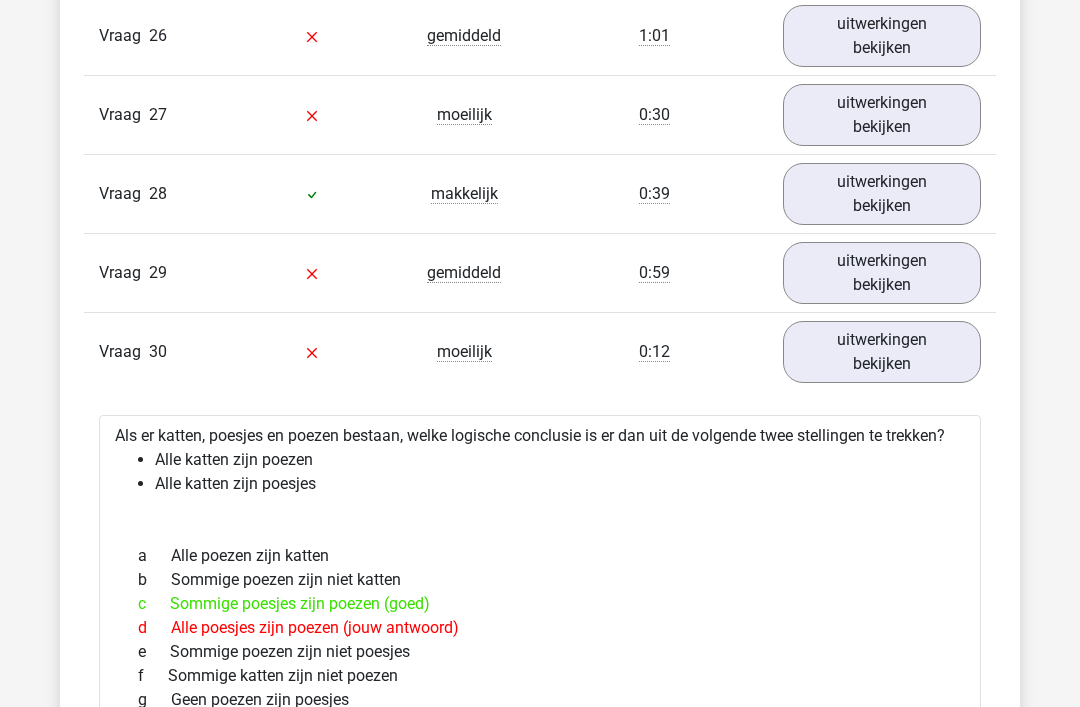 click on "uitwerkingen bekijken" at bounding box center [882, 352] 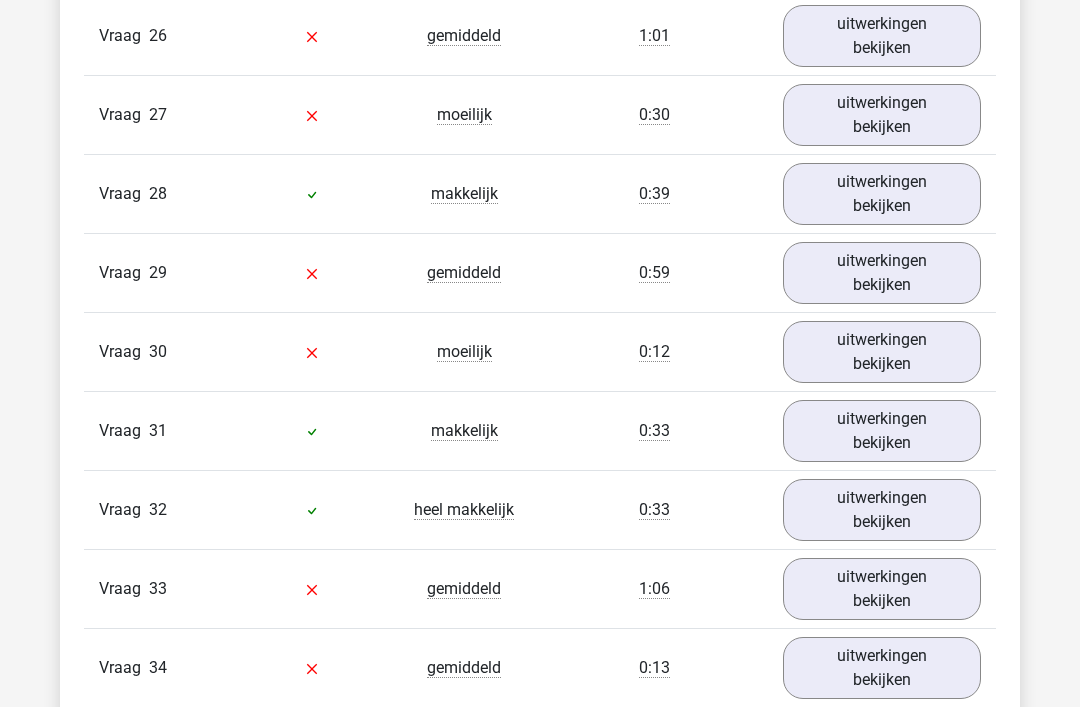click on "uitwerkingen bekijken" at bounding box center [882, 510] 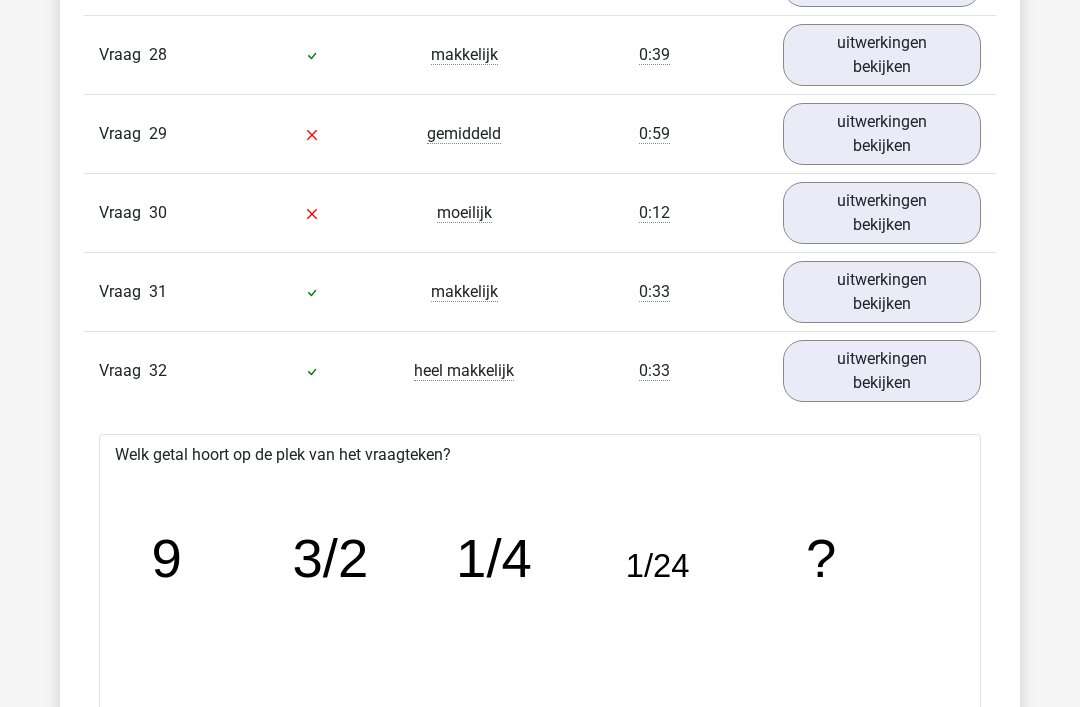 scroll, scrollTop: 4456, scrollLeft: 0, axis: vertical 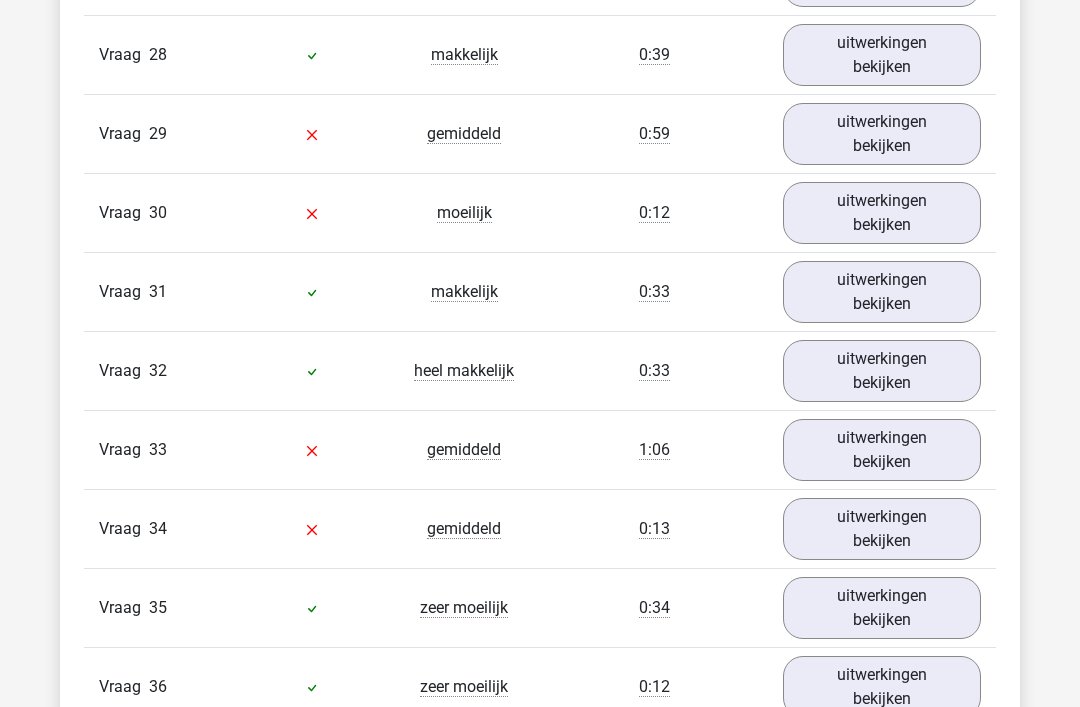click on "uitwerkingen bekijken" at bounding box center (882, 450) 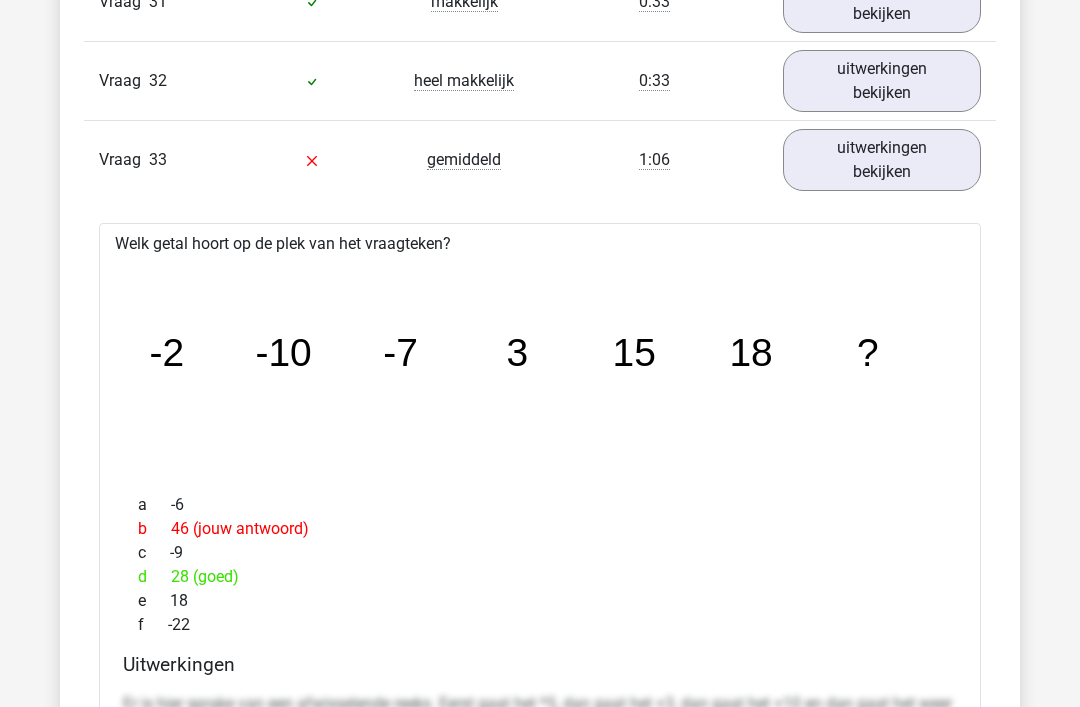 scroll, scrollTop: 4760, scrollLeft: 0, axis: vertical 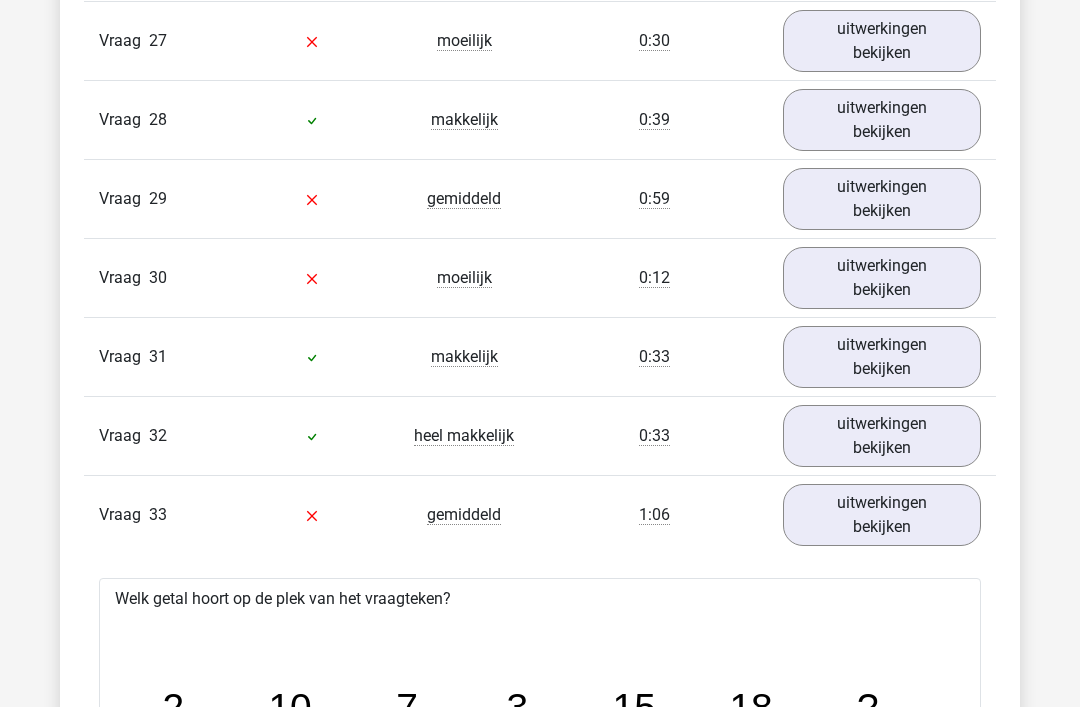 click on "uitwerkingen bekijken" at bounding box center (882, 516) 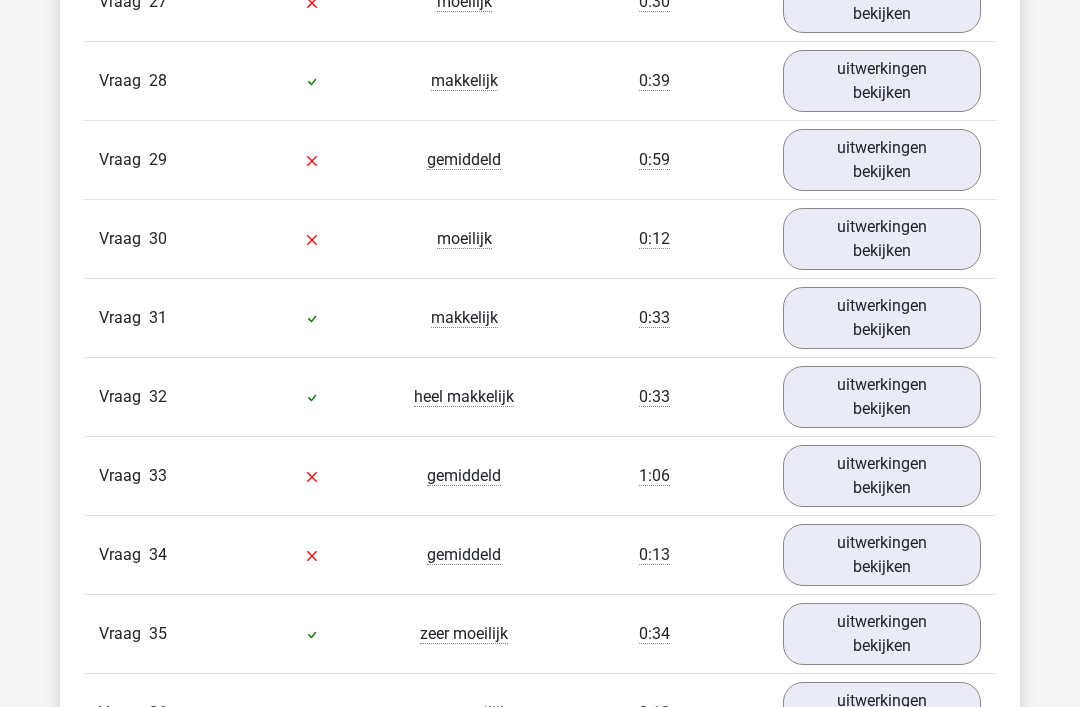 click on "uitwerkingen bekijken" at bounding box center (882, 555) 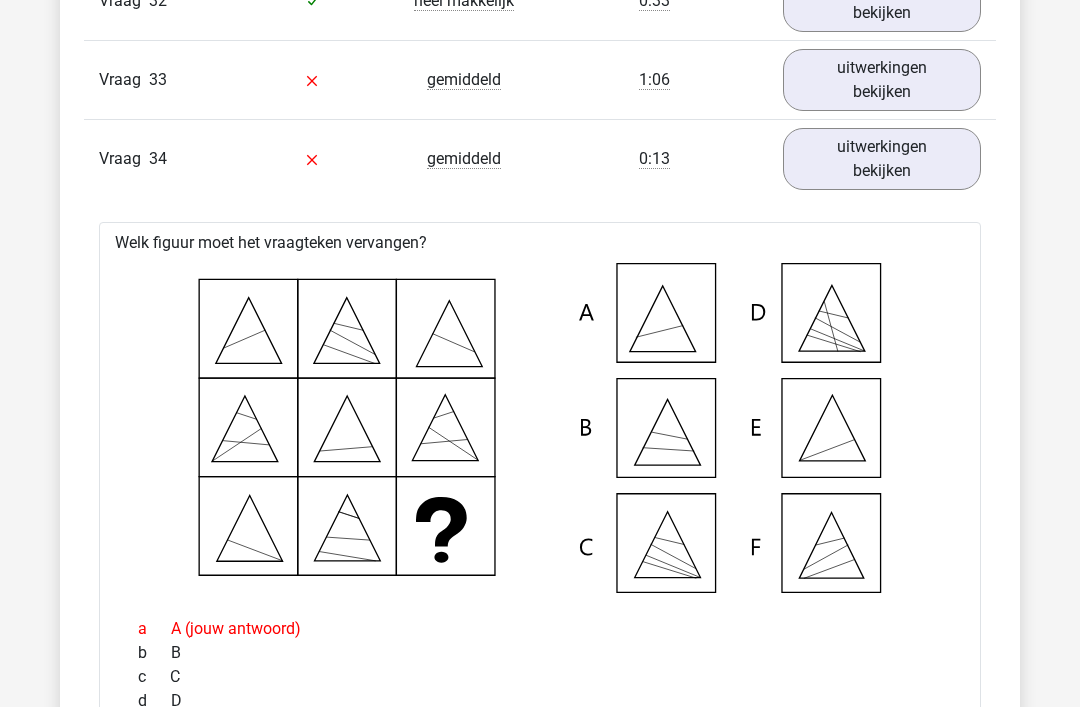 scroll, scrollTop: 4826, scrollLeft: 0, axis: vertical 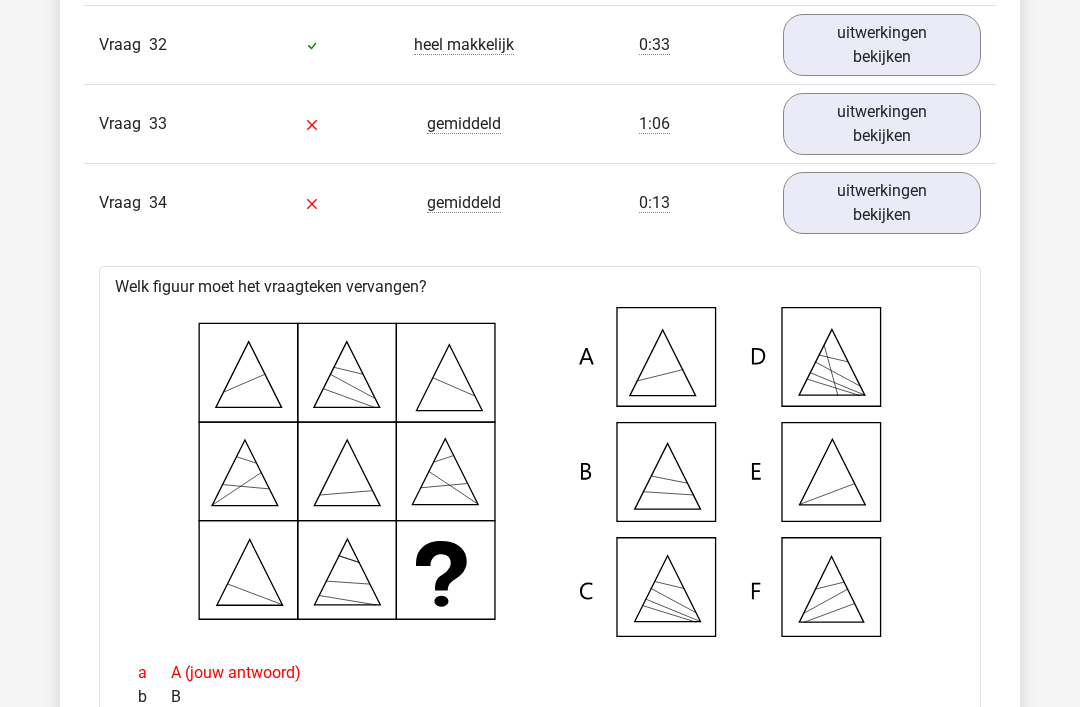click on "uitwerkingen bekijken" at bounding box center (882, 204) 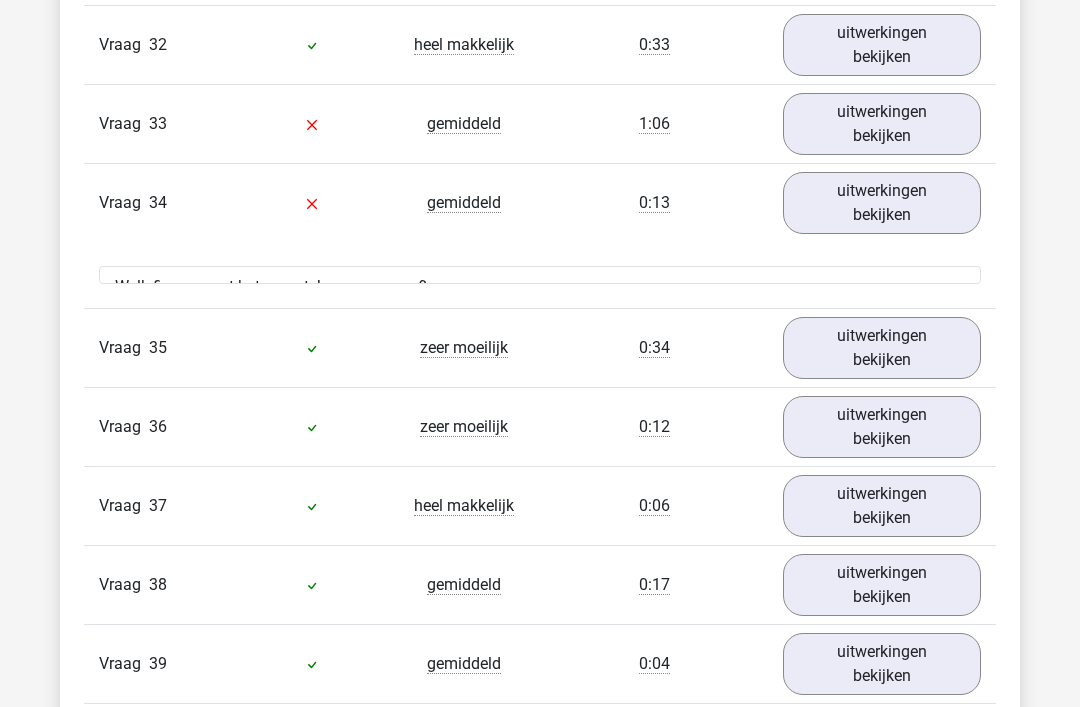scroll, scrollTop: 4782, scrollLeft: 0, axis: vertical 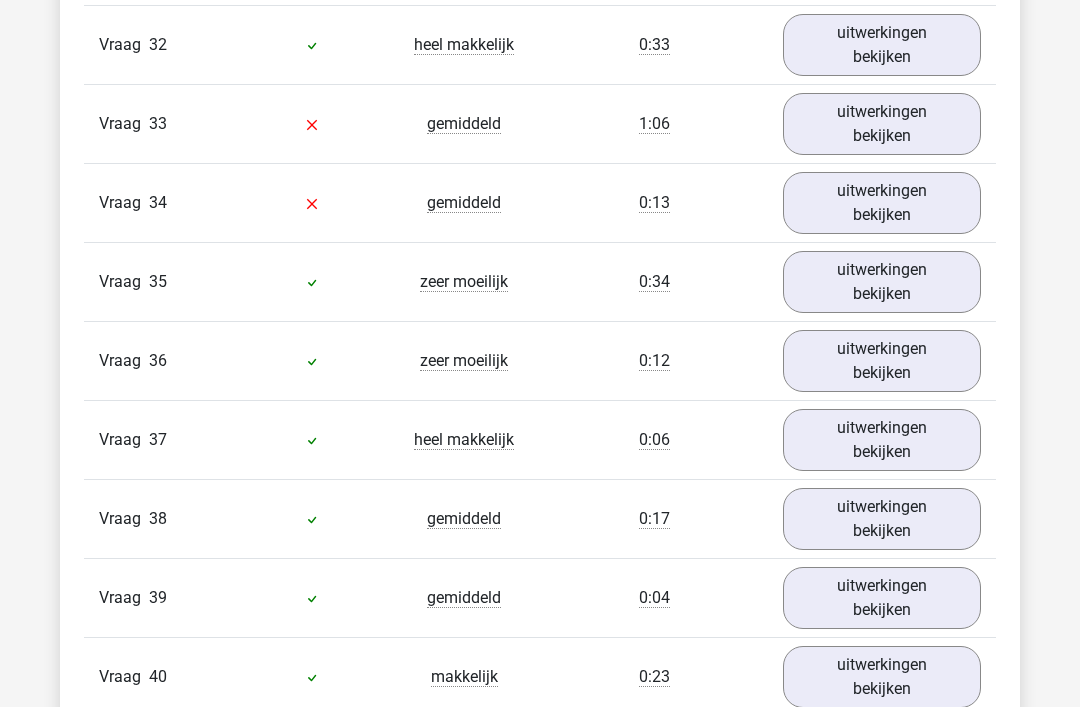 click on "uitwerkingen bekijken" at bounding box center (882, 282) 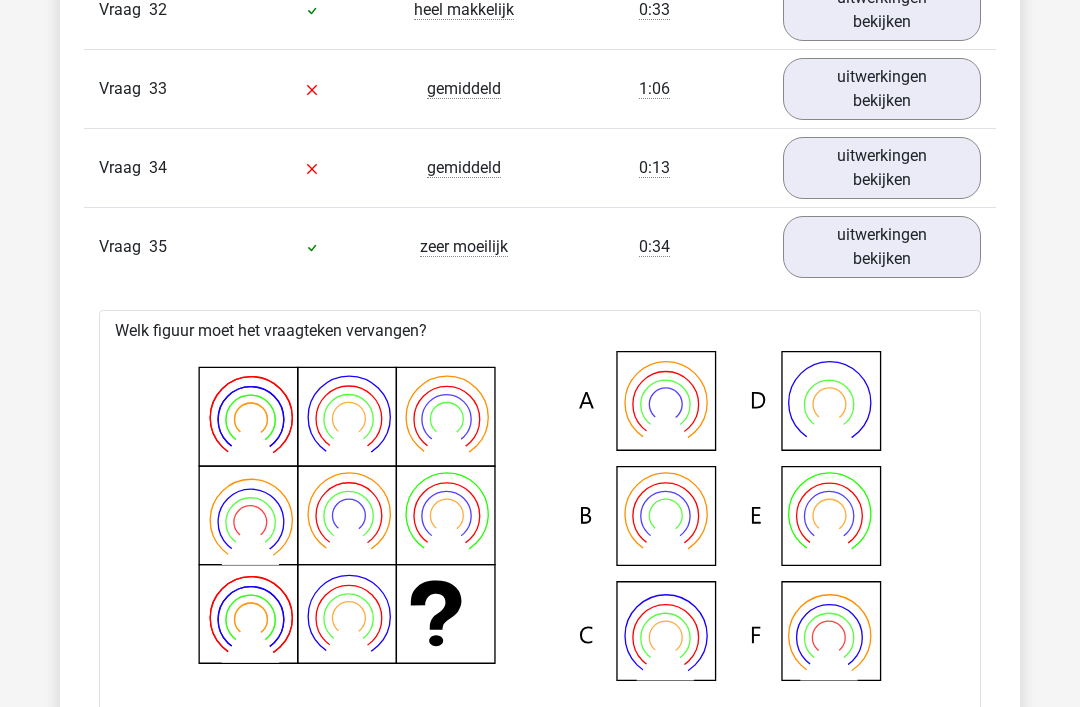 scroll, scrollTop: 4824, scrollLeft: 0, axis: vertical 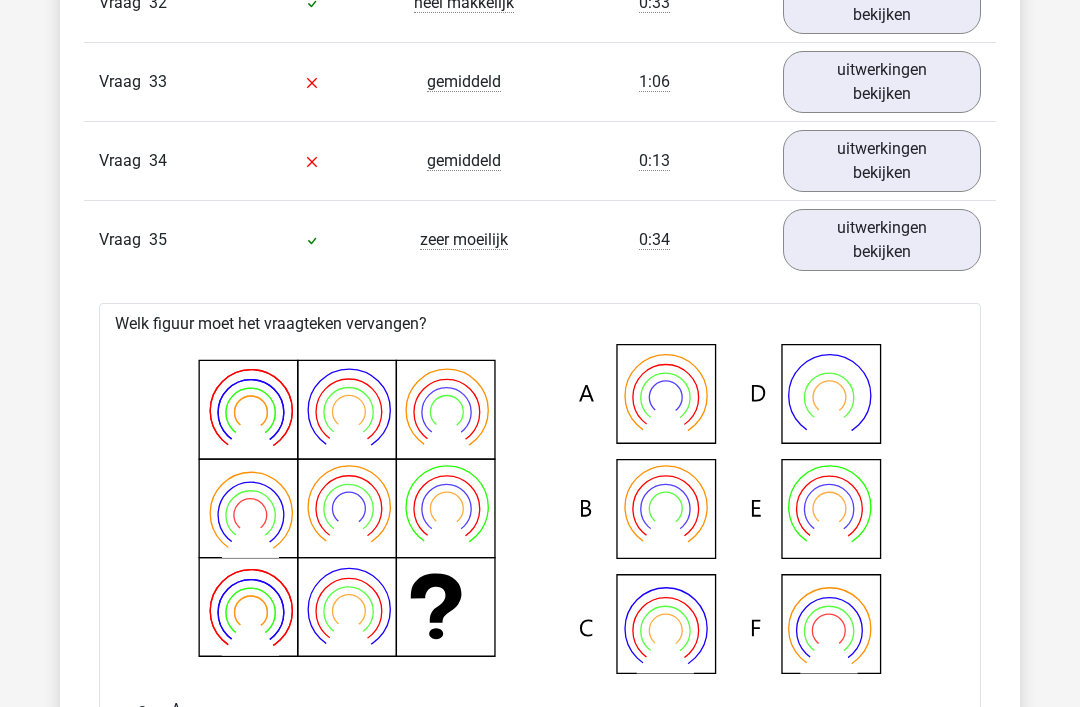 click on "uitwerkingen bekijken" at bounding box center [882, 240] 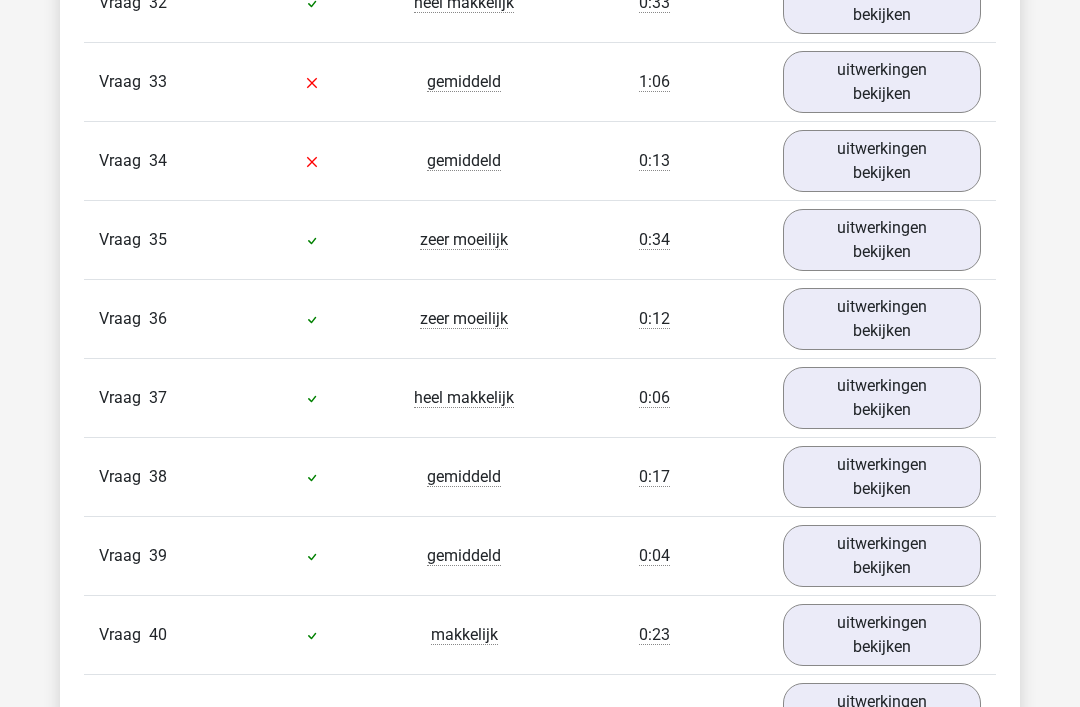 click on "uitwerkingen bekijken" at bounding box center (882, 319) 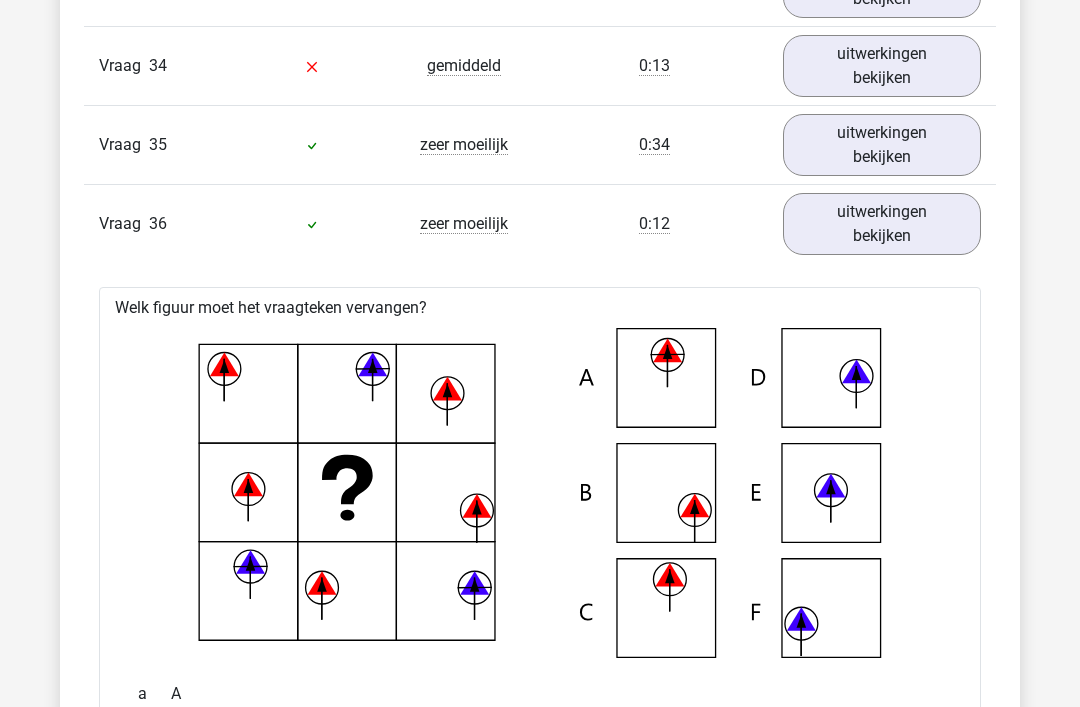 scroll, scrollTop: 4921, scrollLeft: 0, axis: vertical 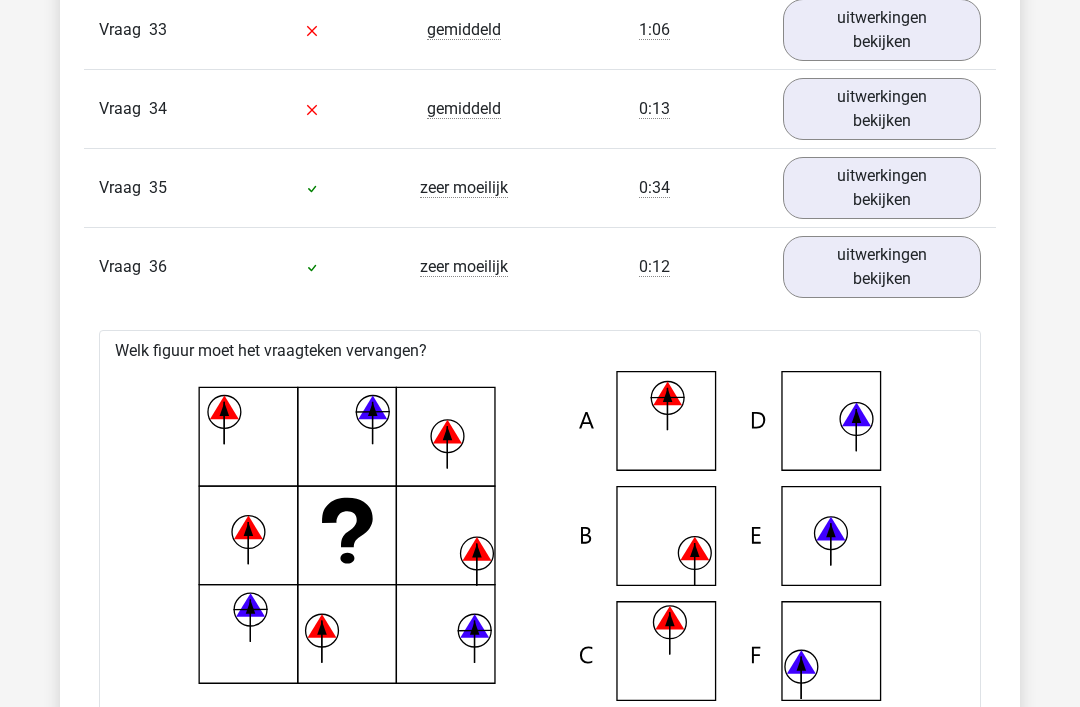click on "uitwerkingen bekijken" at bounding box center (882, 268) 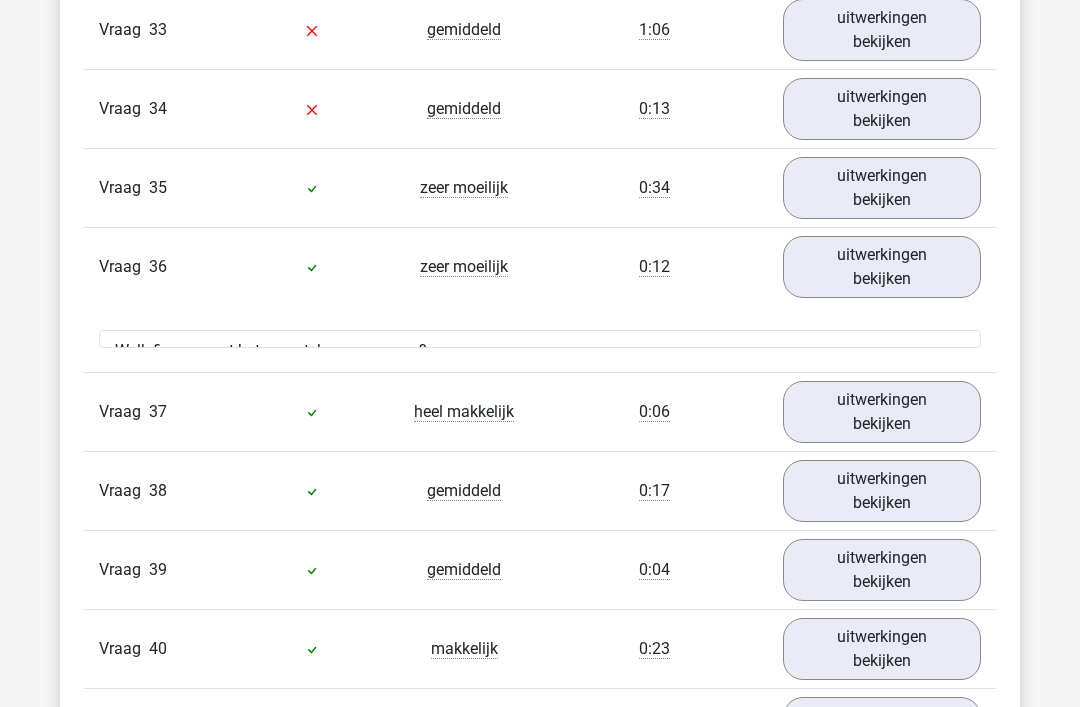 scroll, scrollTop: 4876, scrollLeft: 0, axis: vertical 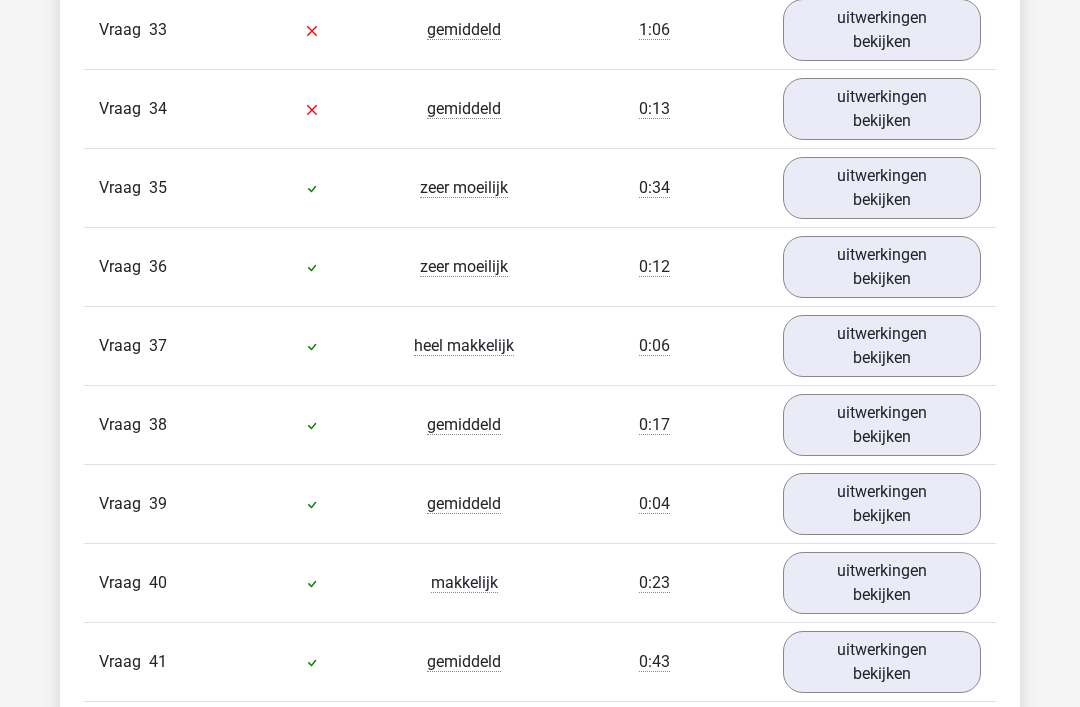 click on "uitwerkingen bekijken" at bounding box center (882, 346) 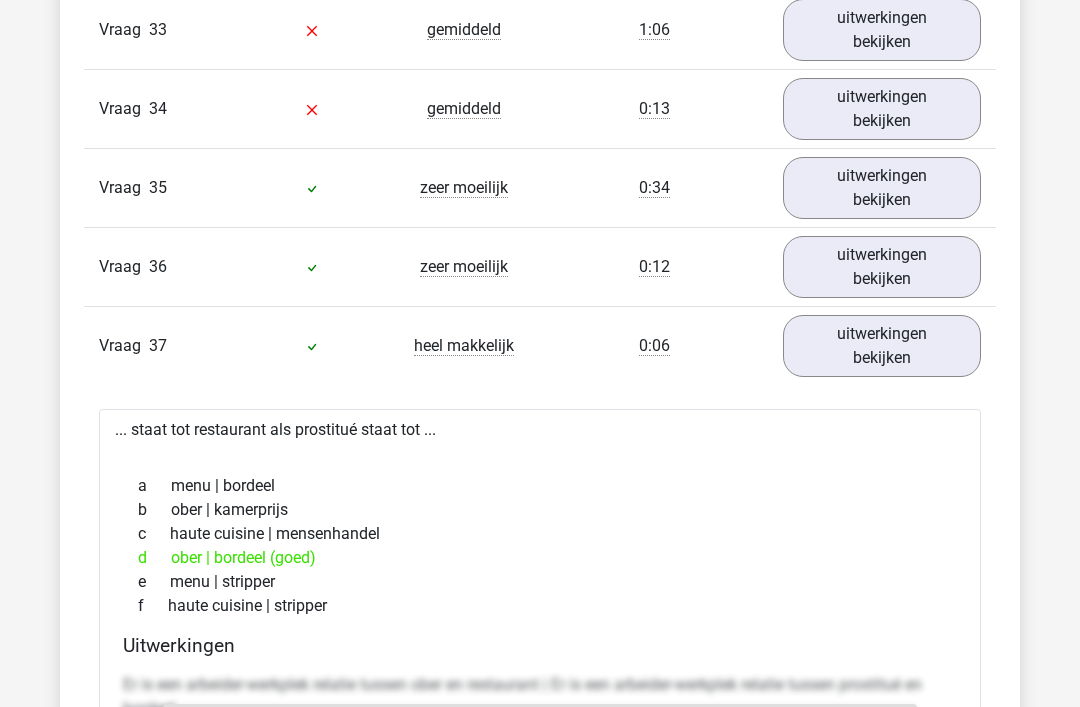 click on "uitwerkingen bekijken" at bounding box center [882, 346] 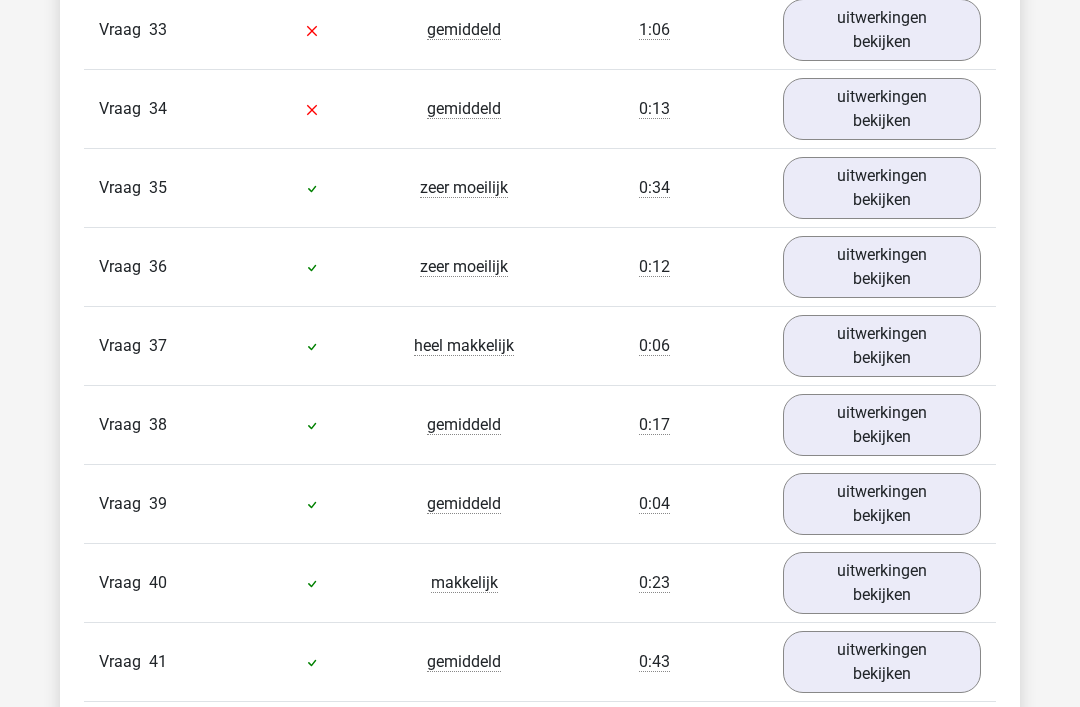 click on "uitwerkingen bekijken" at bounding box center [882, 425] 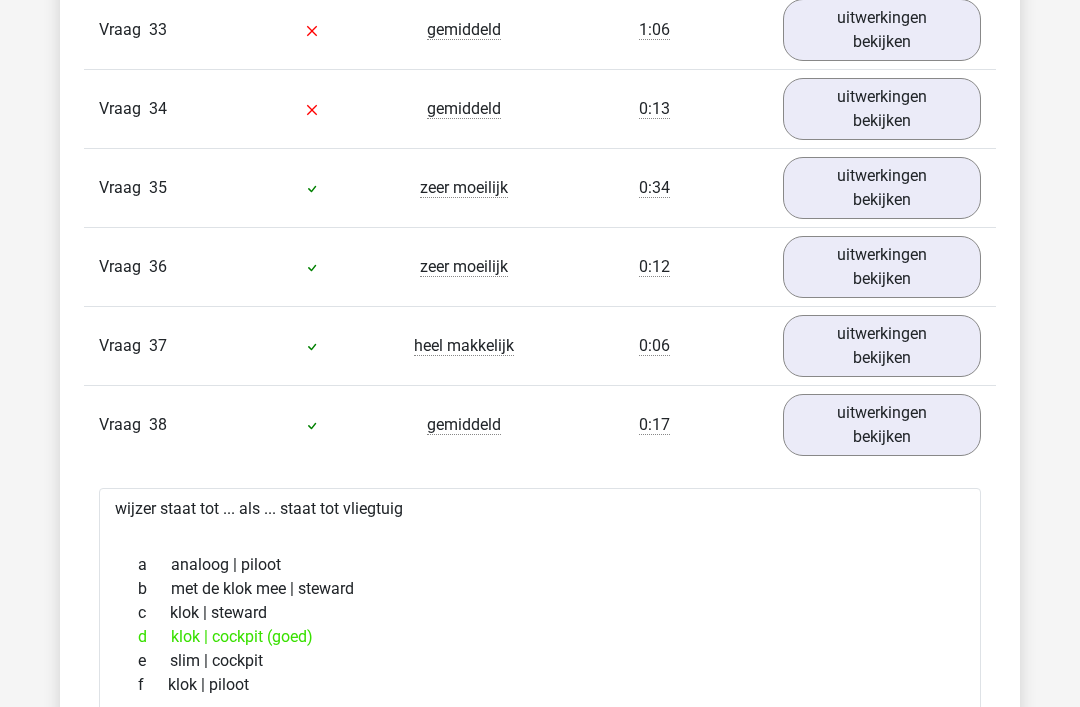 click on "uitwerkingen bekijken" at bounding box center [882, 425] 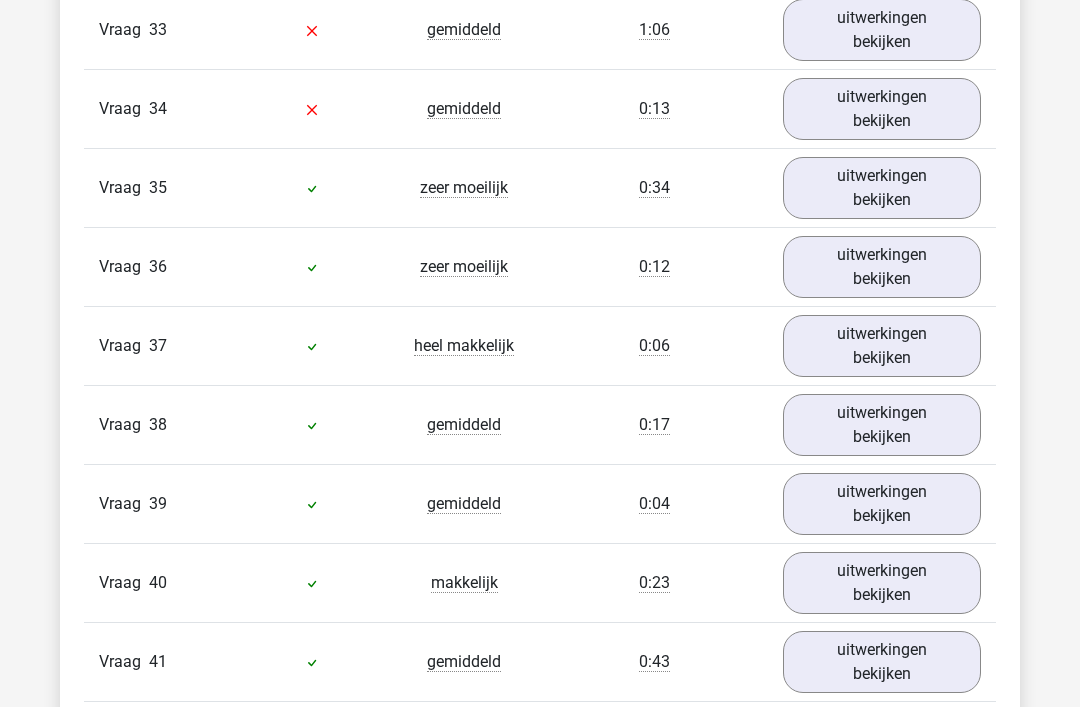 click on "uitwerkingen bekijken" at bounding box center [882, 583] 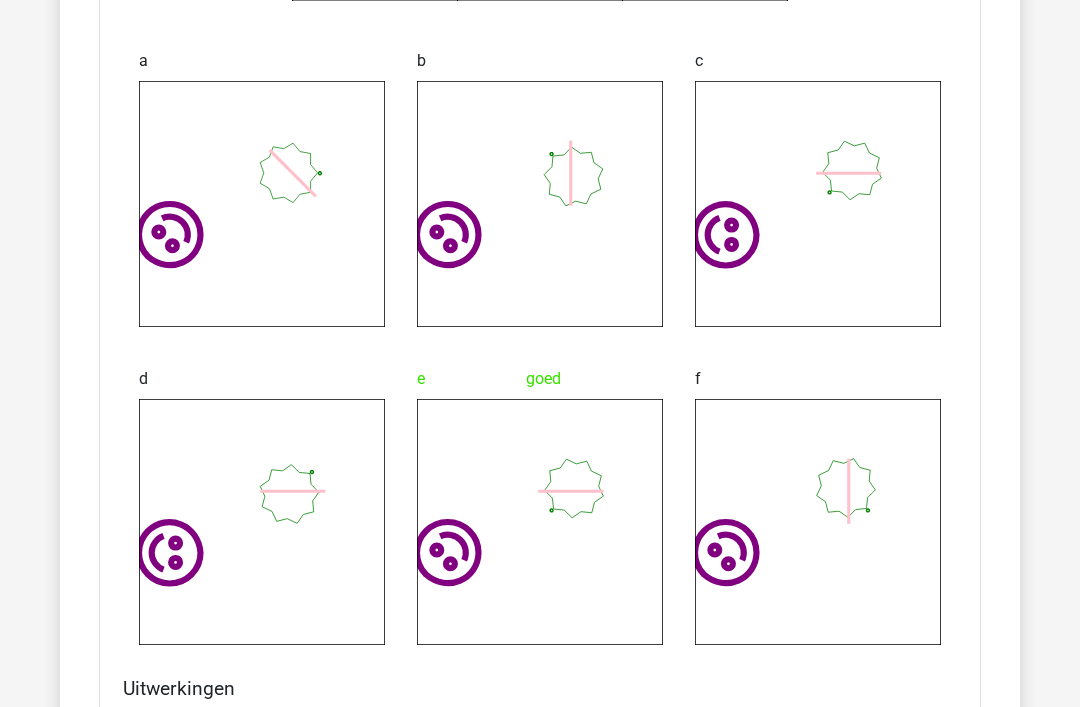 scroll, scrollTop: 5892, scrollLeft: 0, axis: vertical 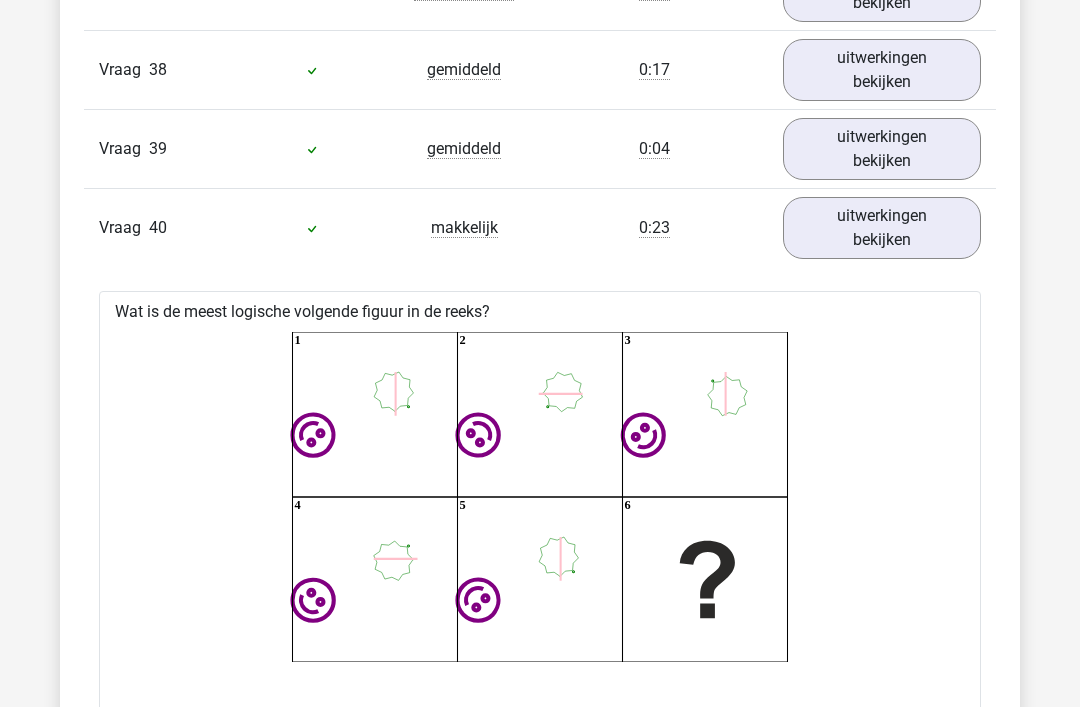 click on "uitwerkingen bekijken" at bounding box center (882, 229) 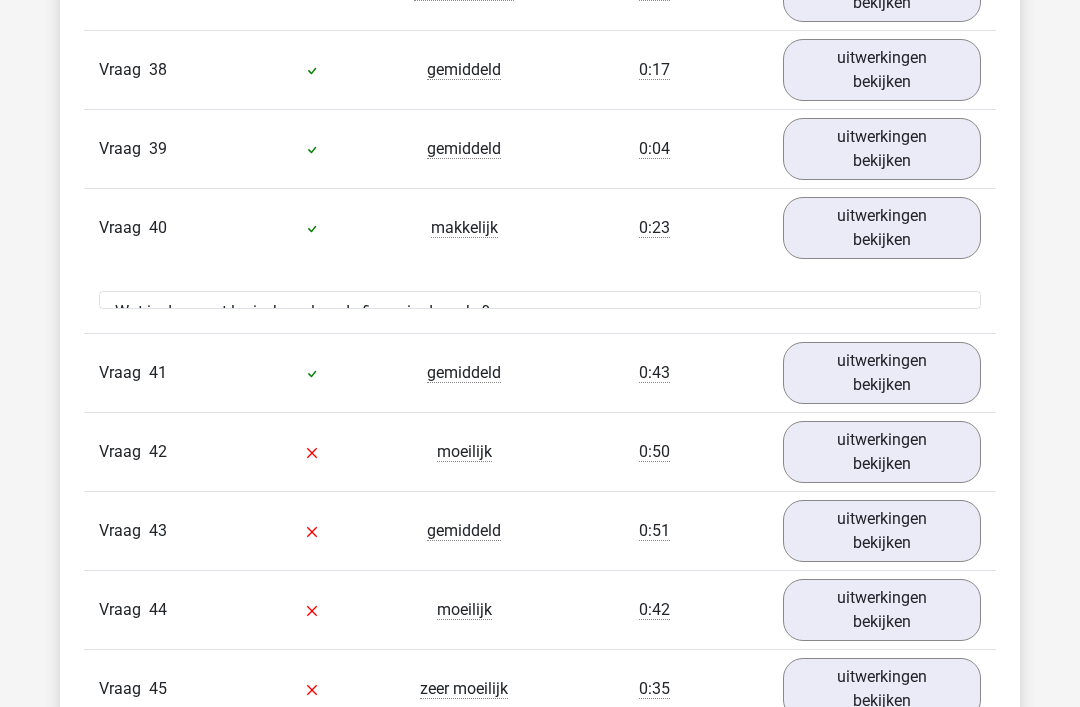 scroll, scrollTop: 5231, scrollLeft: 0, axis: vertical 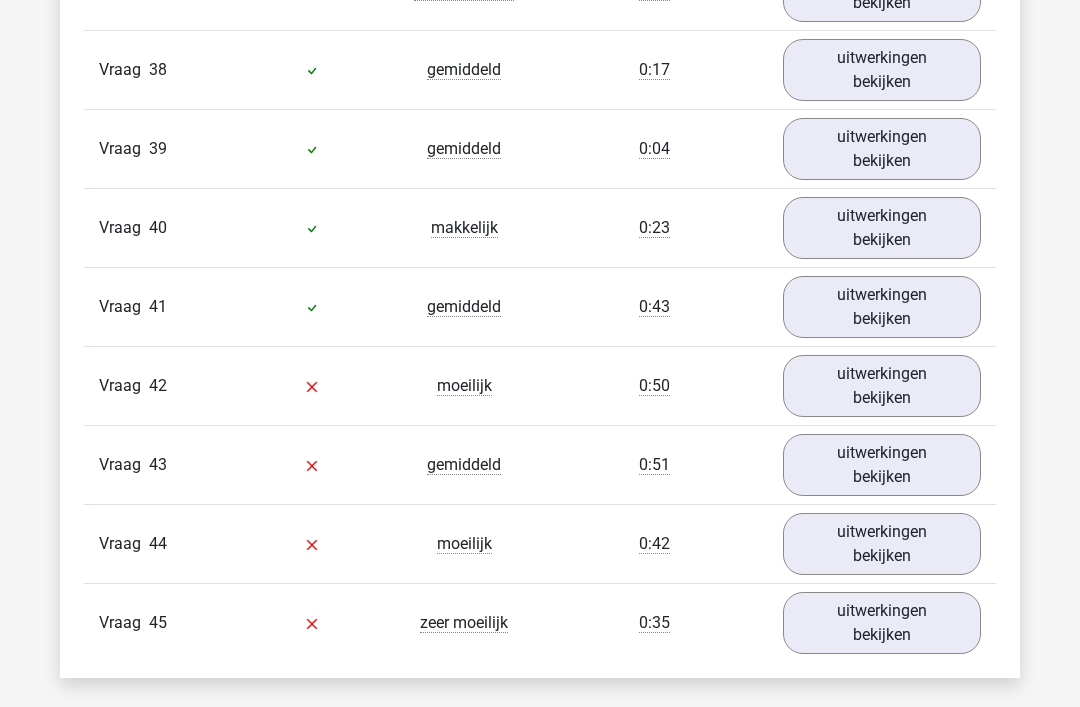 click on "uitwerkingen bekijken" at bounding box center (882, 386) 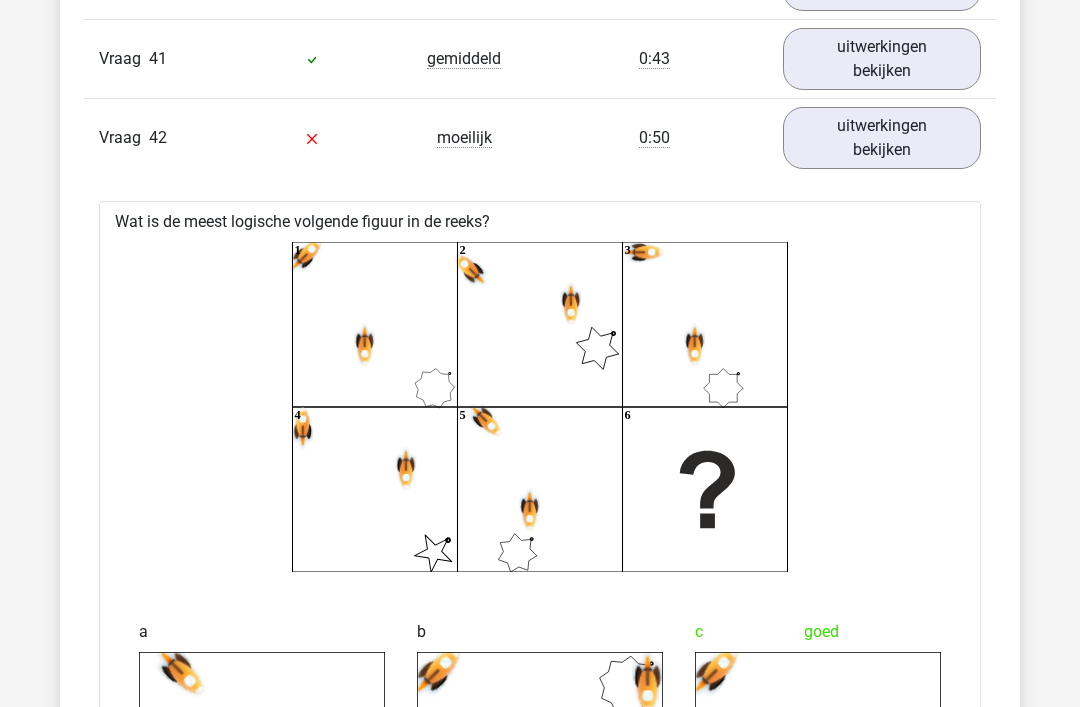 scroll, scrollTop: 5479, scrollLeft: 0, axis: vertical 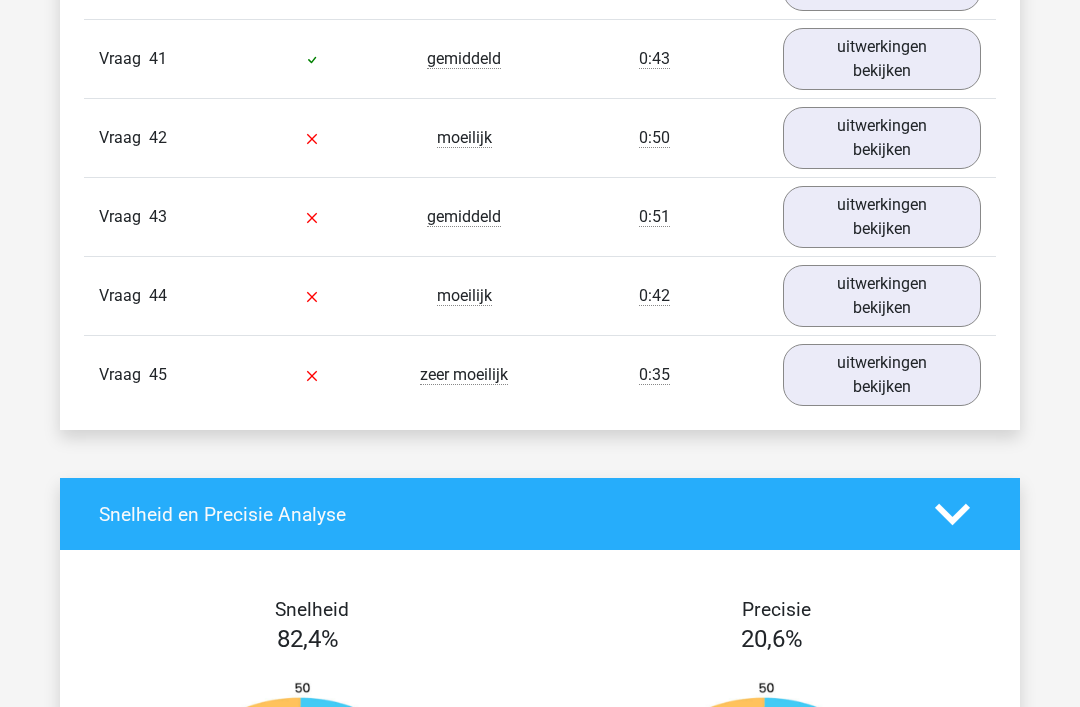 click on "uitwerkingen bekijken" at bounding box center (882, 217) 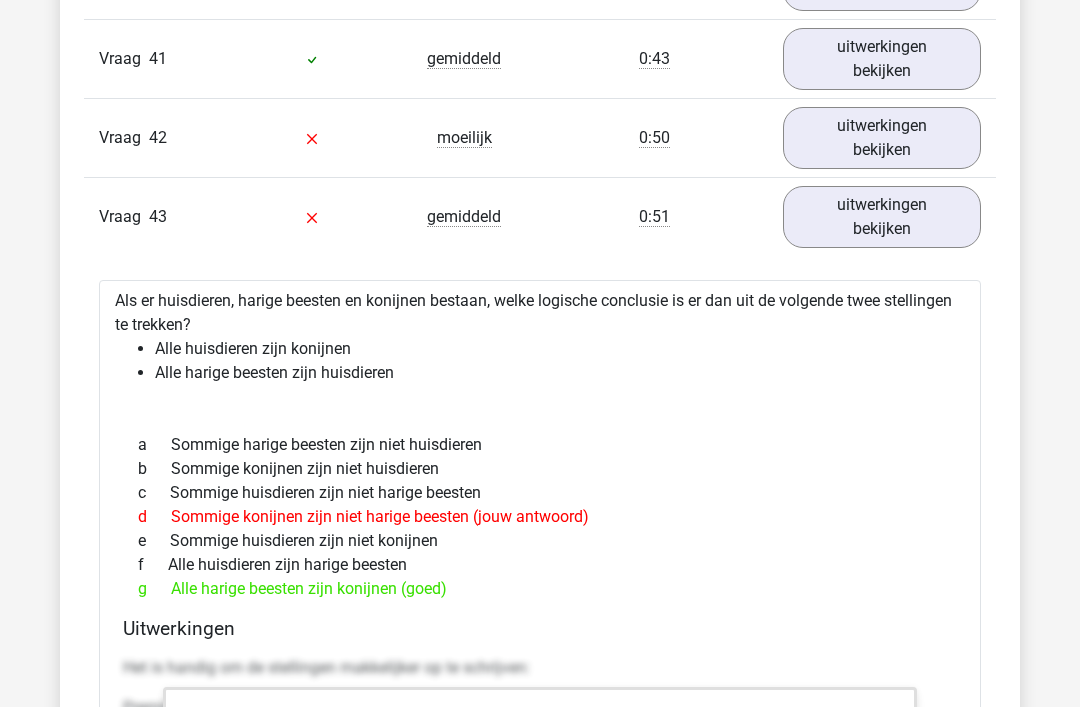 click on "uitwerkingen bekijken" at bounding box center [882, 217] 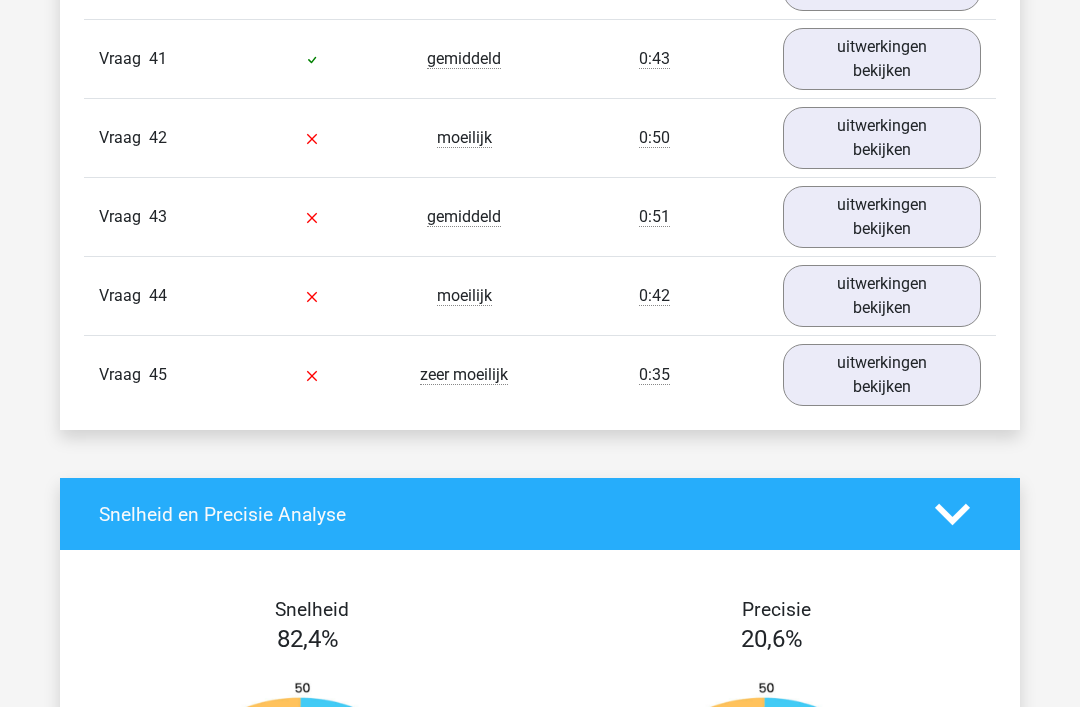 click on "uitwerkingen bekijken" at bounding box center (882, 296) 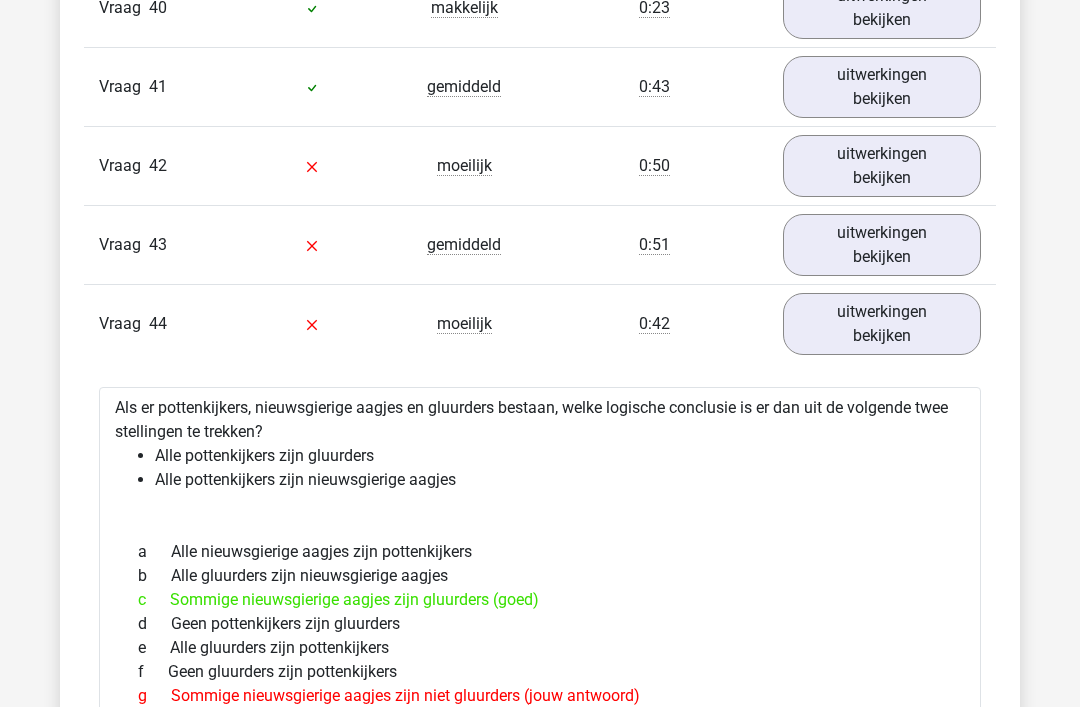 scroll, scrollTop: 5451, scrollLeft: 0, axis: vertical 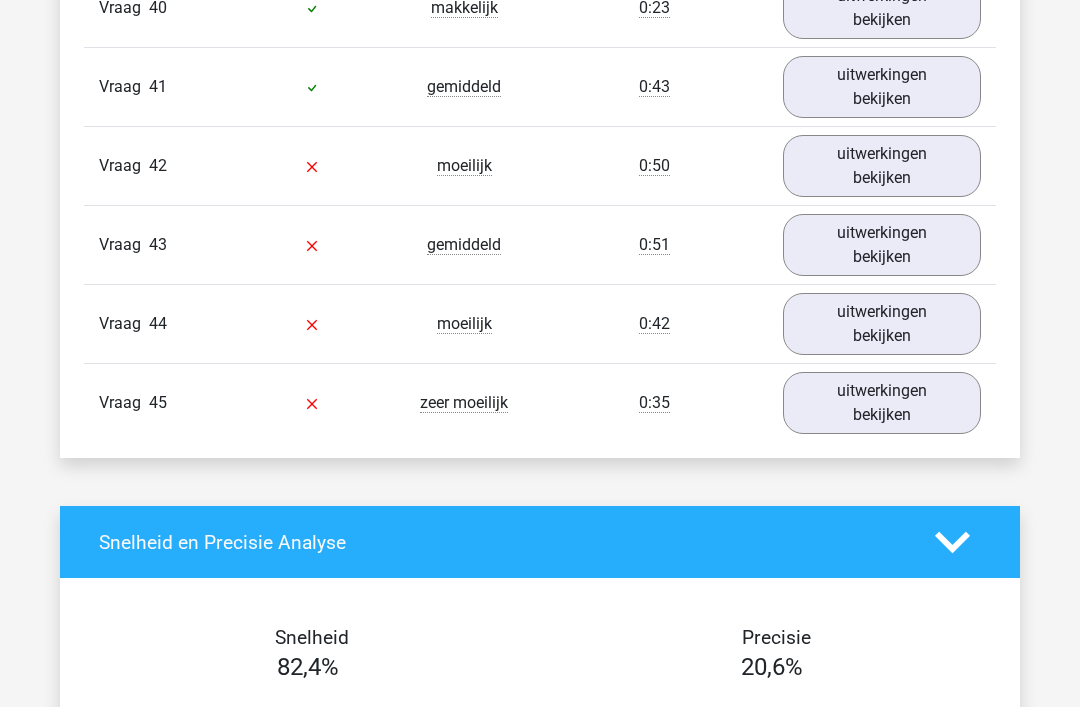 click on "uitwerkingen bekijken" at bounding box center [882, 403] 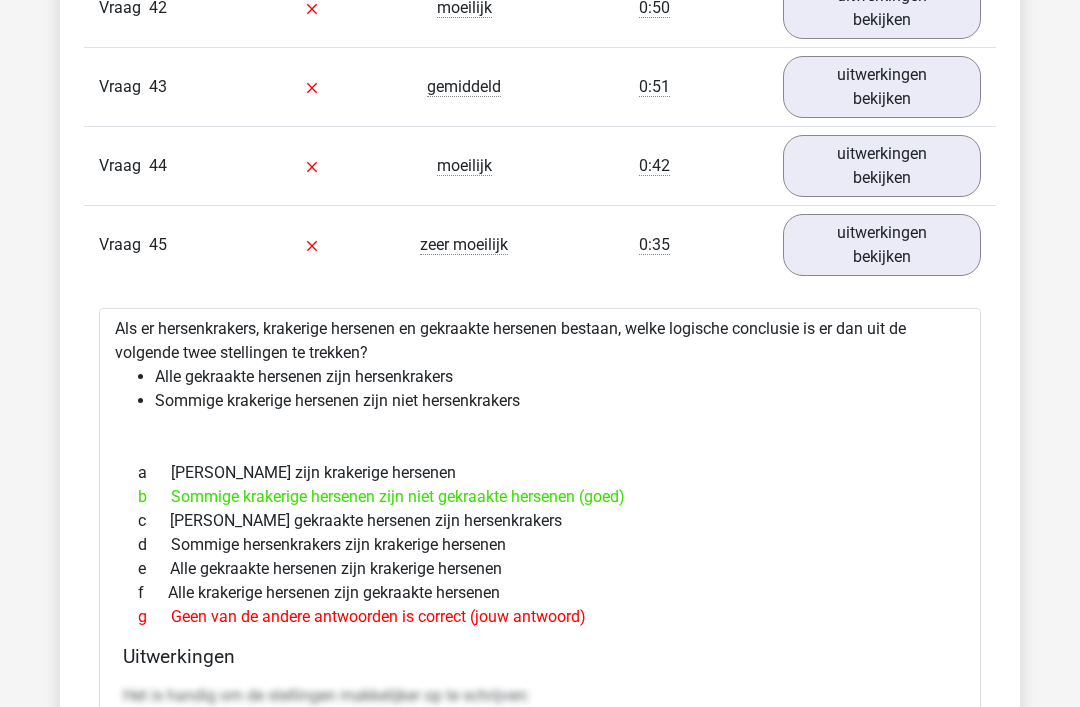 scroll, scrollTop: 5609, scrollLeft: 0, axis: vertical 